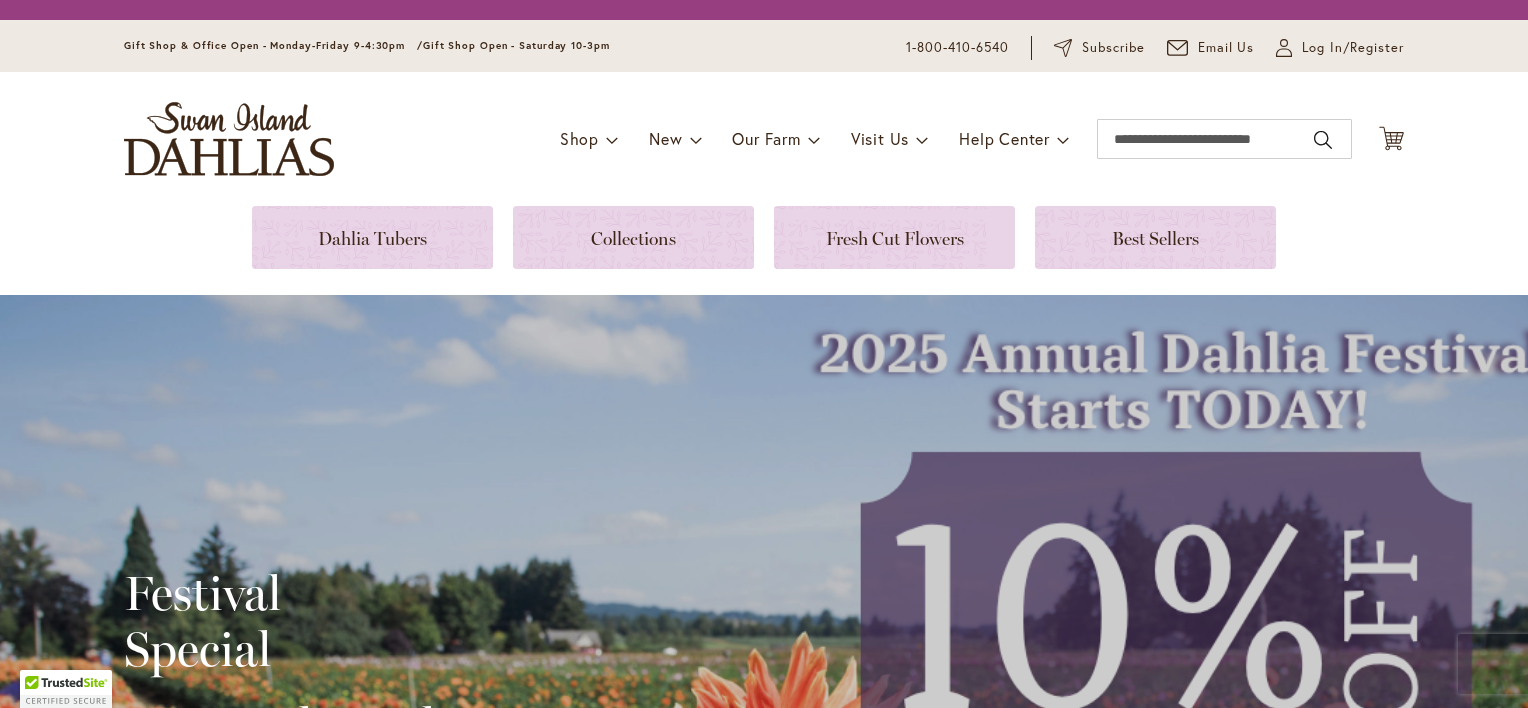 scroll, scrollTop: 0, scrollLeft: 0, axis: both 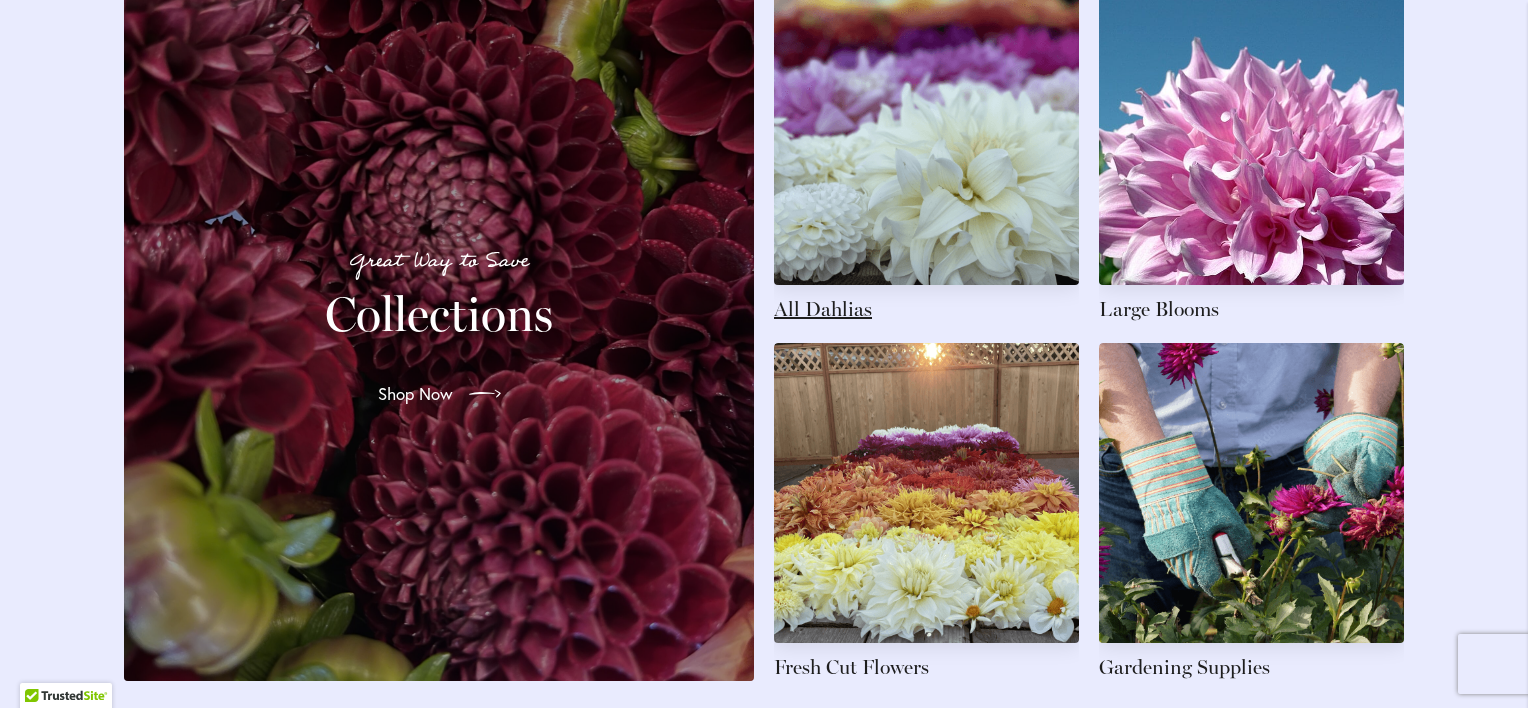 click at bounding box center [926, 154] 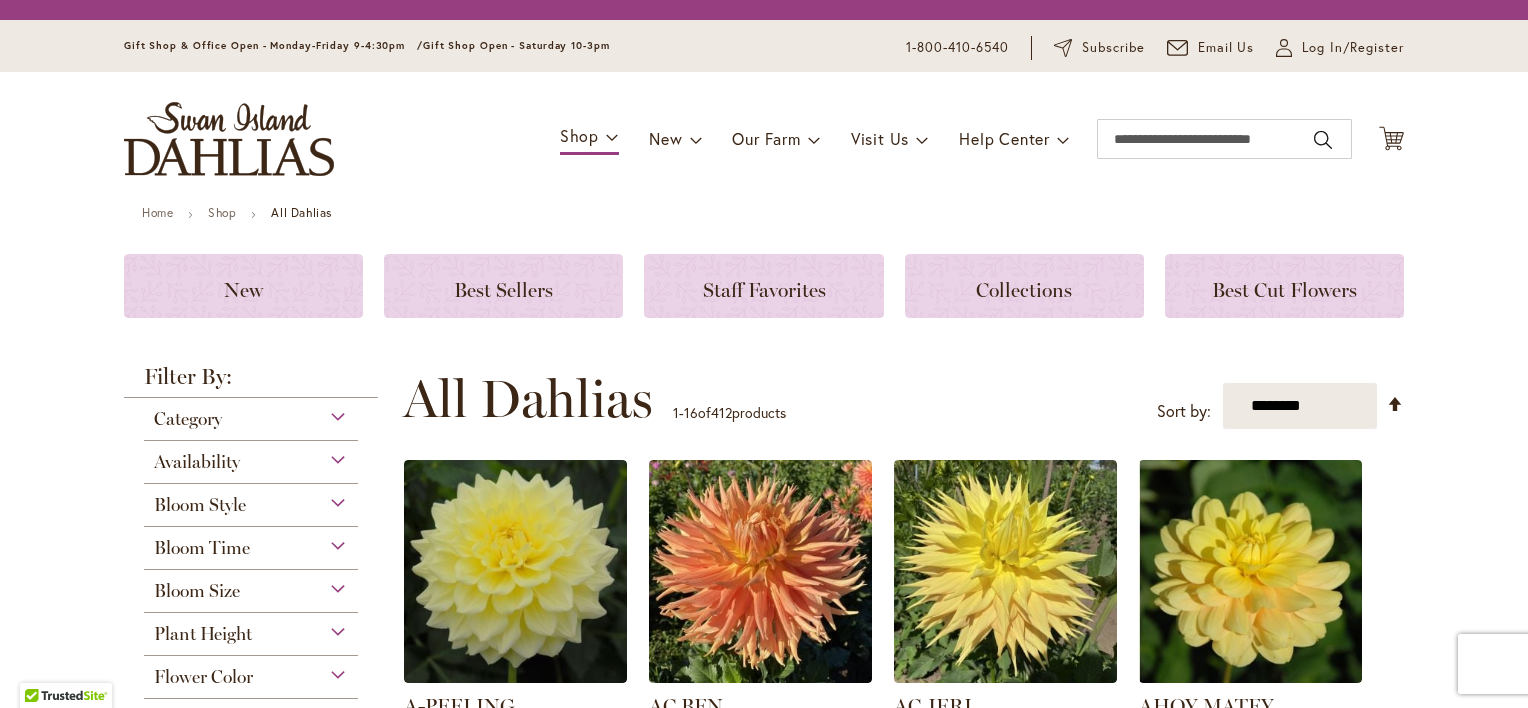 scroll, scrollTop: 0, scrollLeft: 0, axis: both 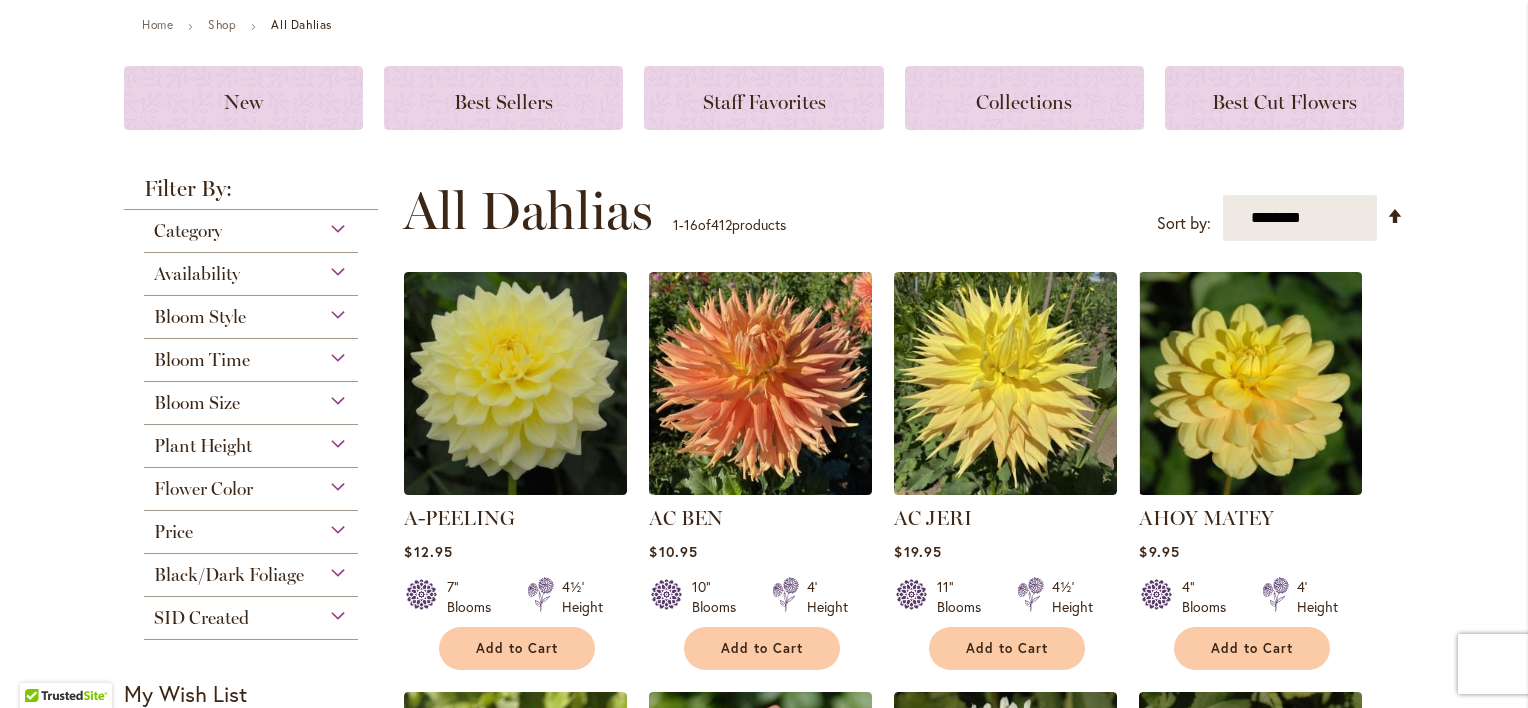 click on "Category" at bounding box center (251, 226) 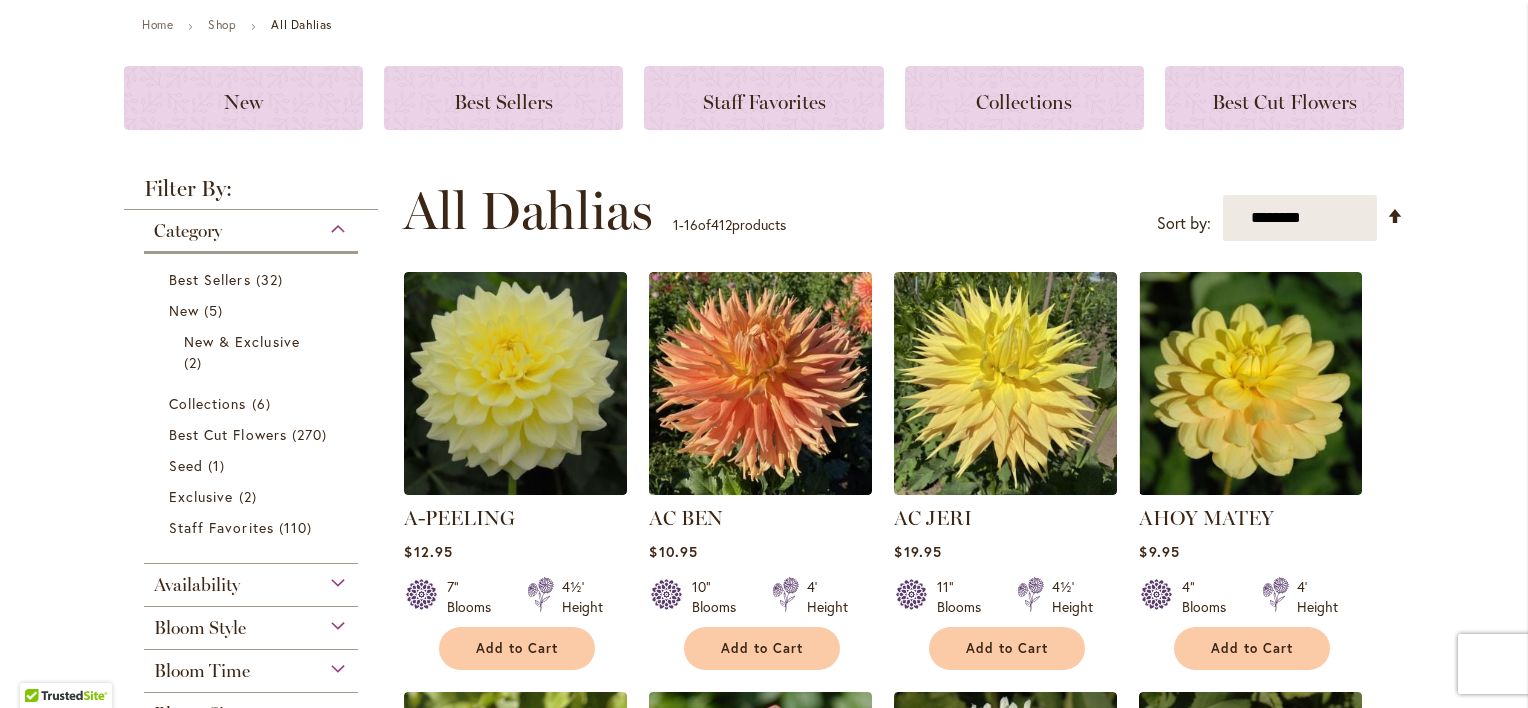 click on "Category" at bounding box center (251, 226) 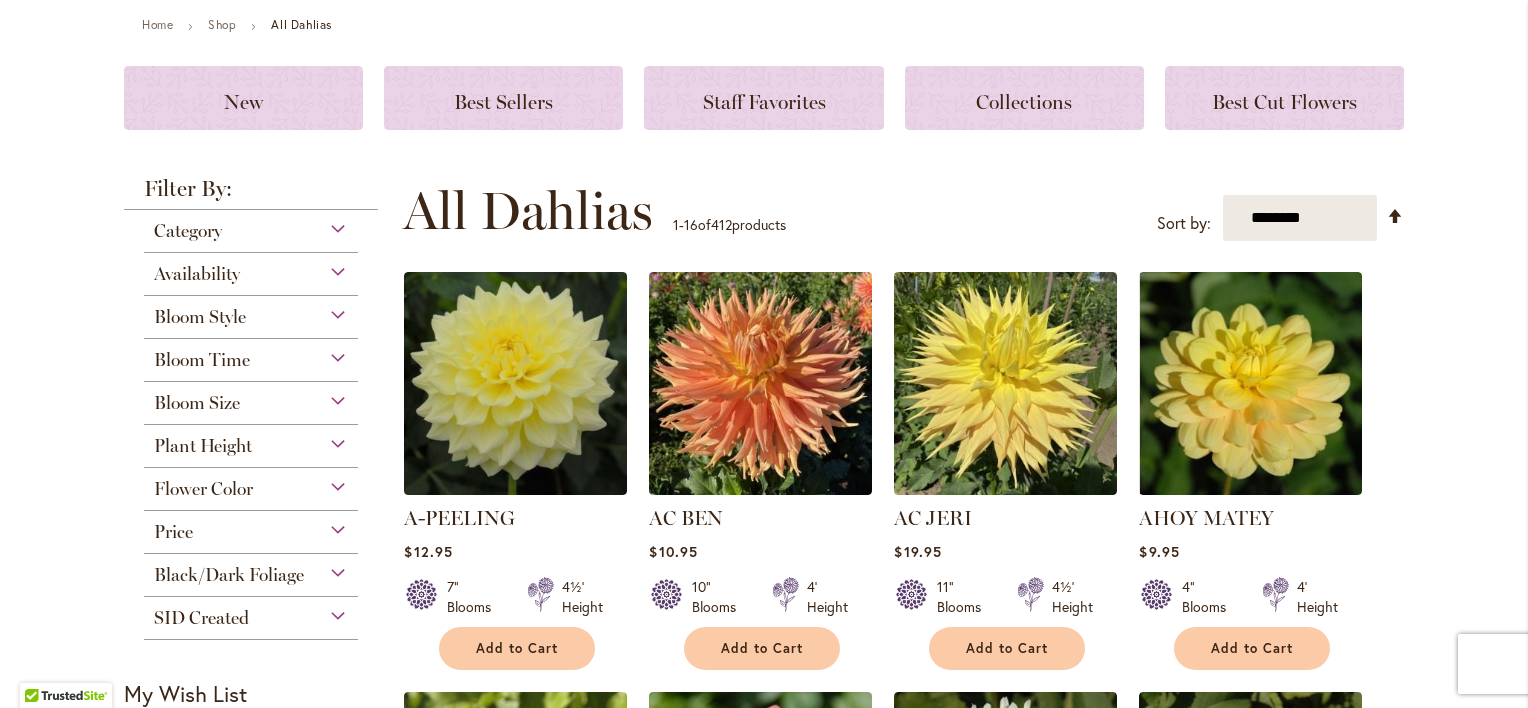 click on "Bloom Style" at bounding box center [251, 312] 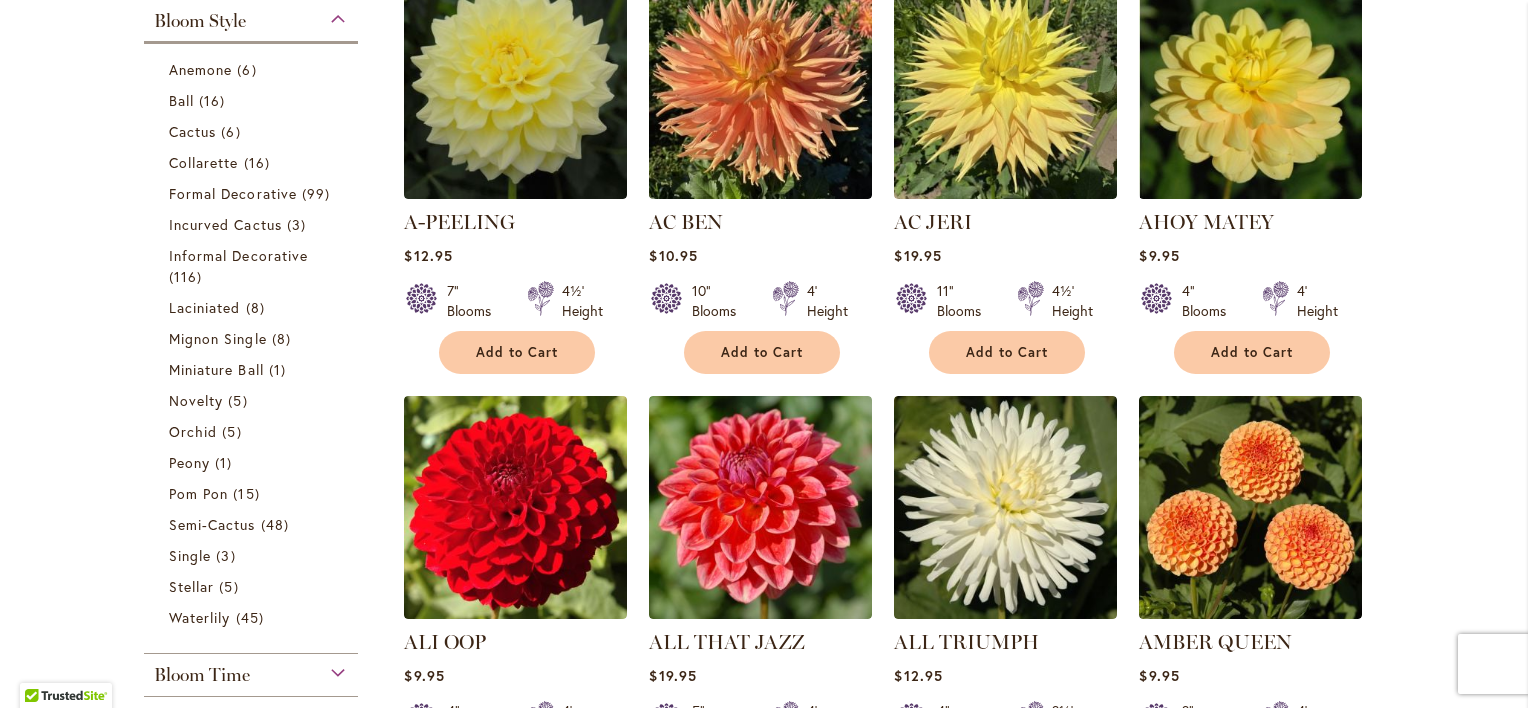 click on "Bloom Style" at bounding box center [251, 16] 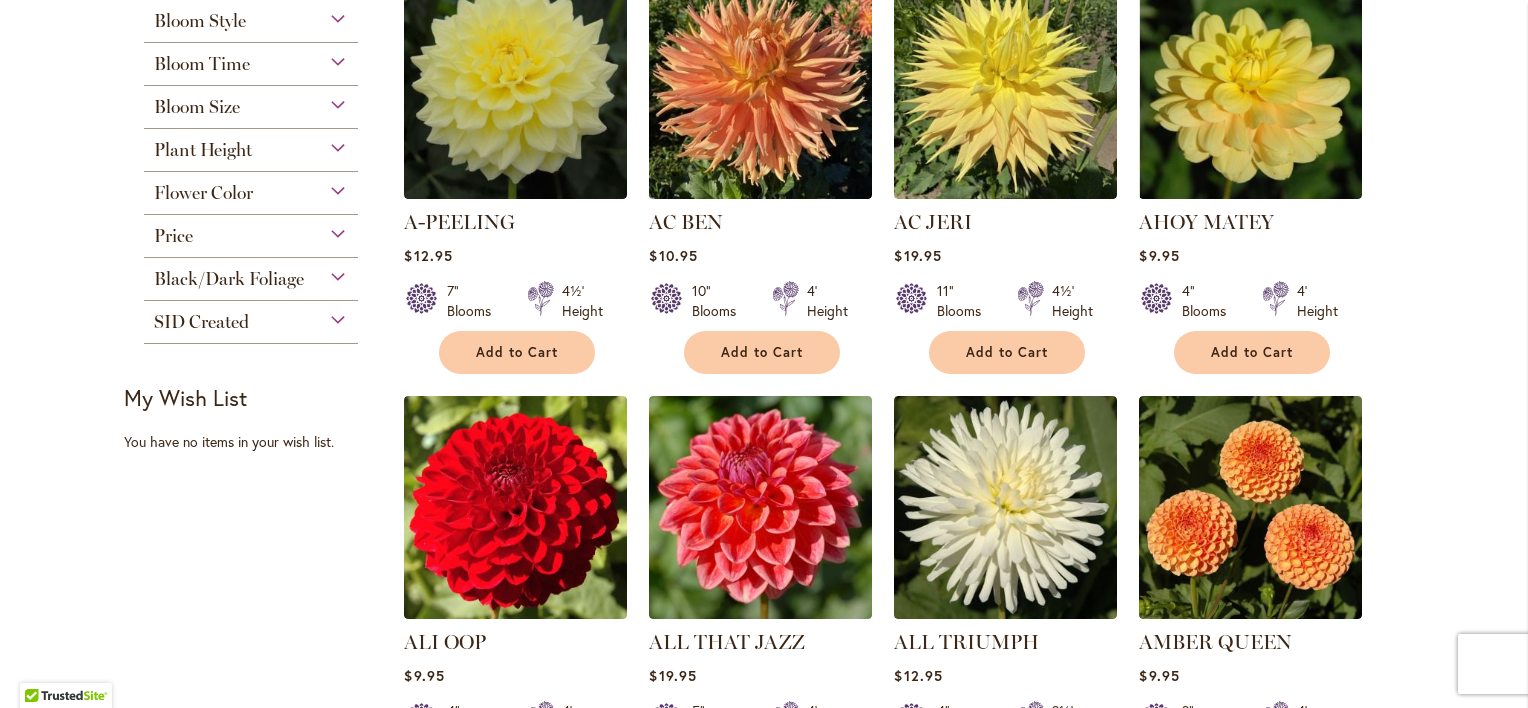 click on "Bloom Size" at bounding box center (251, 102) 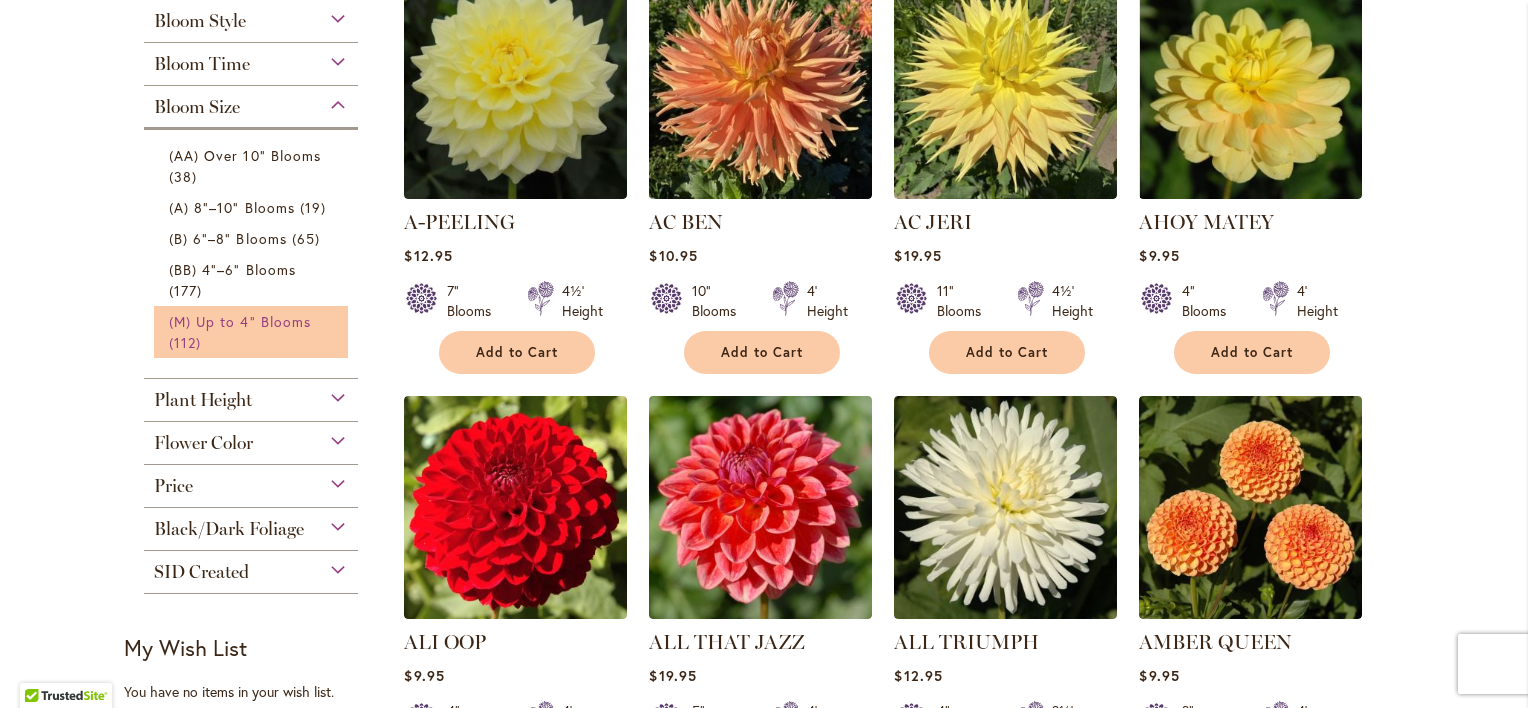 click on "(M) Up to 4" Blooms" at bounding box center (240, 321) 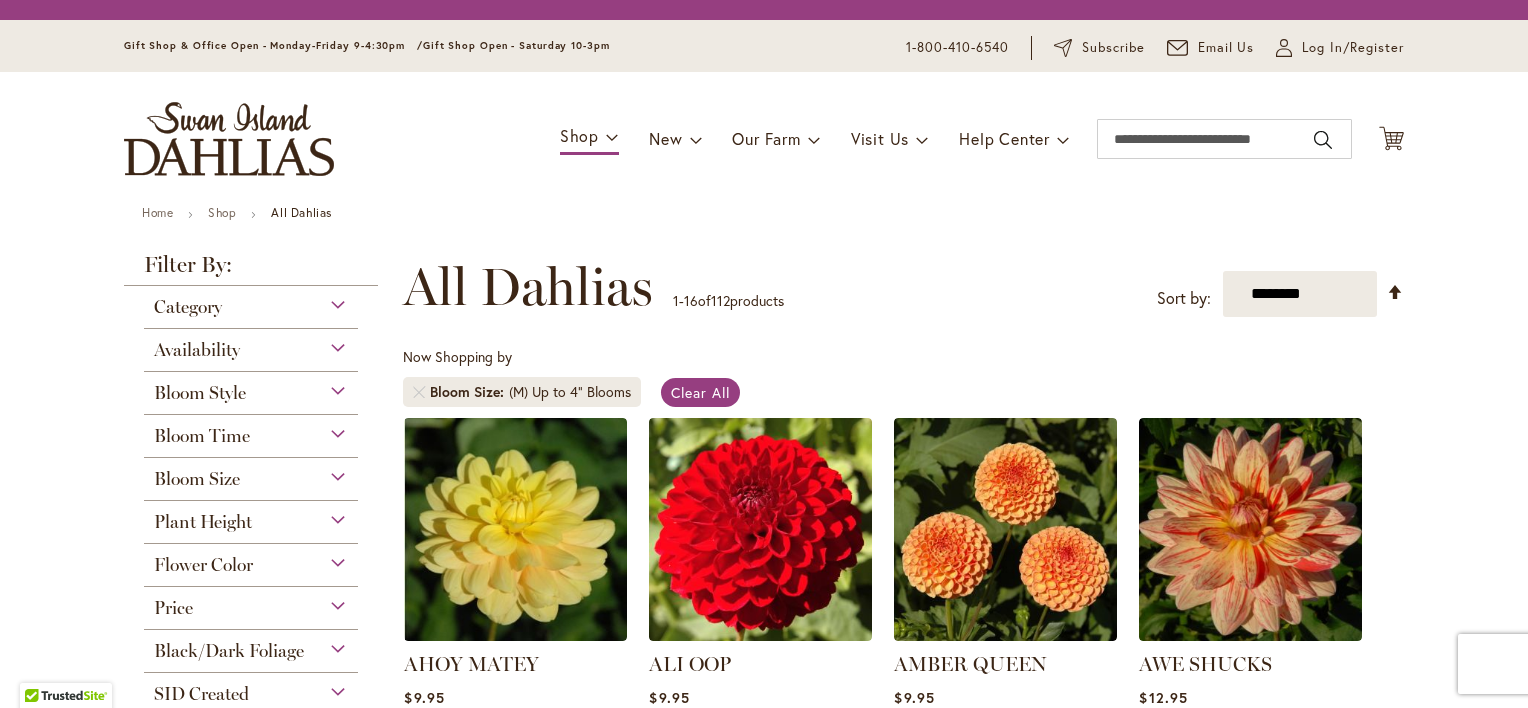 scroll, scrollTop: 0, scrollLeft: 0, axis: both 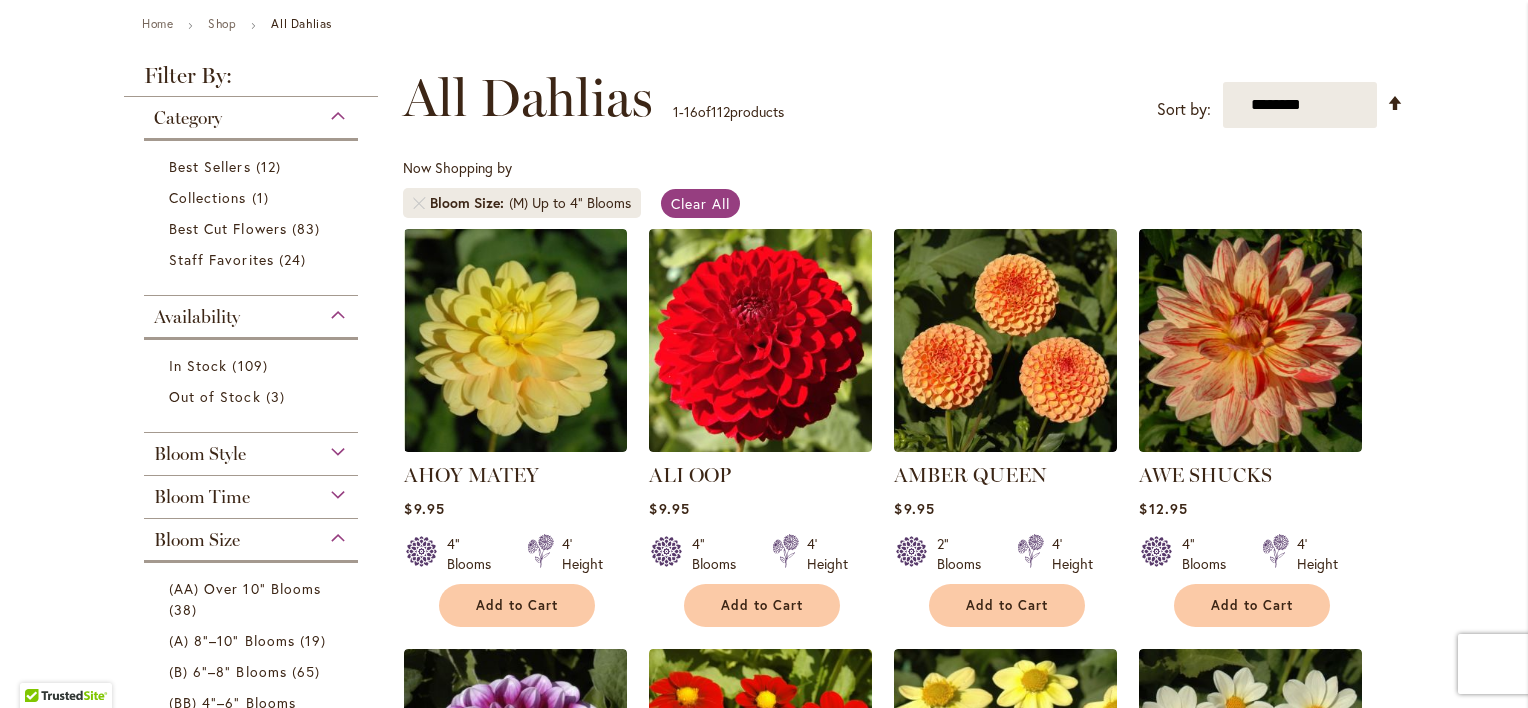 click on "**********" at bounding box center (897, 1037) 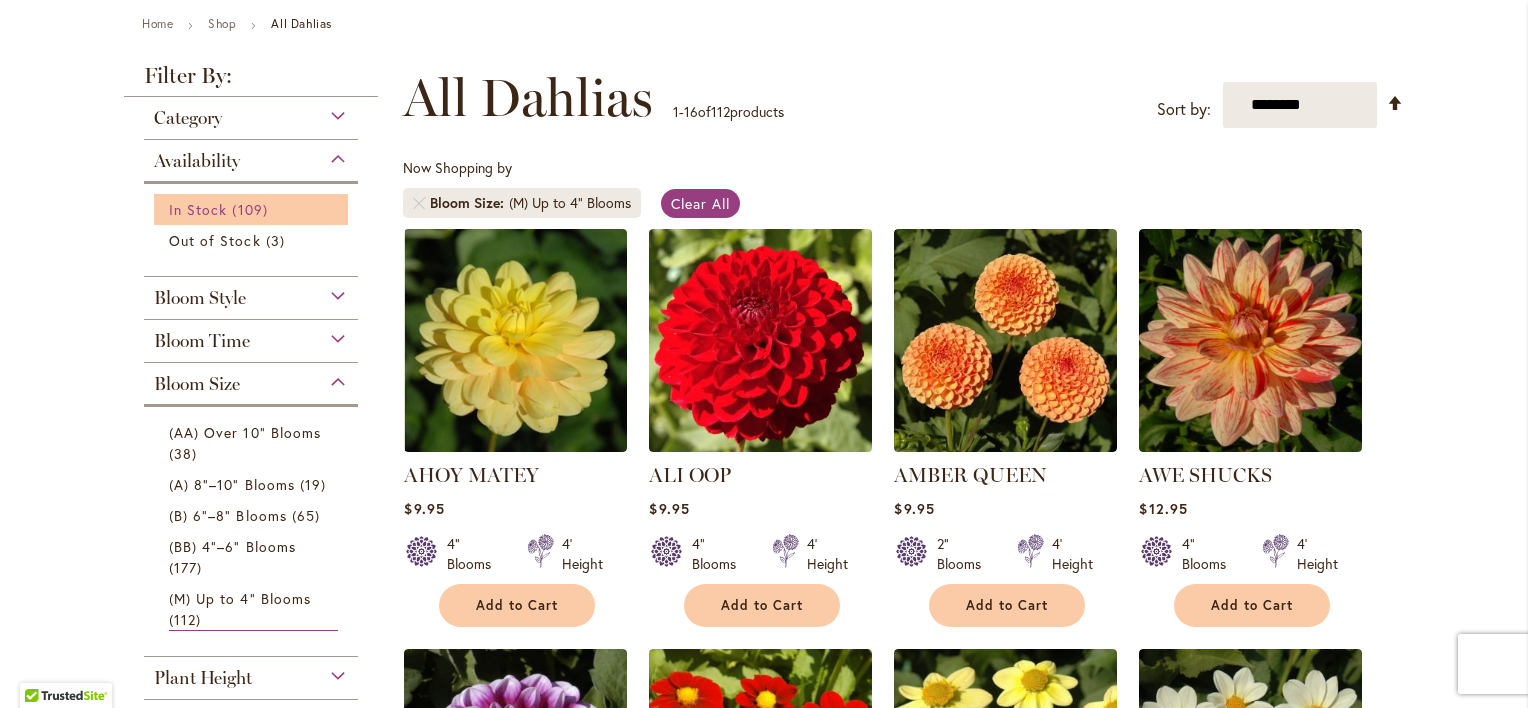 click on "109
items" at bounding box center [252, 209] 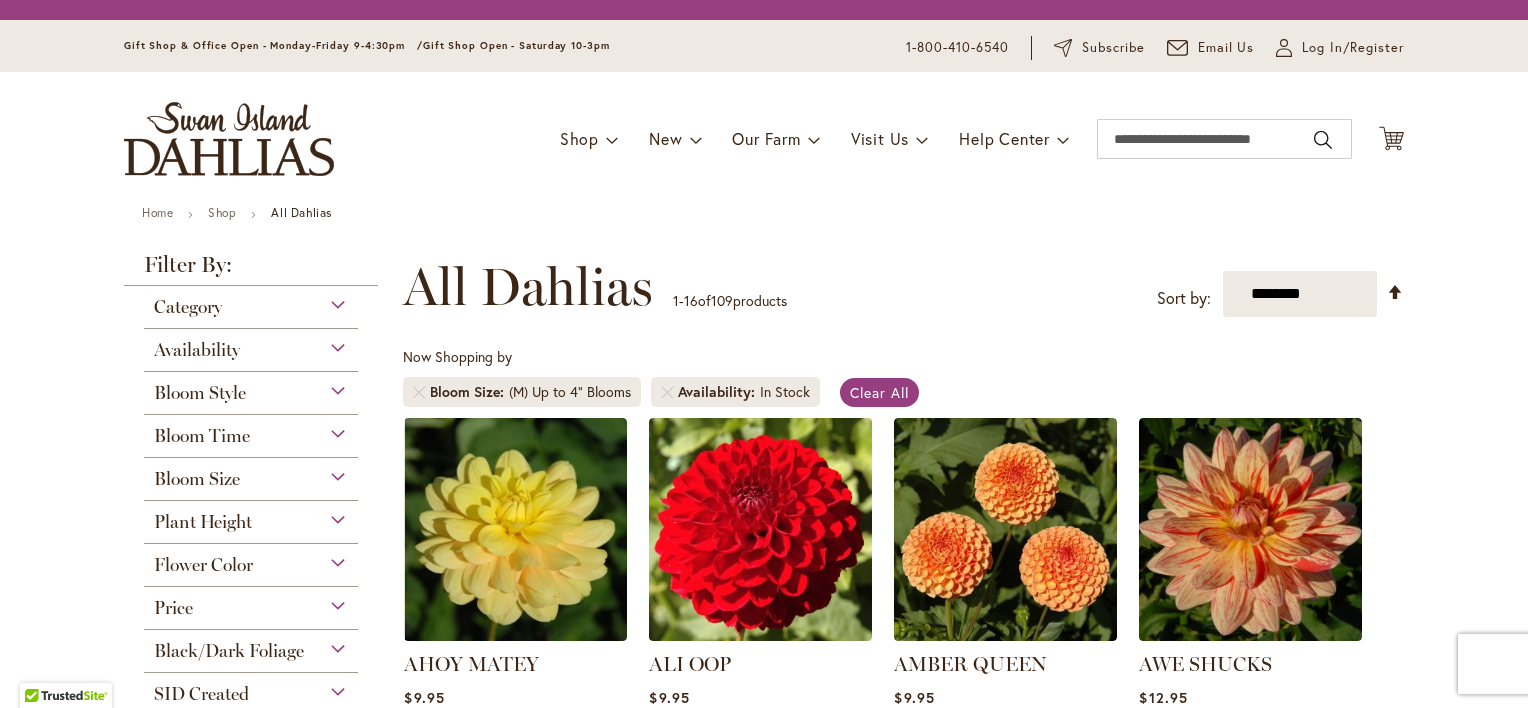 scroll, scrollTop: 0, scrollLeft: 0, axis: both 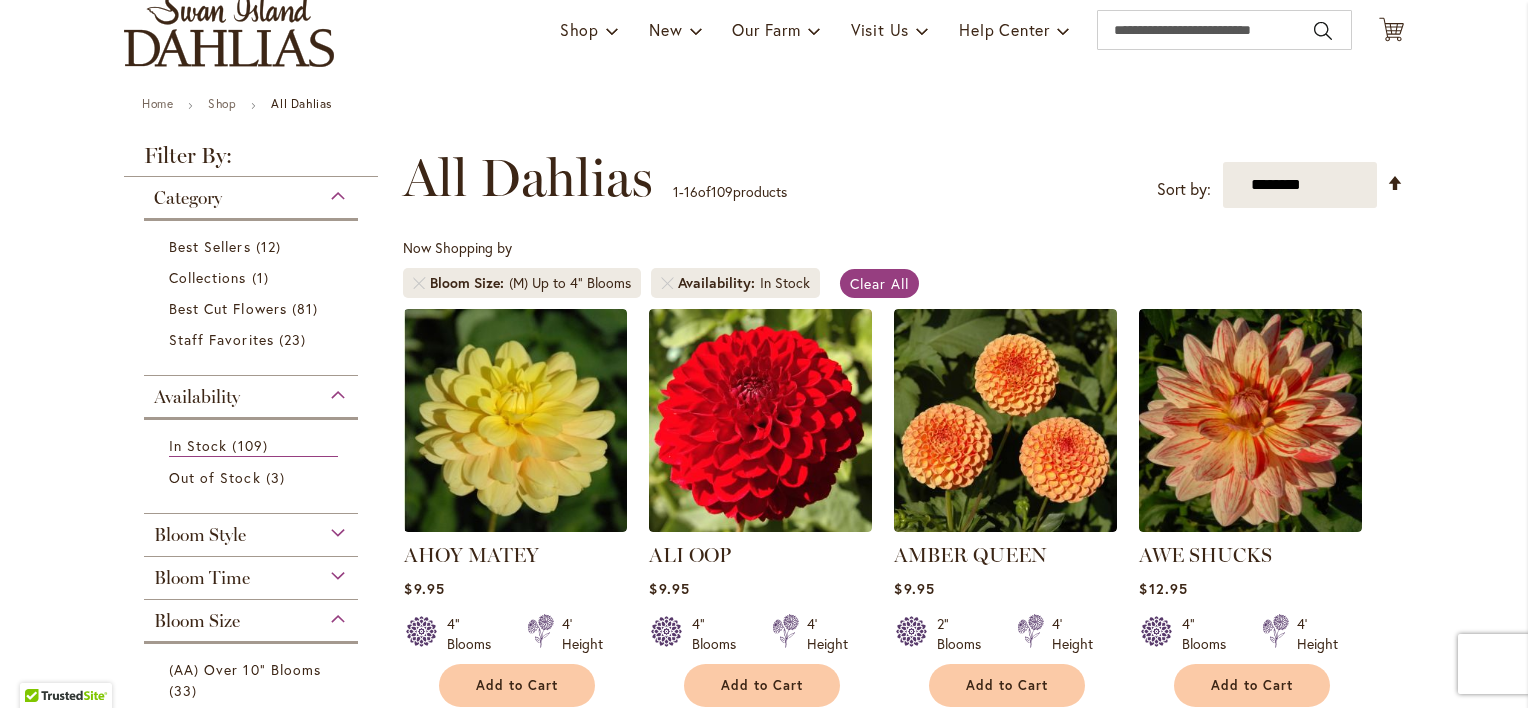click on "Category" at bounding box center [251, 193] 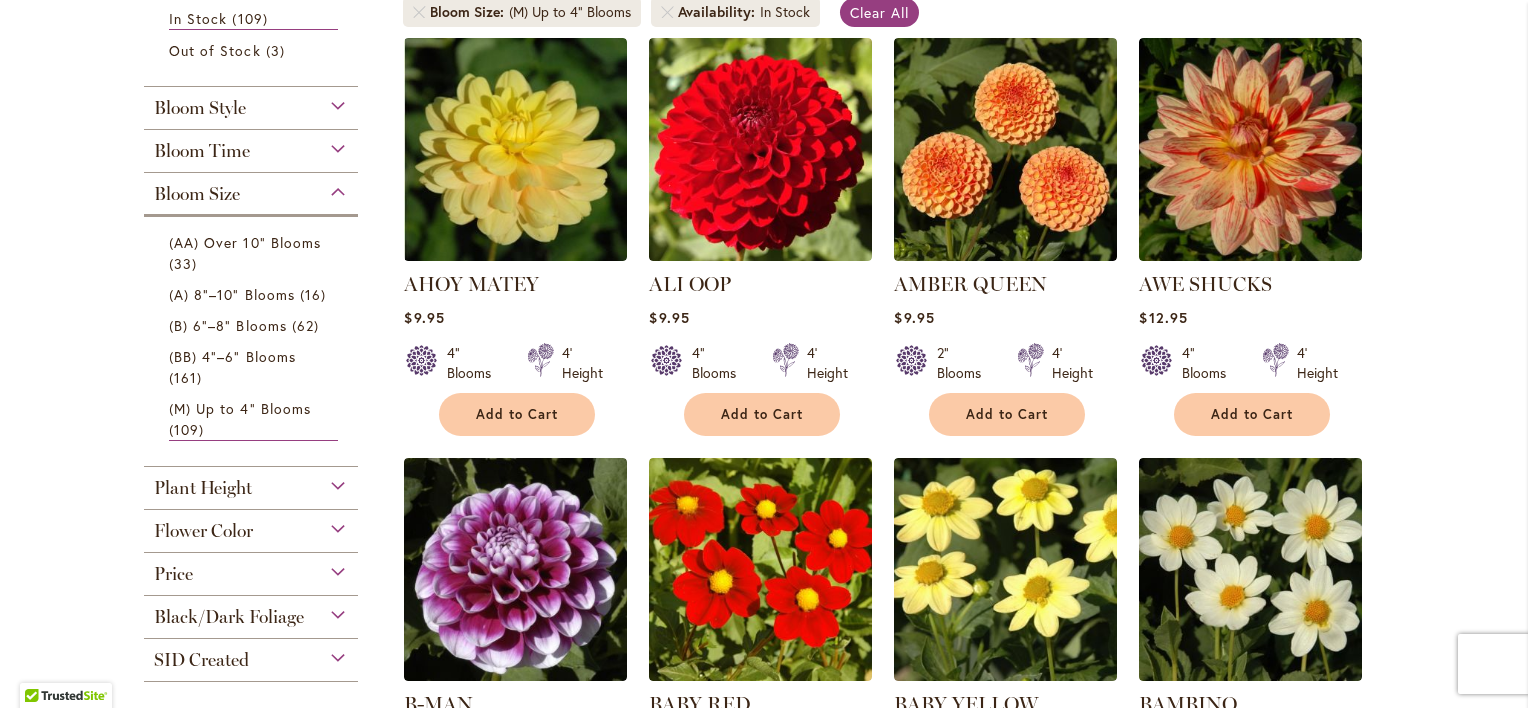 scroll, scrollTop: 422, scrollLeft: 0, axis: vertical 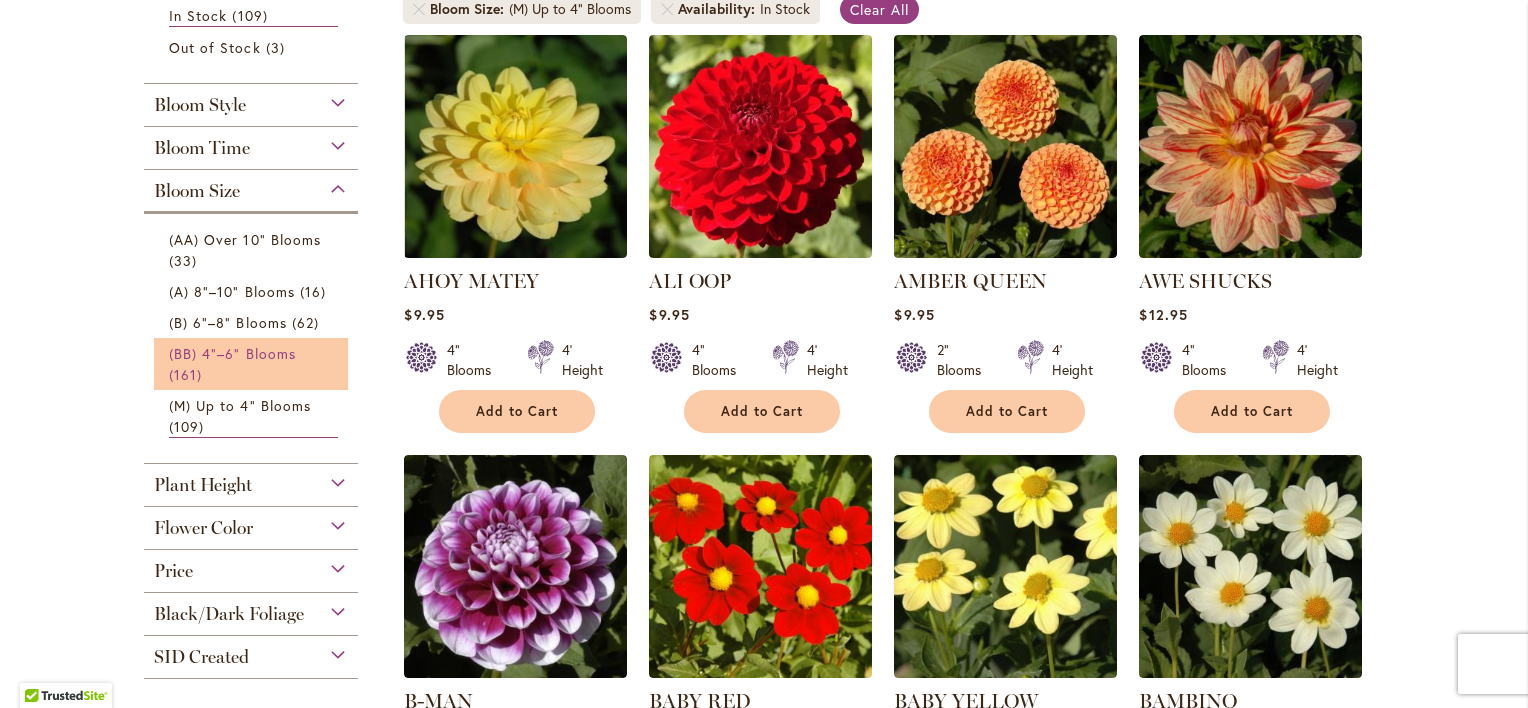 click on "(BB) 4"–6" Blooms" at bounding box center [232, 353] 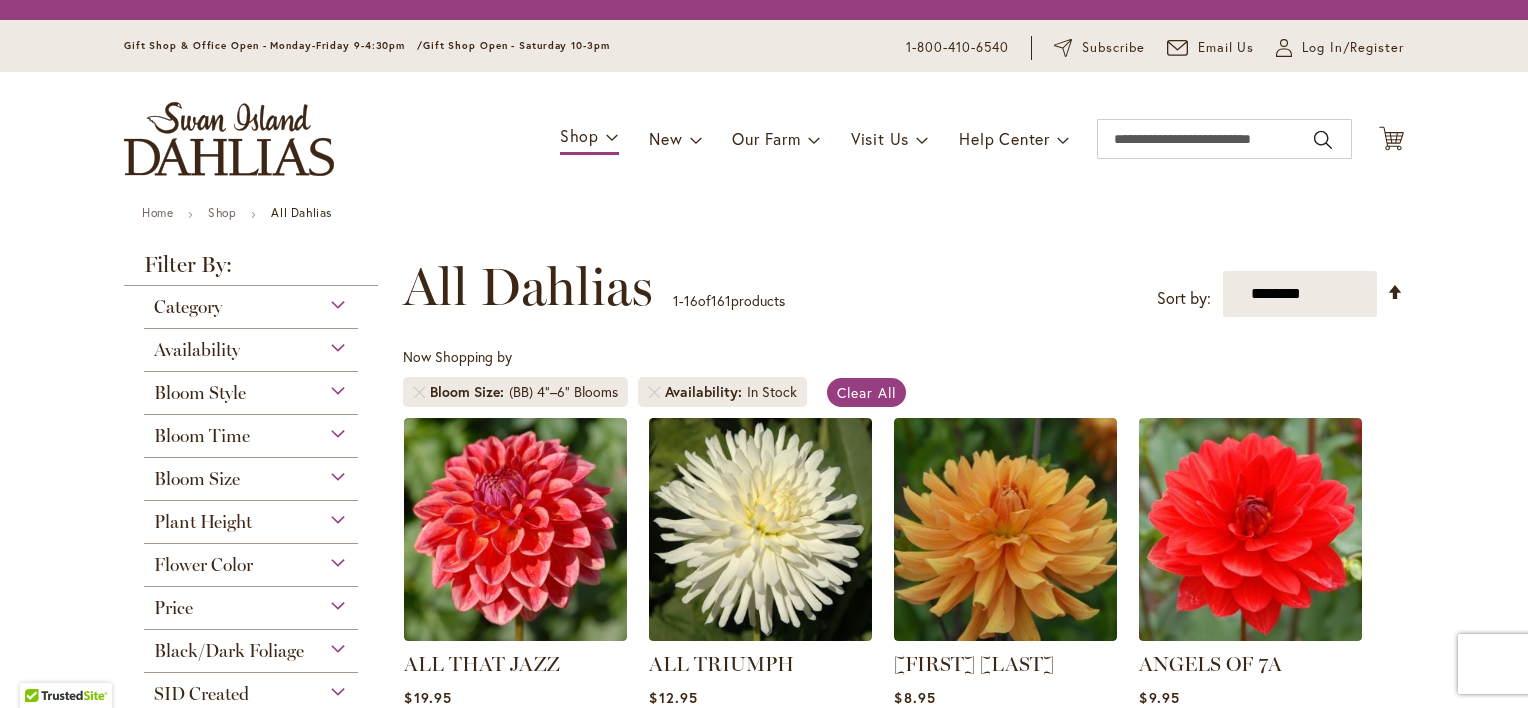 scroll, scrollTop: 0, scrollLeft: 0, axis: both 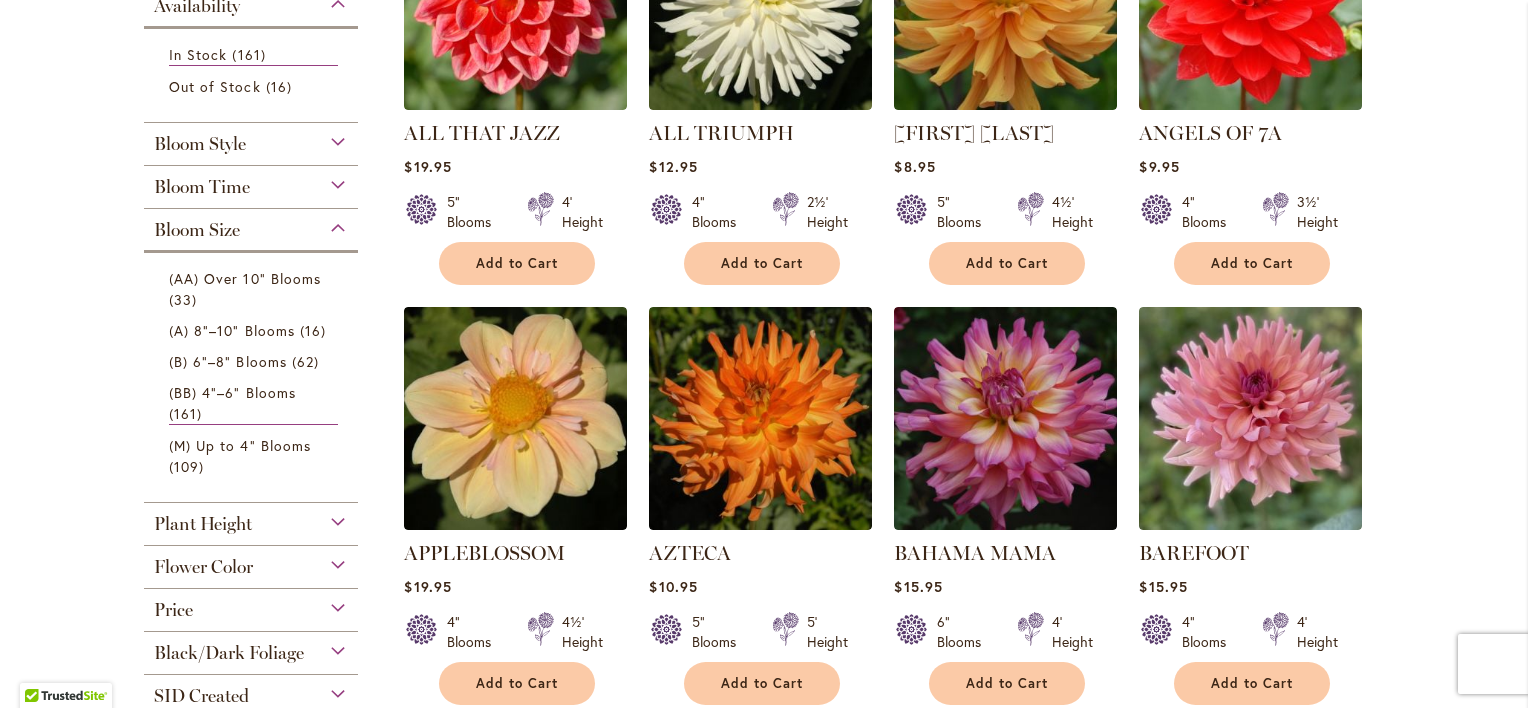 click on "Plant Height" at bounding box center (251, 519) 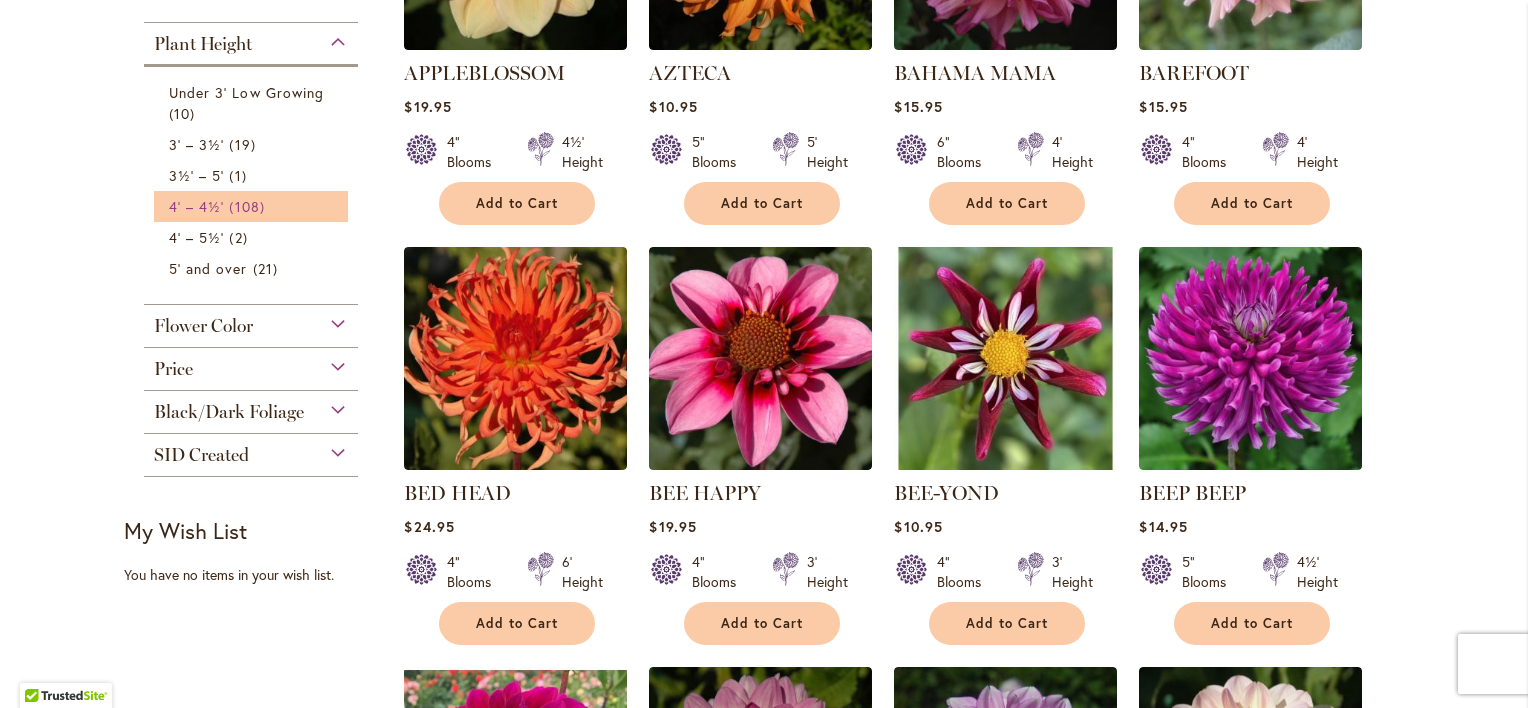 click on "108
items" at bounding box center [249, 206] 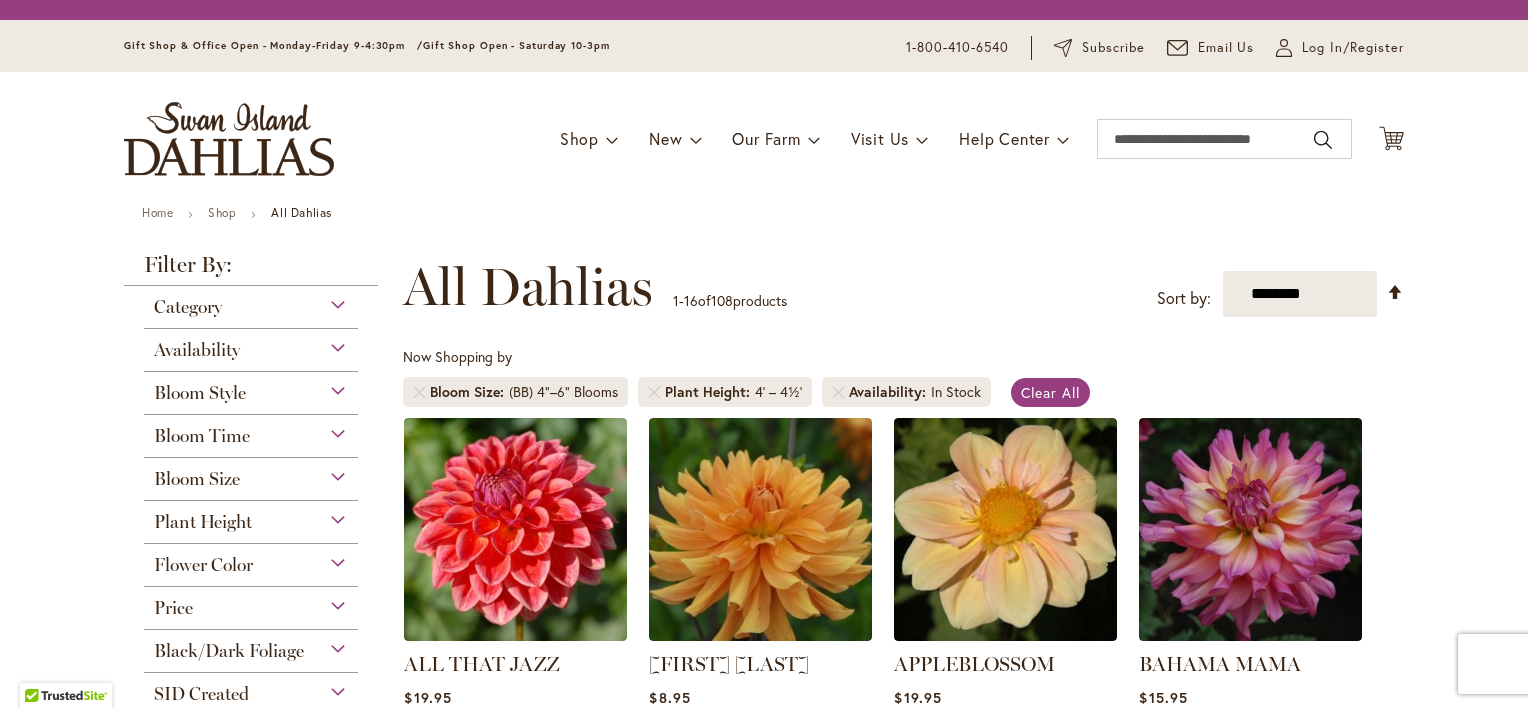 scroll, scrollTop: 0, scrollLeft: 0, axis: both 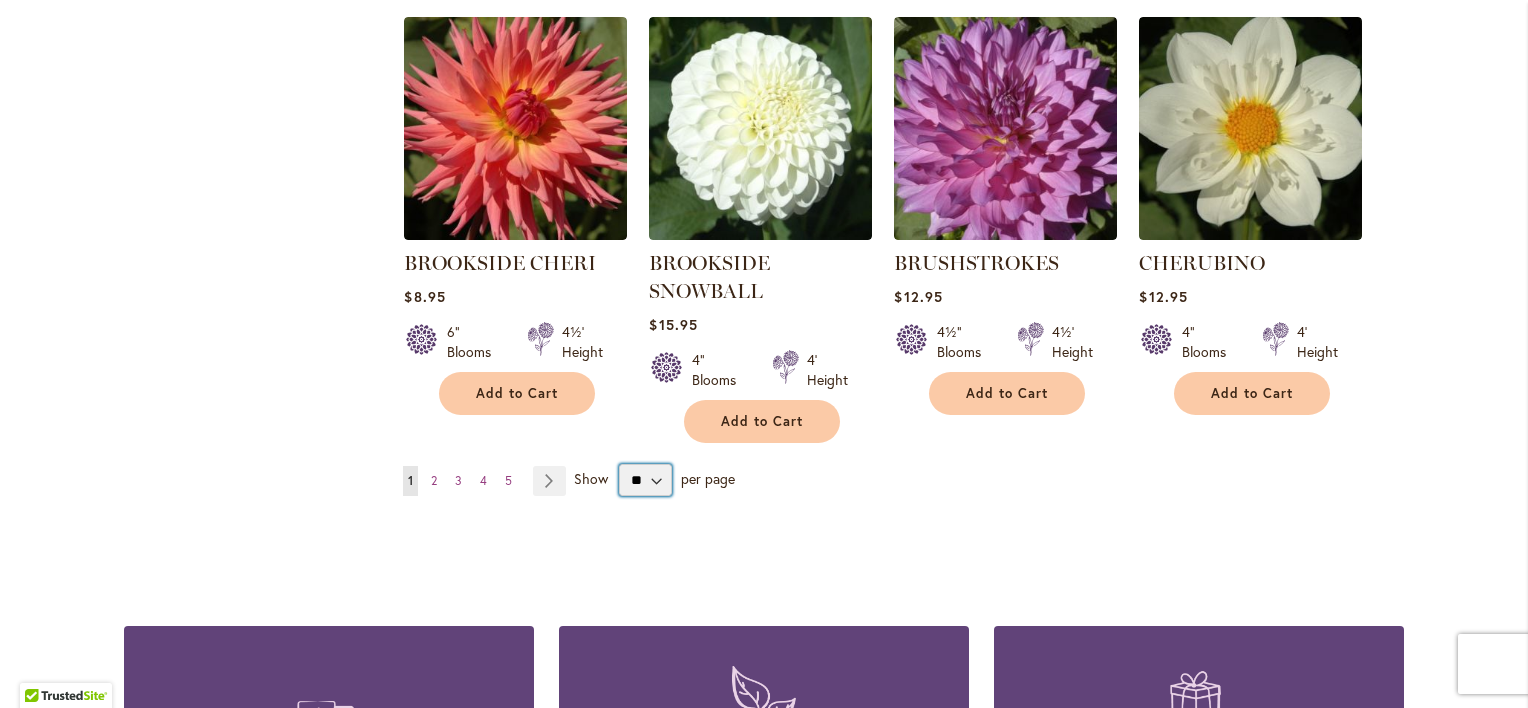 click on "**
**
**
**" at bounding box center (645, 480) 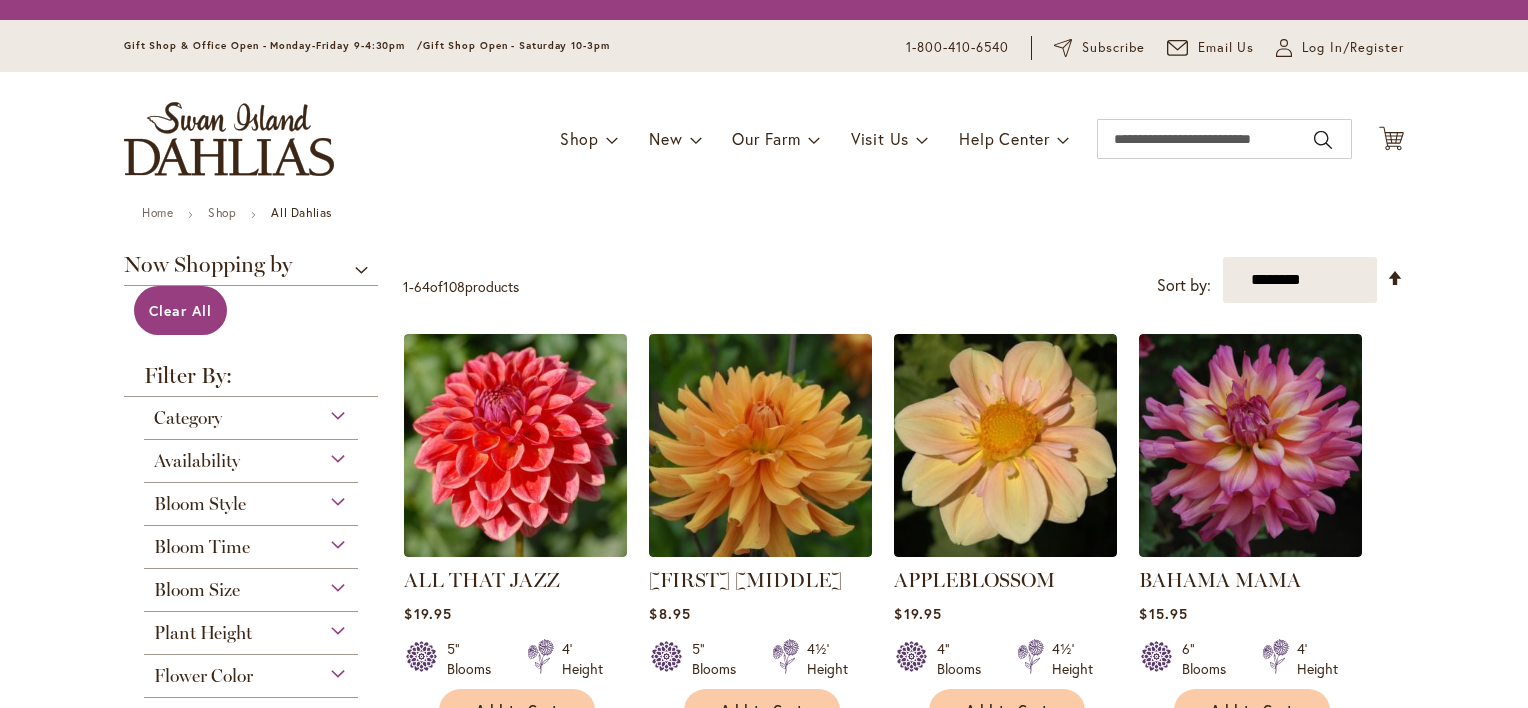 scroll, scrollTop: 0, scrollLeft: 0, axis: both 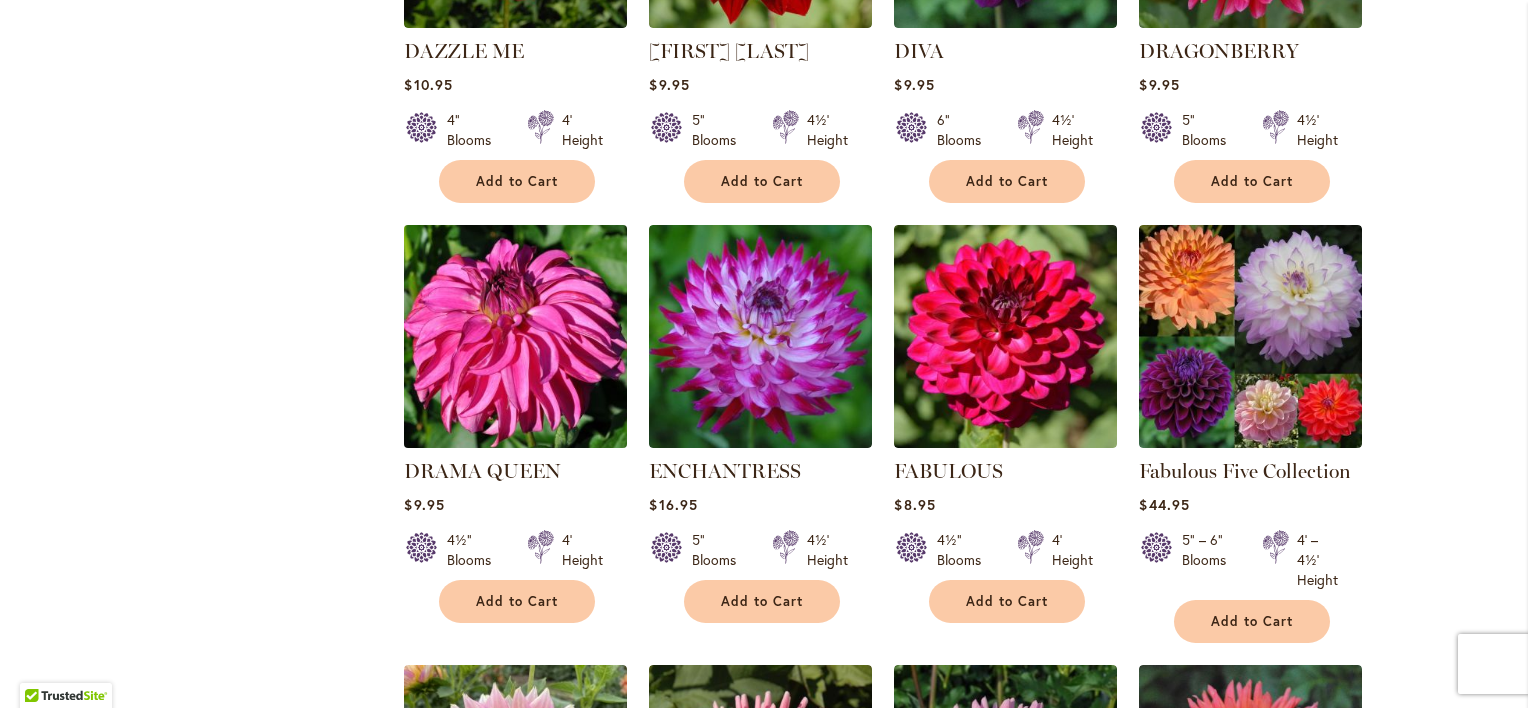 click 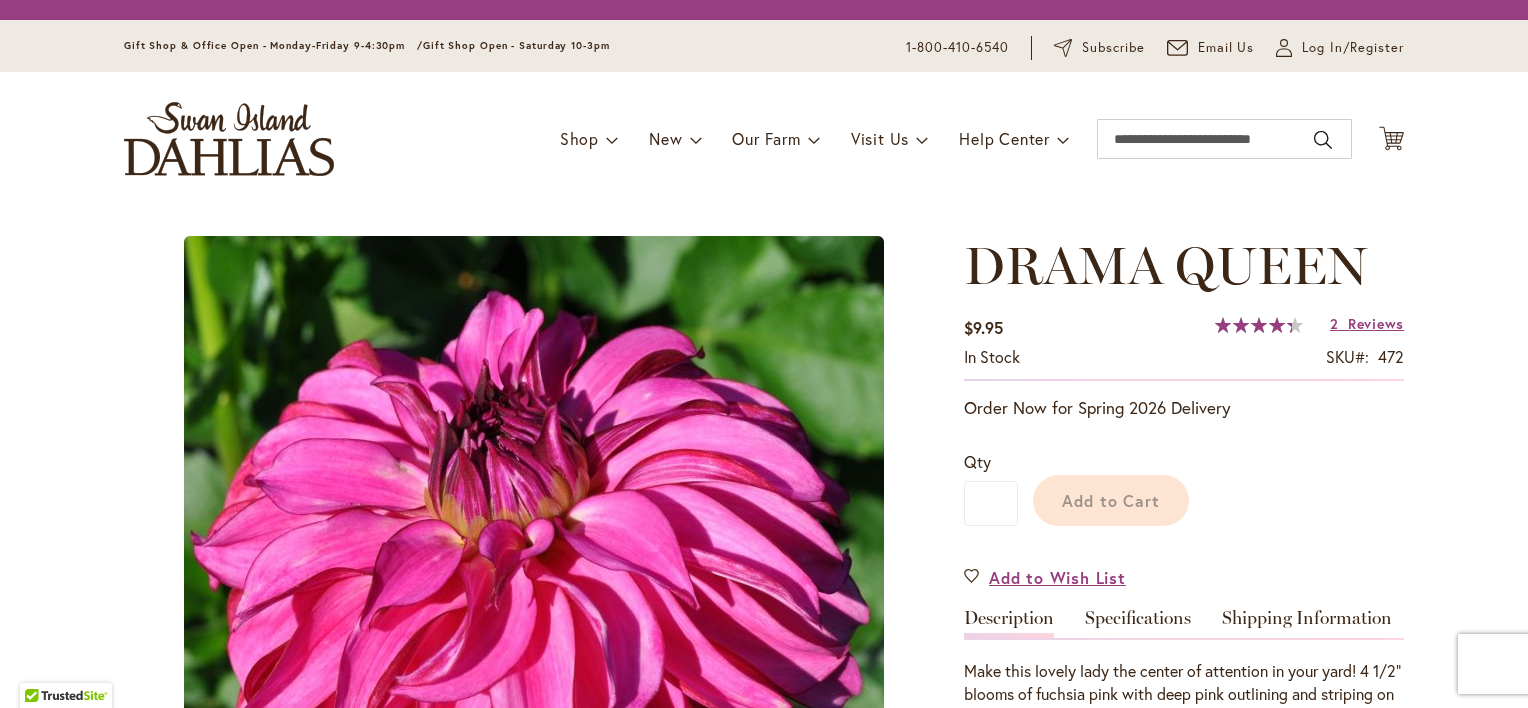 scroll, scrollTop: 0, scrollLeft: 0, axis: both 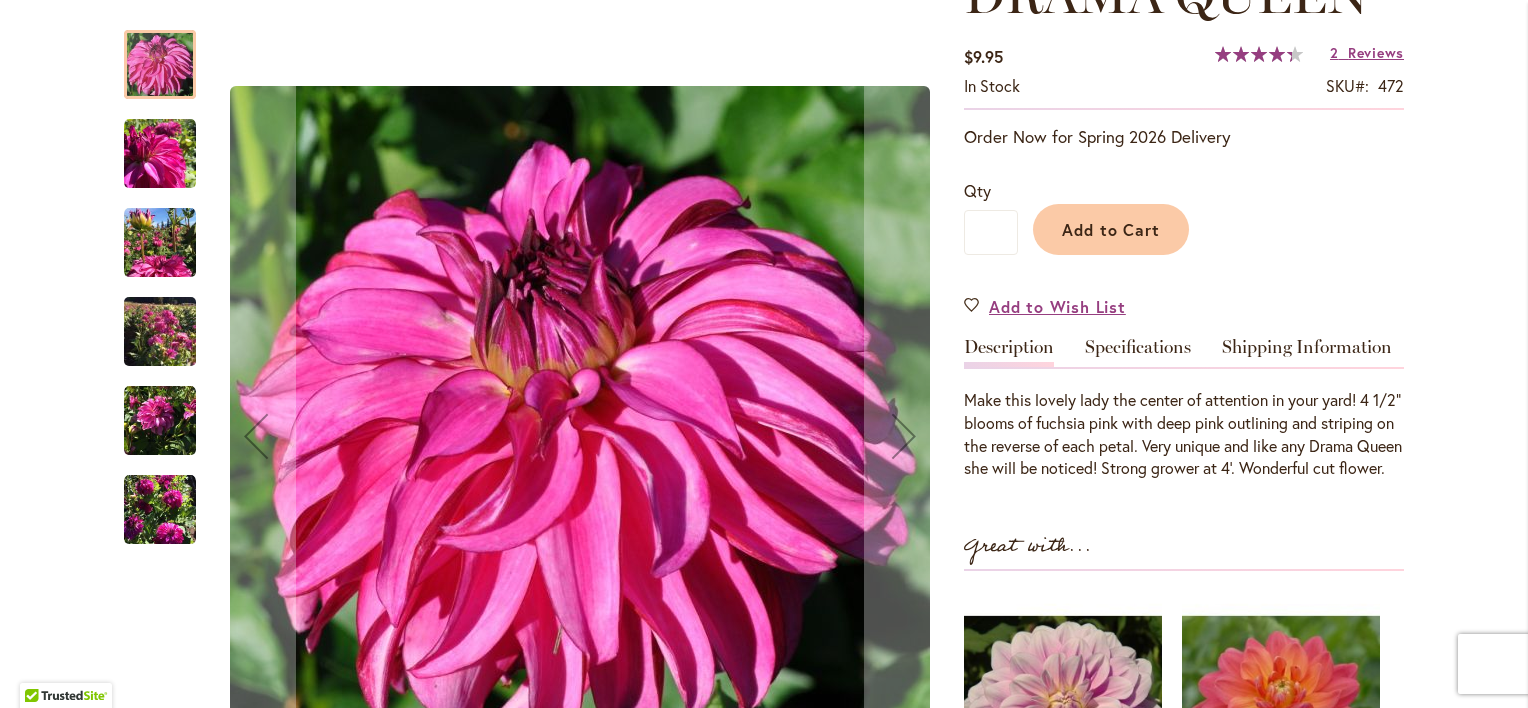 click at bounding box center (160, 243) 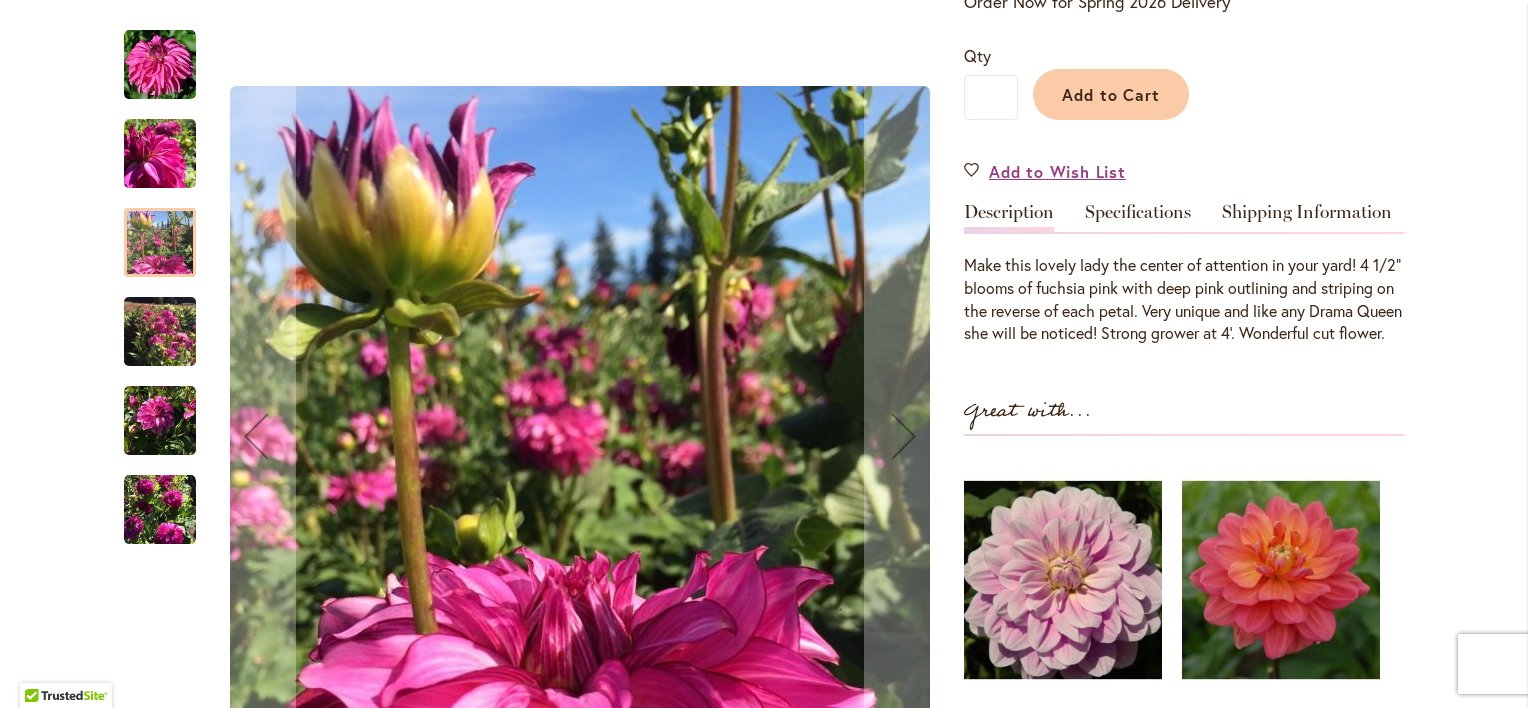 scroll, scrollTop: 460, scrollLeft: 0, axis: vertical 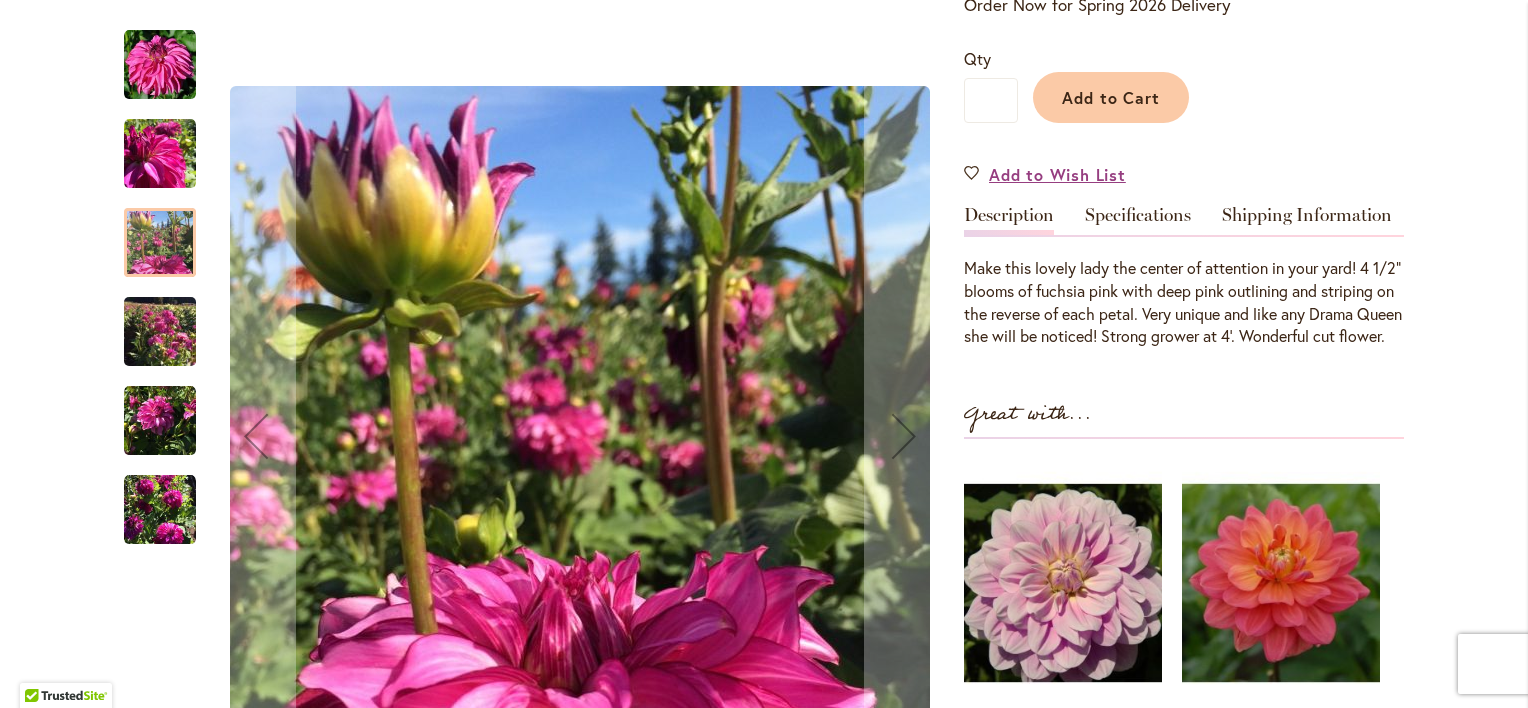 click at bounding box center [160, 510] 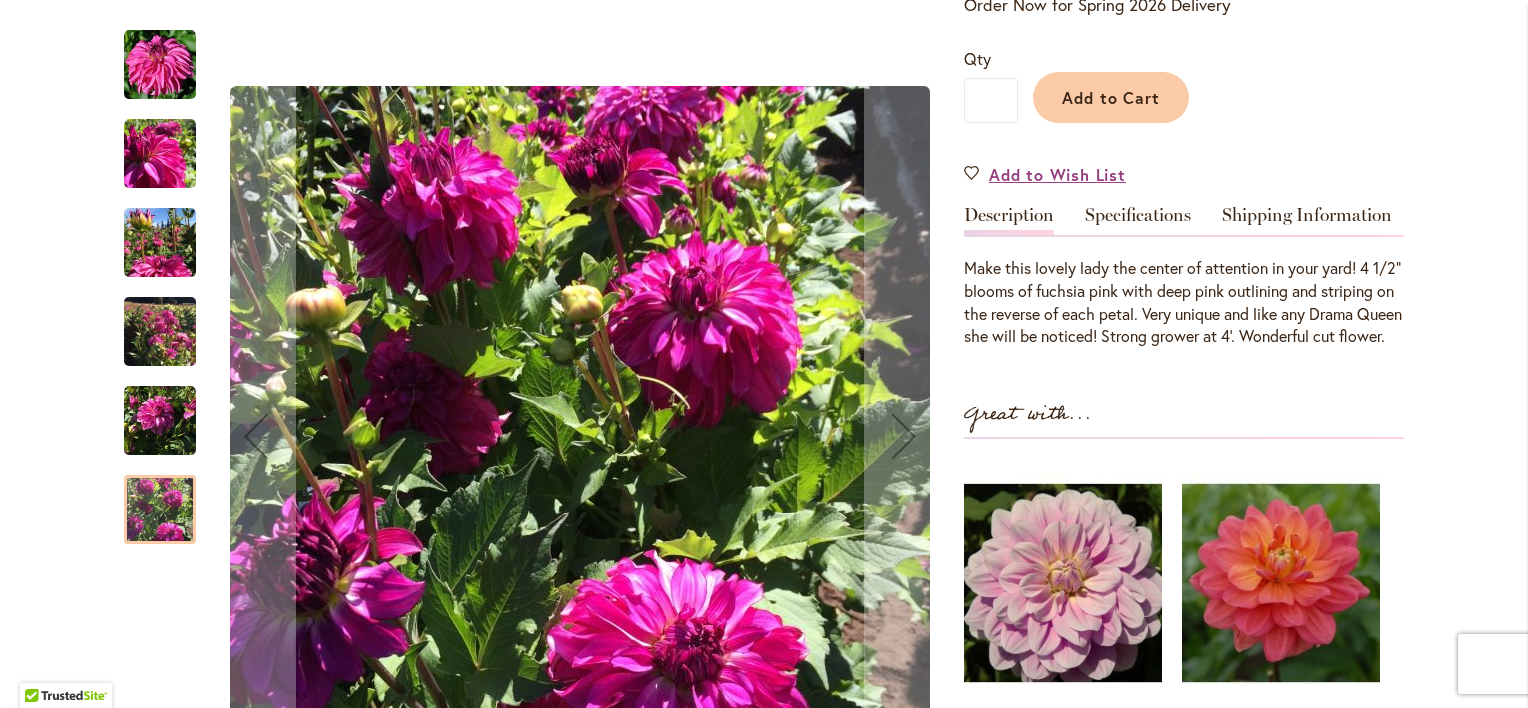 click at bounding box center [160, 421] 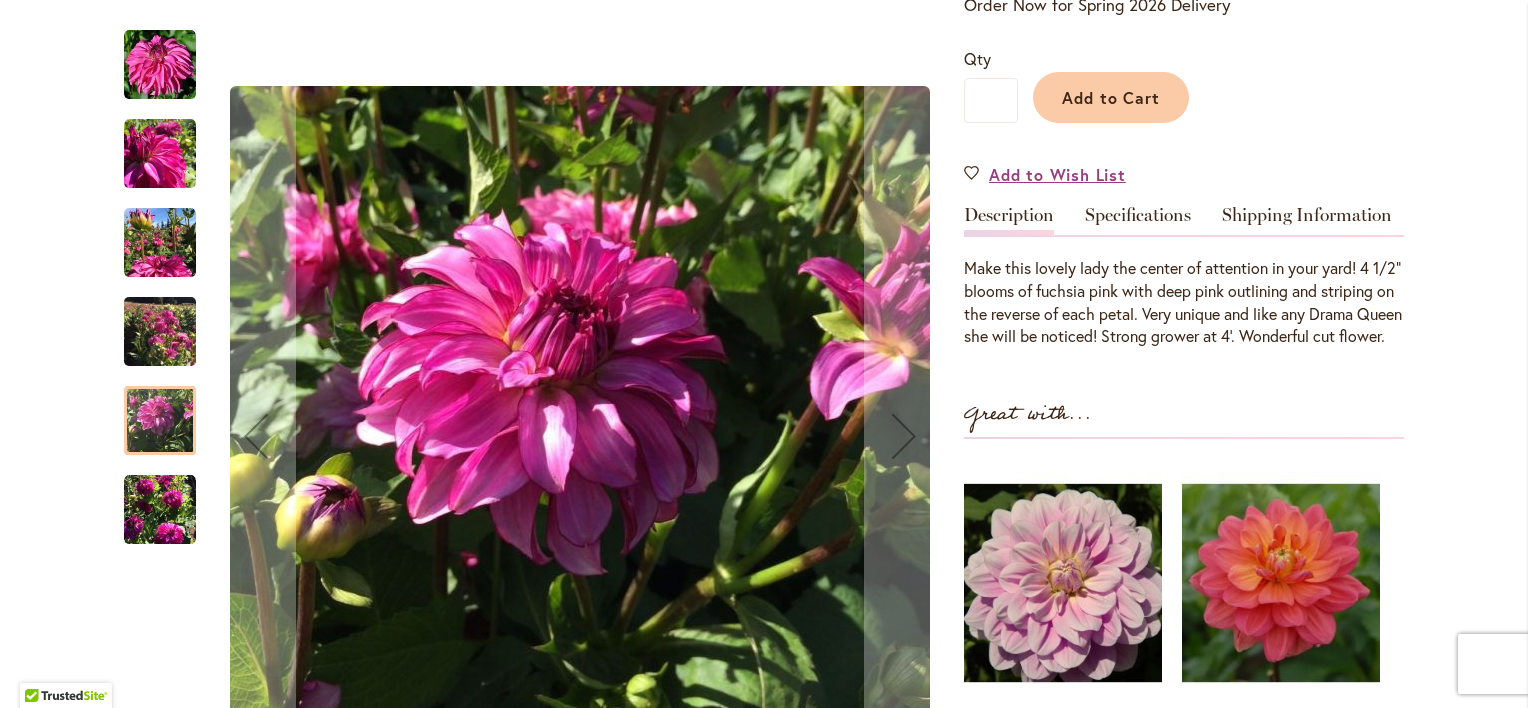 click at bounding box center (160, 332) 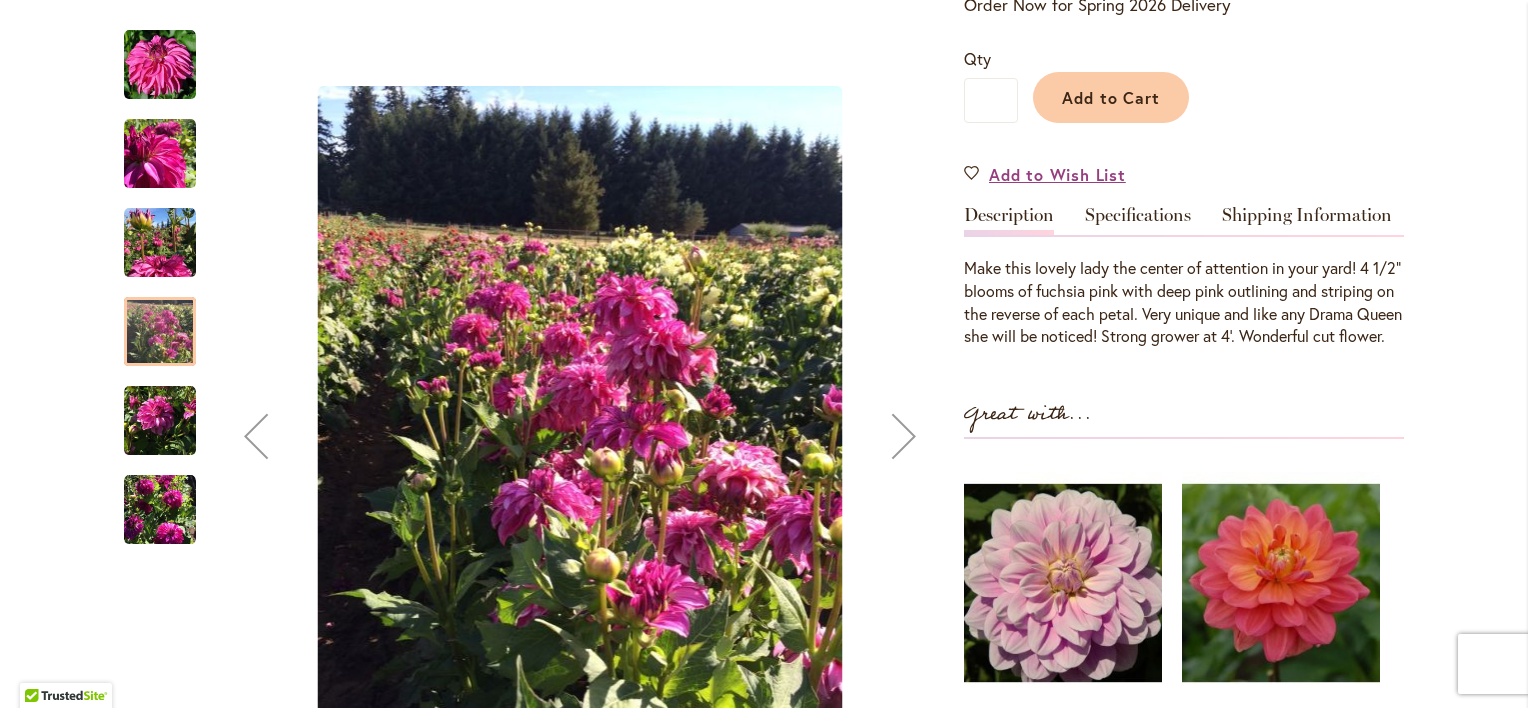 click at bounding box center (160, 243) 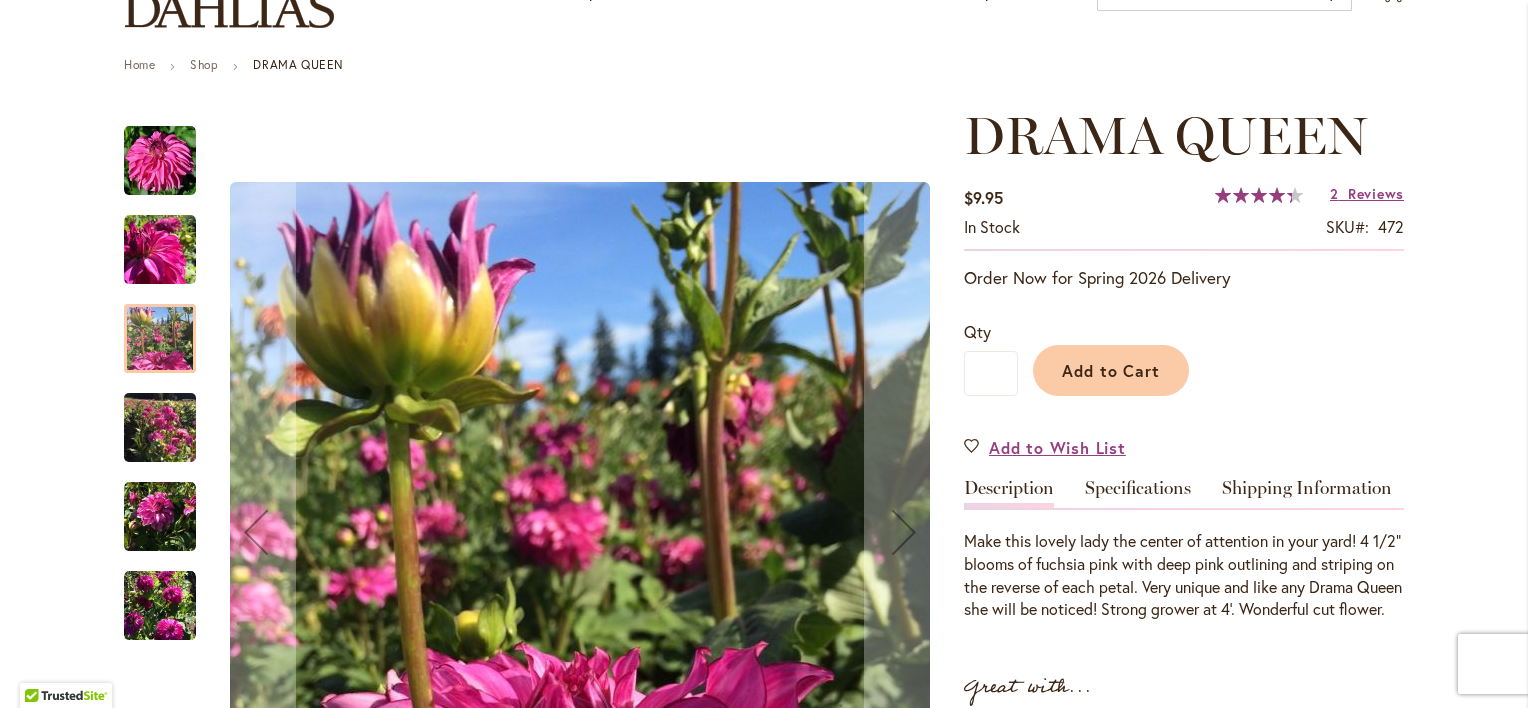 scroll, scrollTop: 188, scrollLeft: 0, axis: vertical 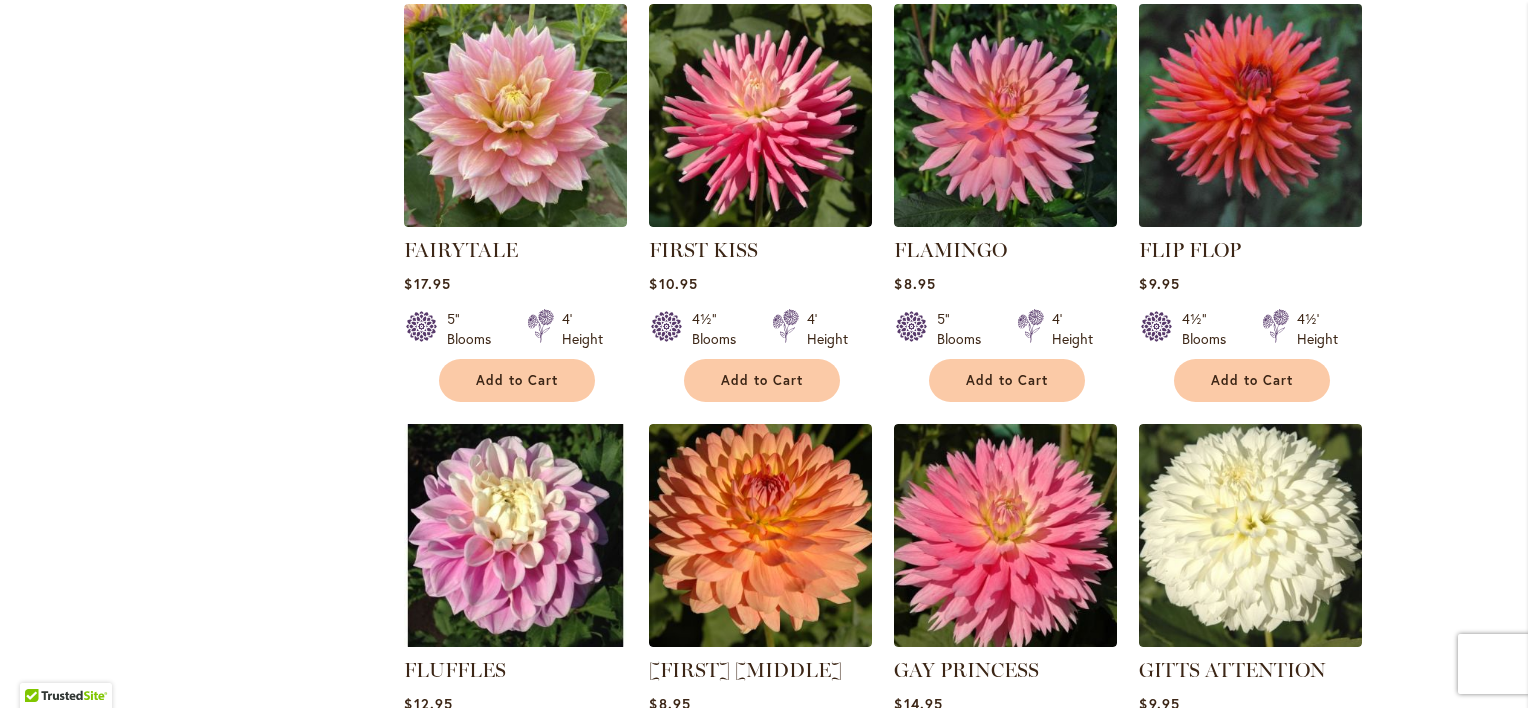 click at bounding box center [1251, 115] 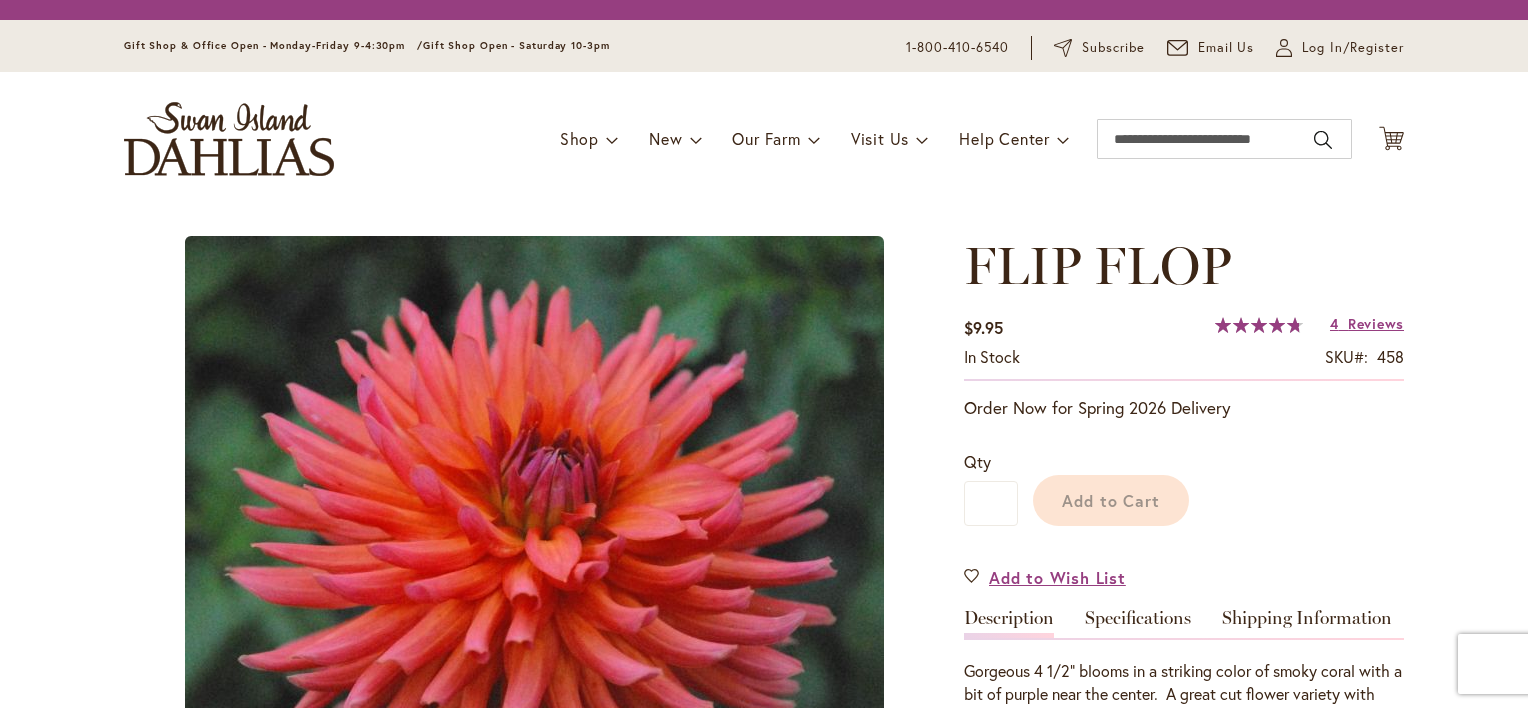 scroll, scrollTop: 0, scrollLeft: 0, axis: both 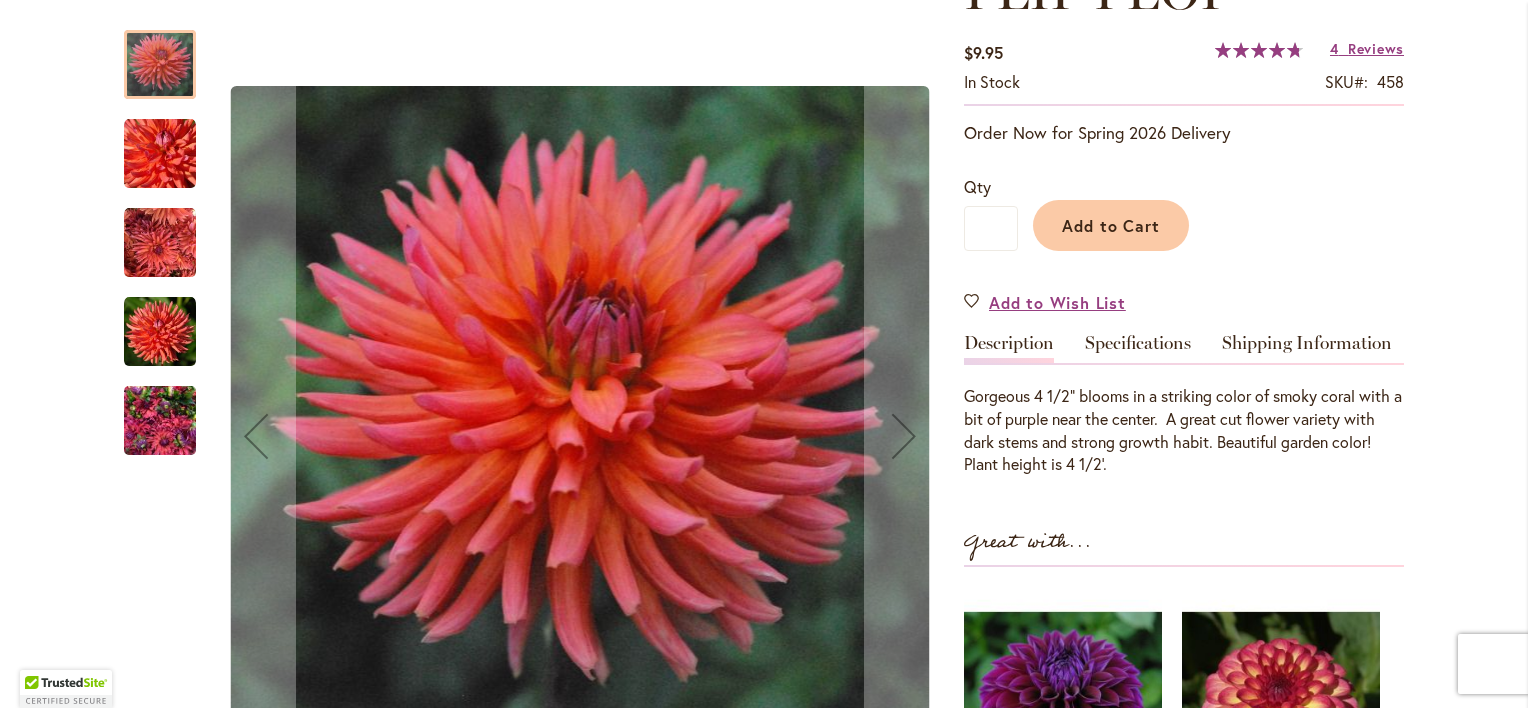 click at bounding box center [160, 332] 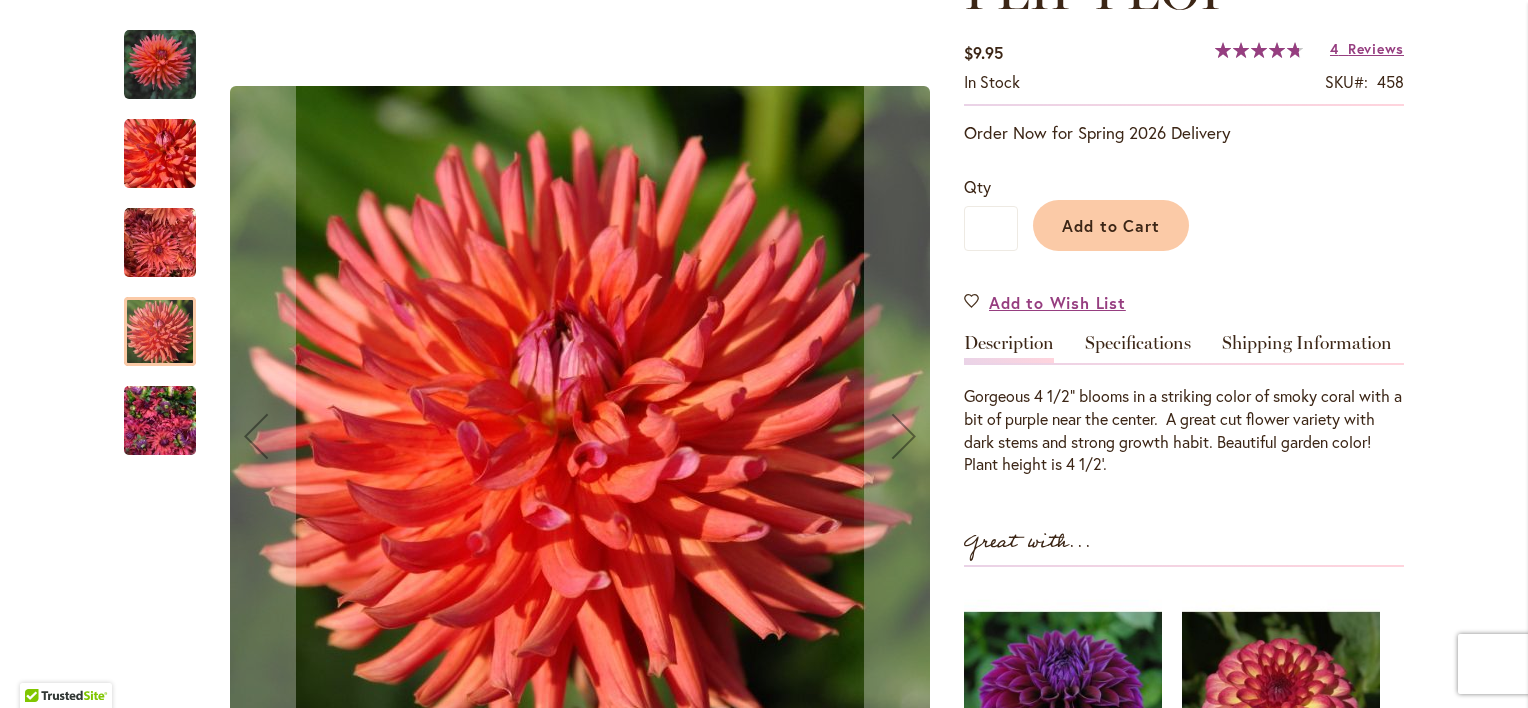 click at bounding box center [160, 243] 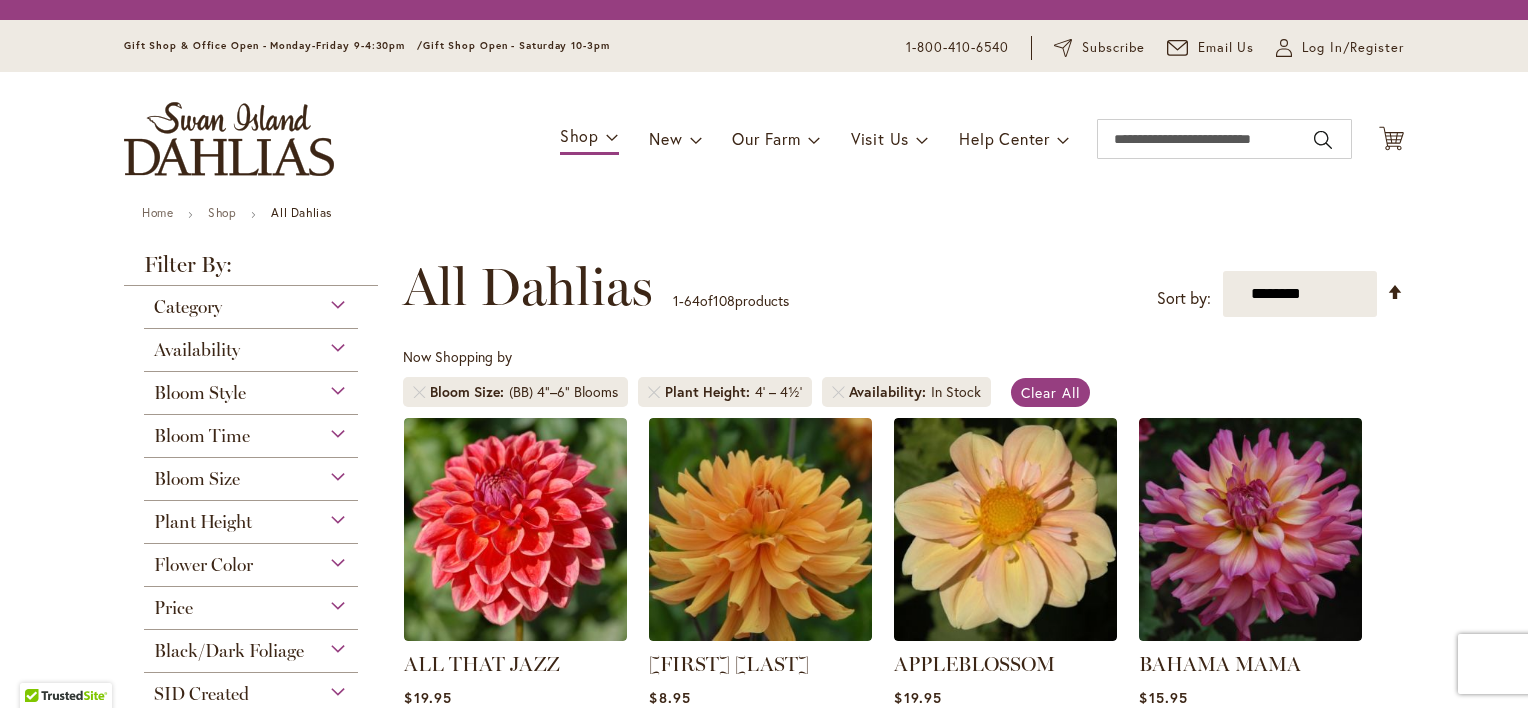 scroll, scrollTop: 0, scrollLeft: 0, axis: both 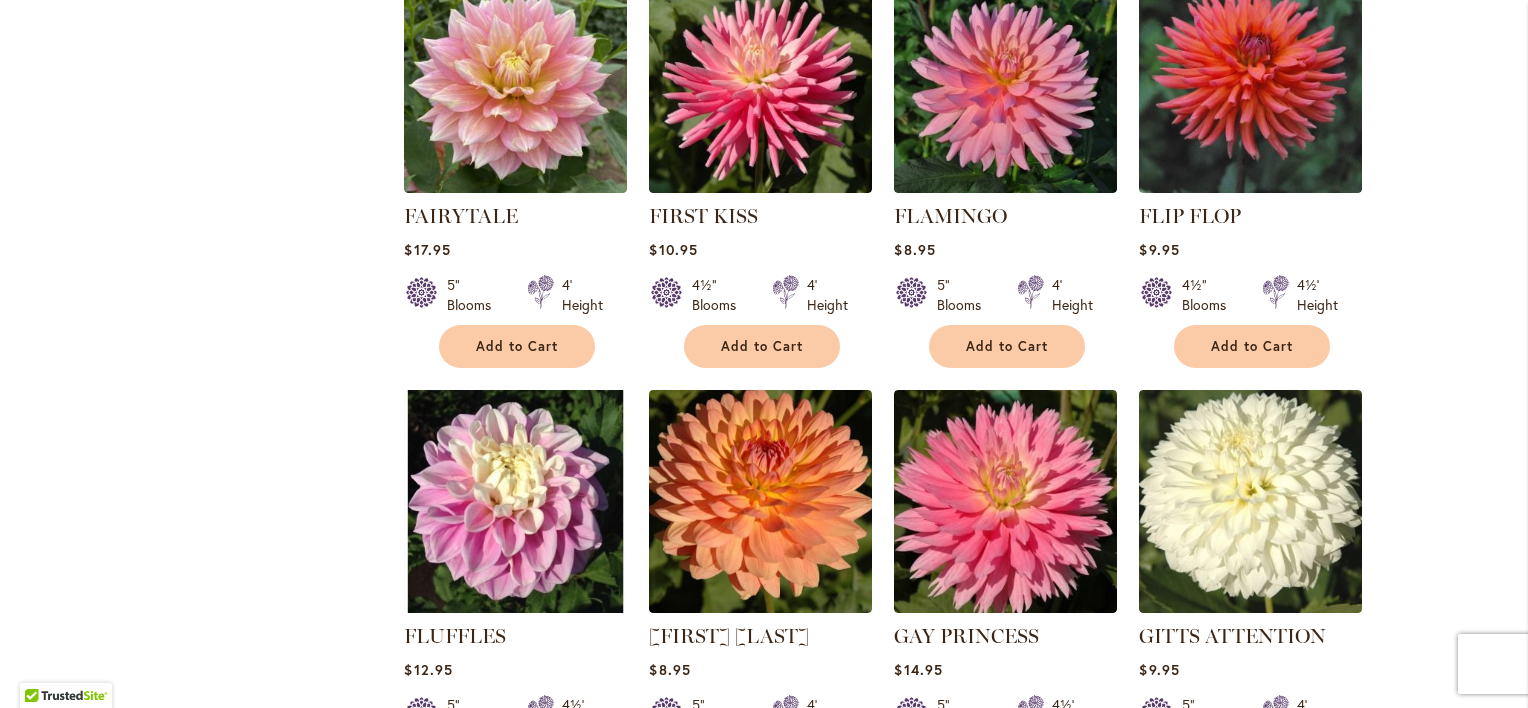click on "Skip to Content
Gift Shop & Office Open - Monday-Friday 9-4:30pm   /    Gift Shop Open - Saturday 10-3pm
1-800-410-6540
Subscribe
Email Us
My Account
Log In/Register
Toggle Nav
Shop
Dahlia Tubers
Collections
Fresh Cut Dahlias" at bounding box center (764, 297) 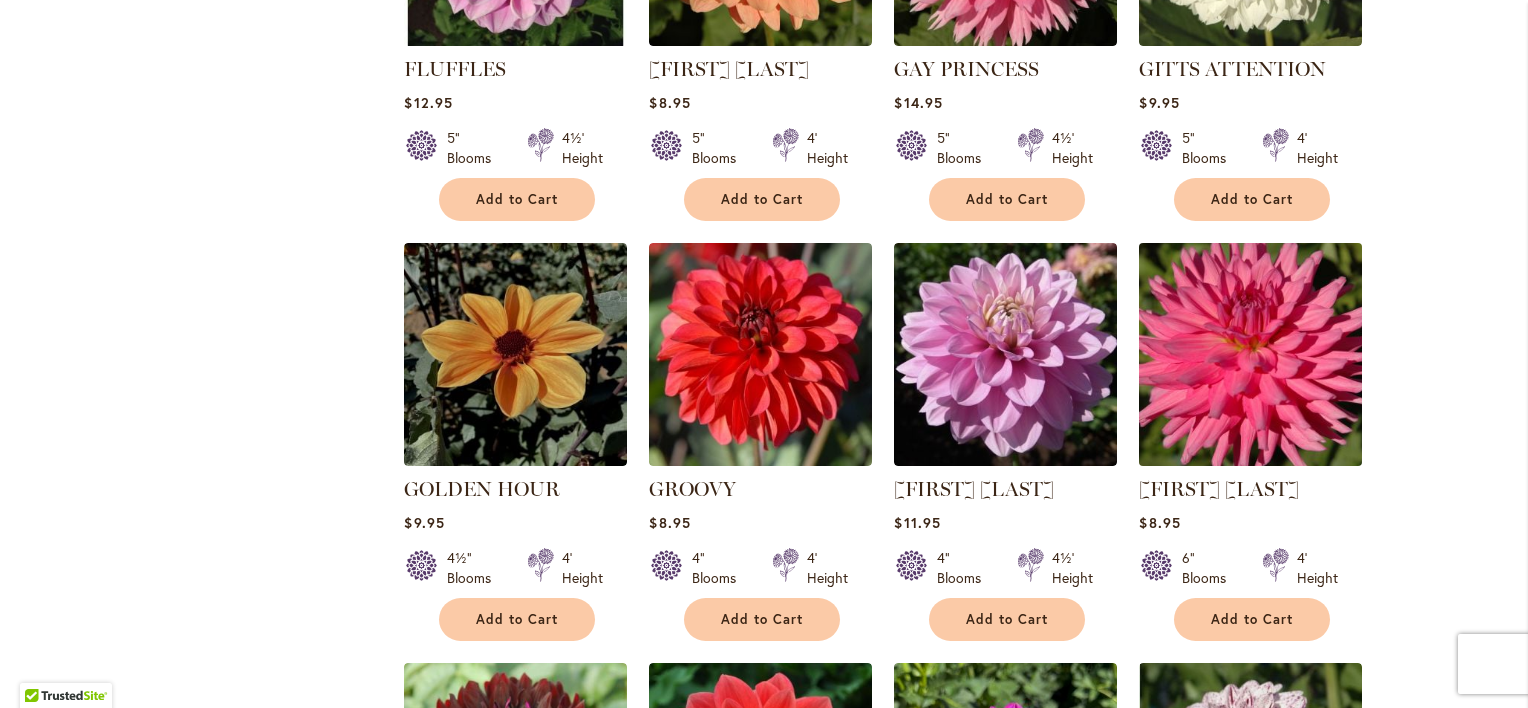 click at bounding box center (1251, 354) 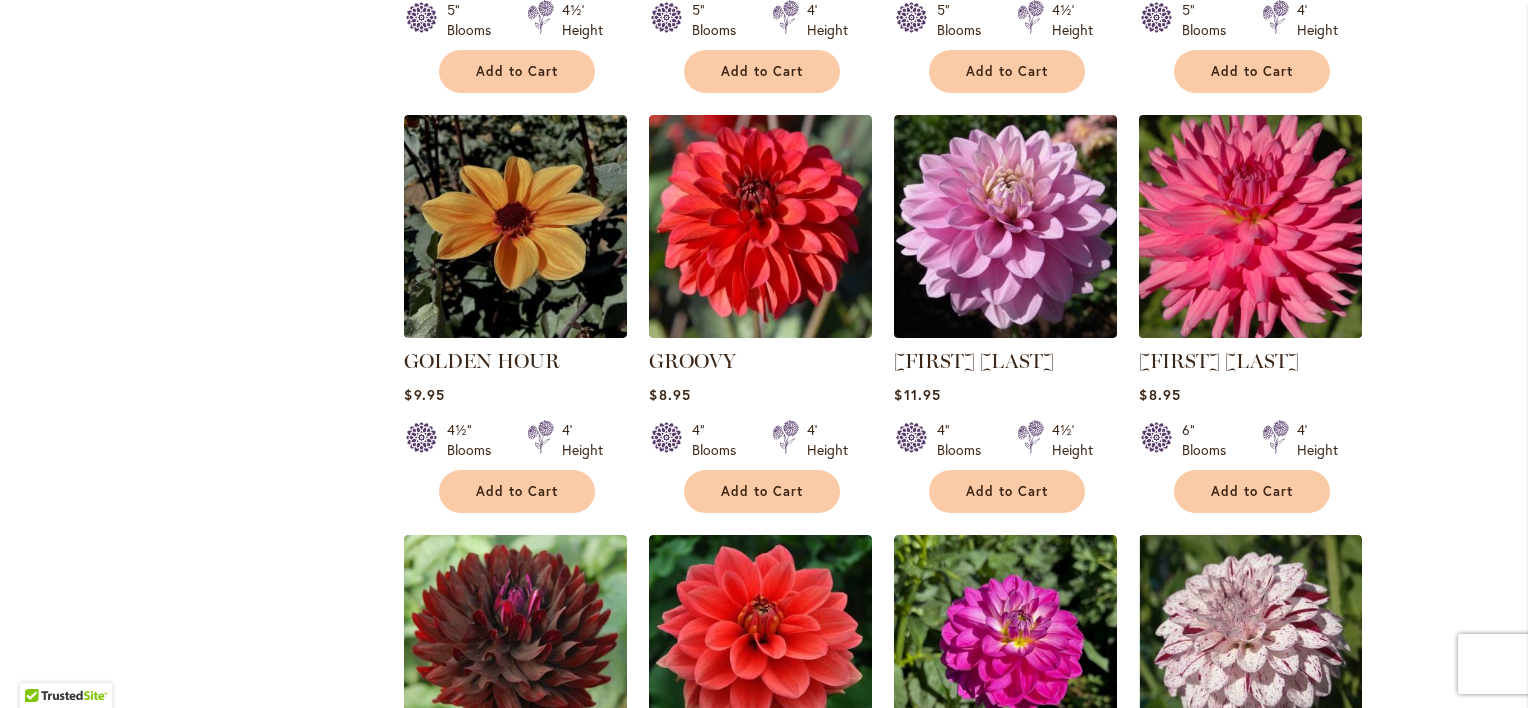 scroll, scrollTop: 4607, scrollLeft: 0, axis: vertical 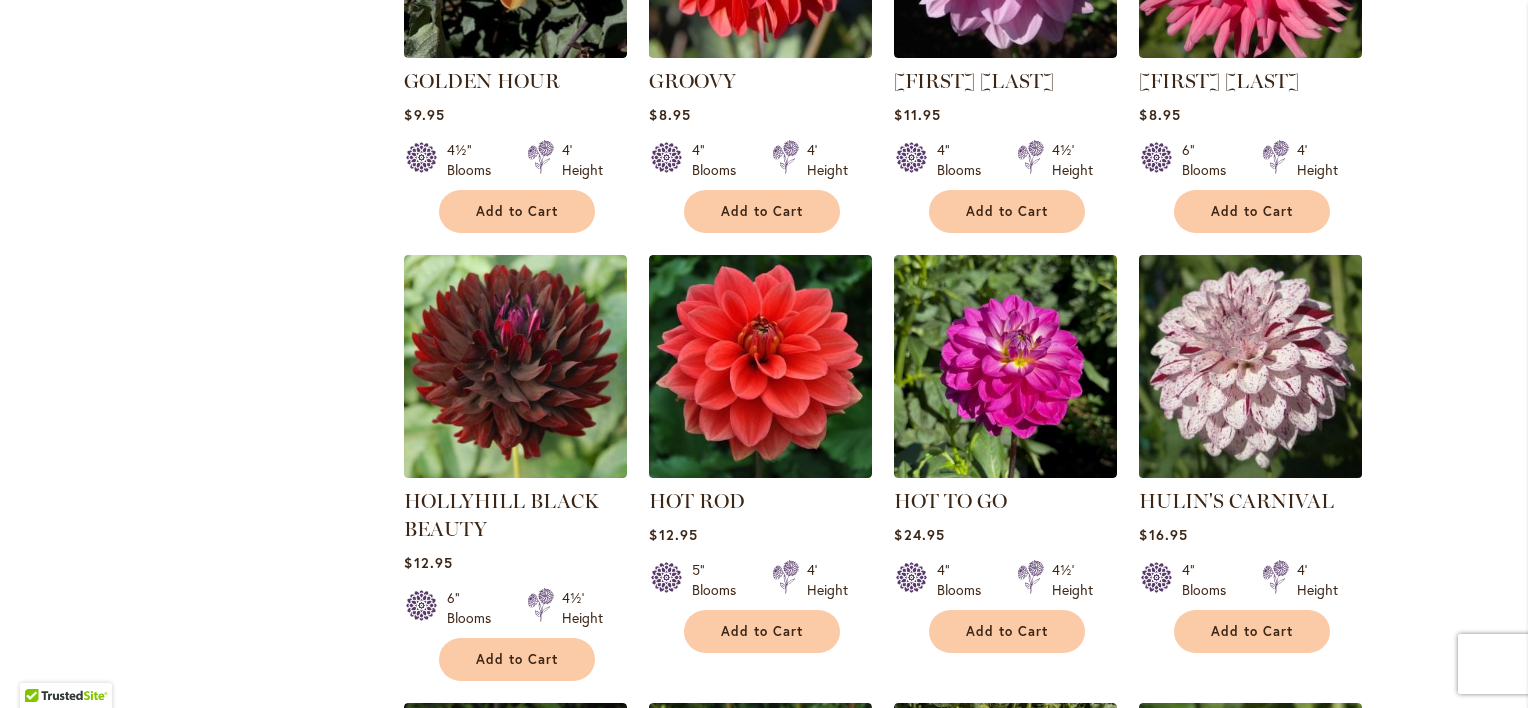 click at bounding box center (1251, 366) 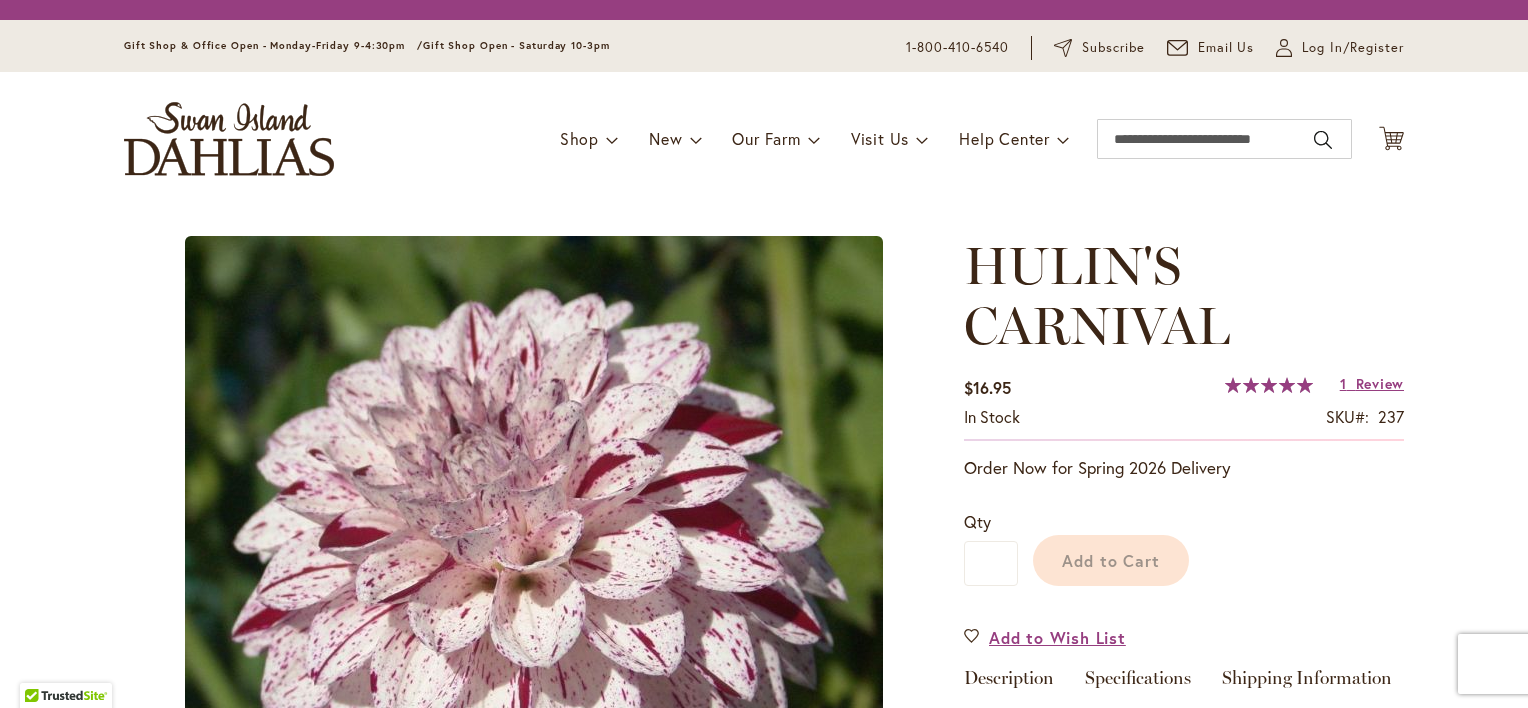 scroll, scrollTop: 0, scrollLeft: 0, axis: both 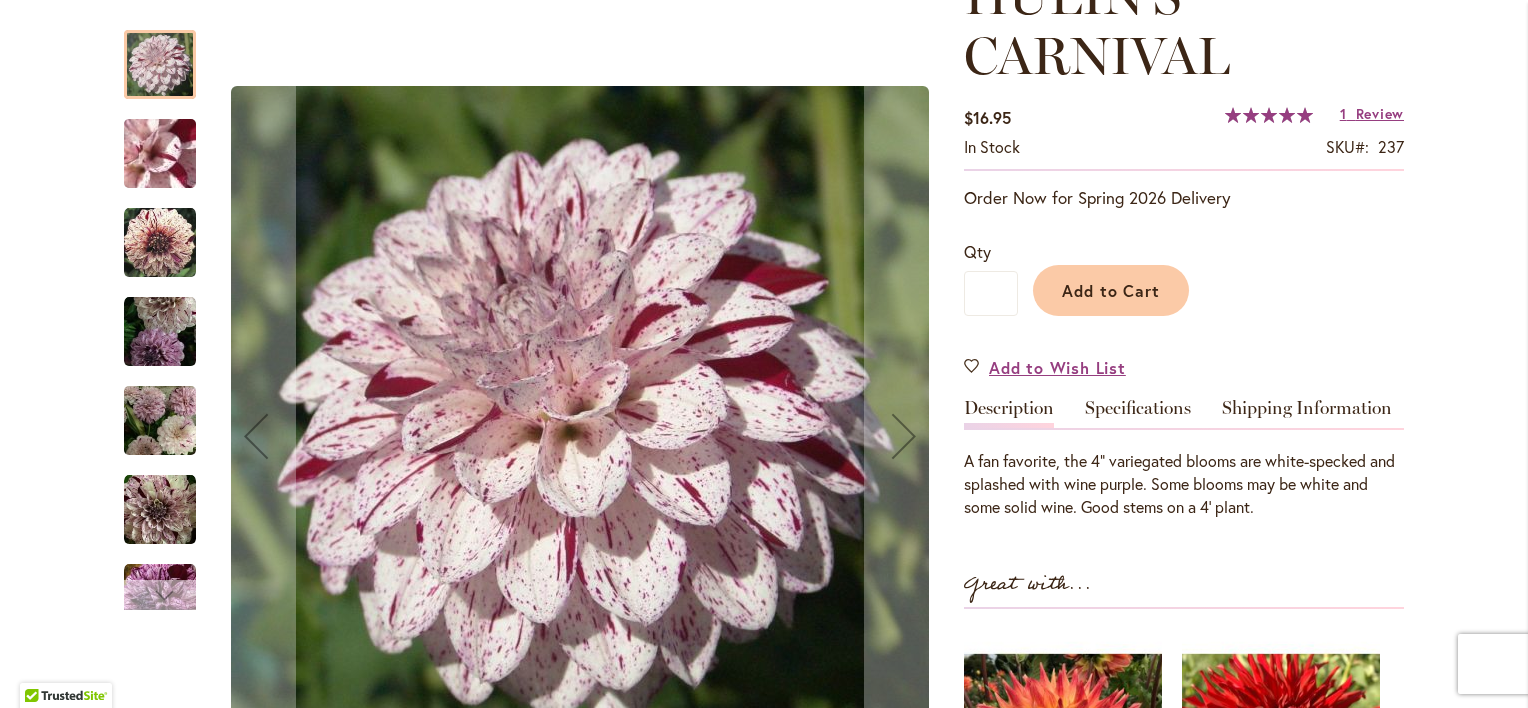 click at bounding box center [160, 595] 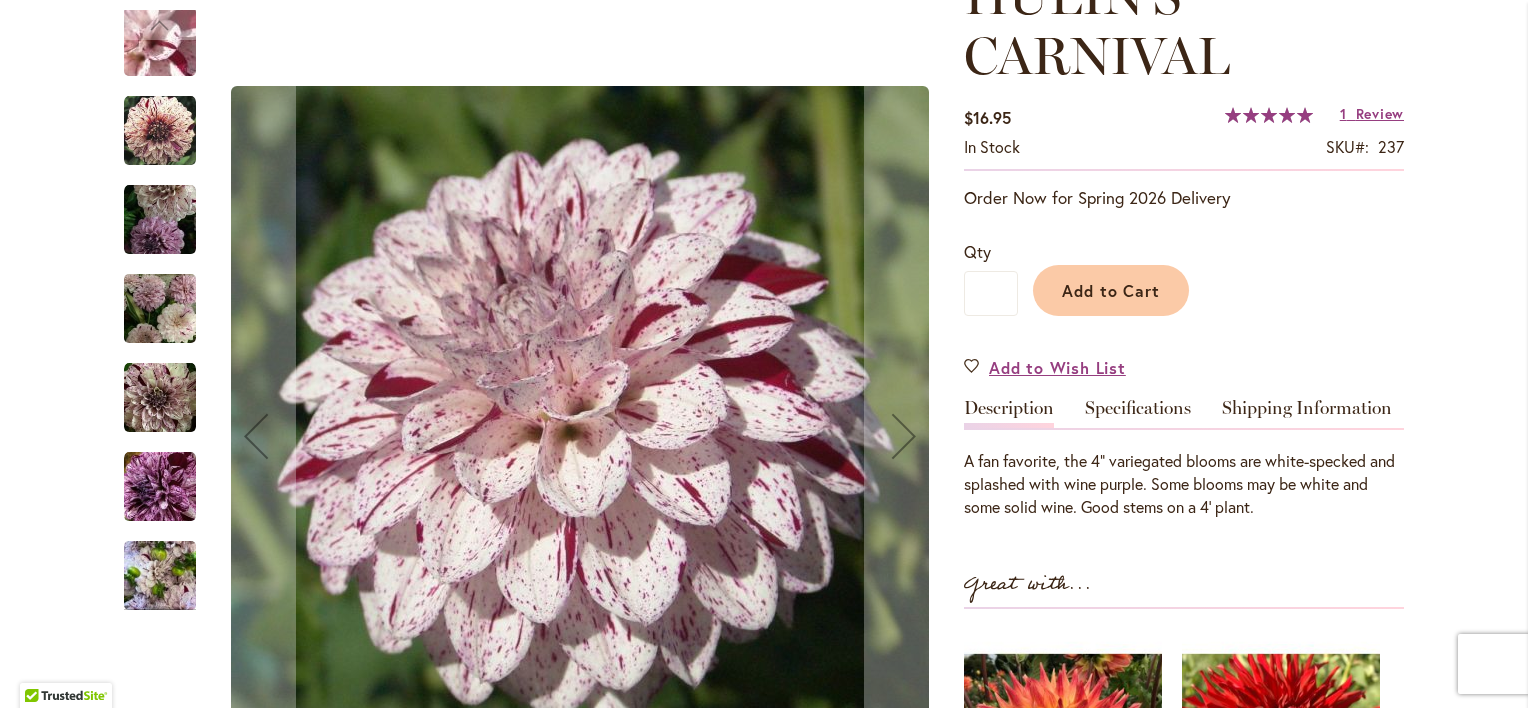 click at bounding box center (160, 487) 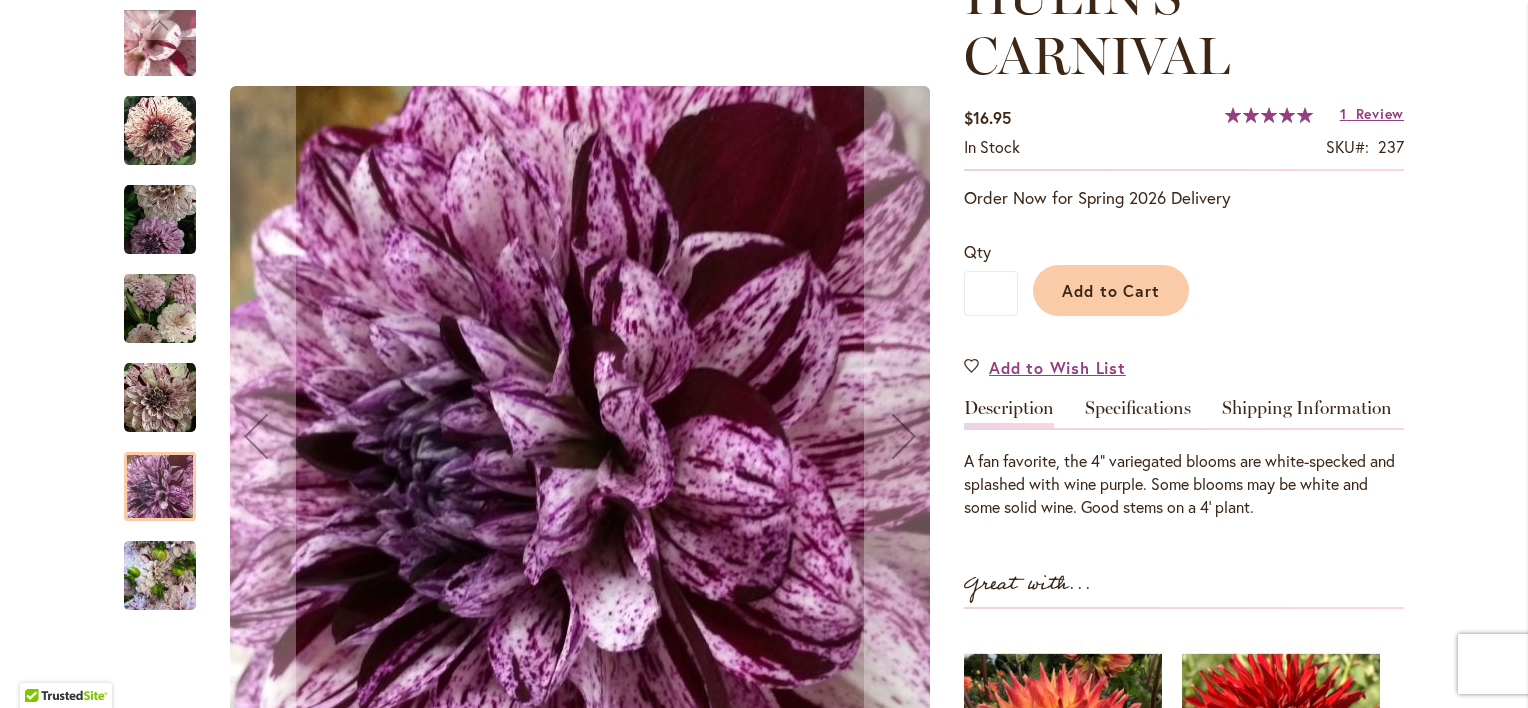 click at bounding box center (160, 220) 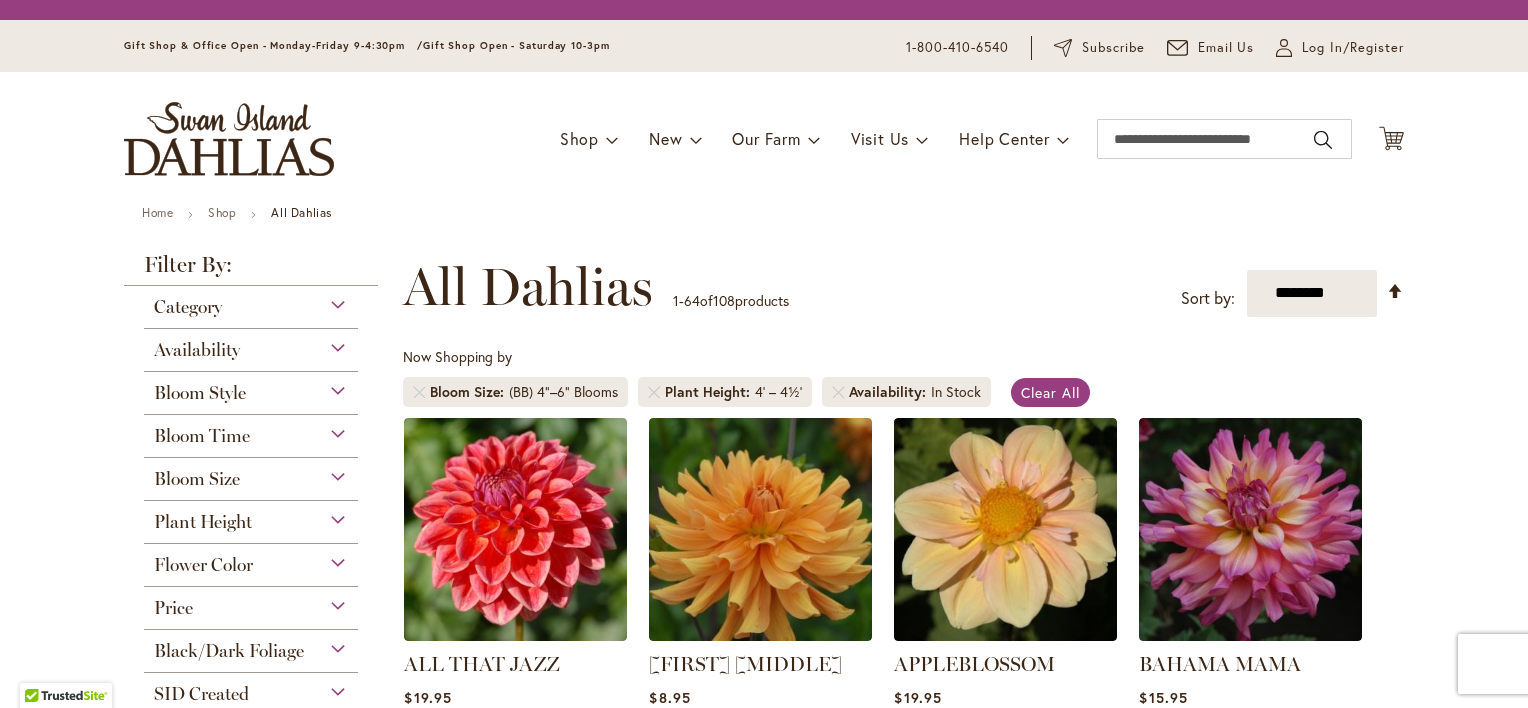 scroll, scrollTop: 0, scrollLeft: 0, axis: both 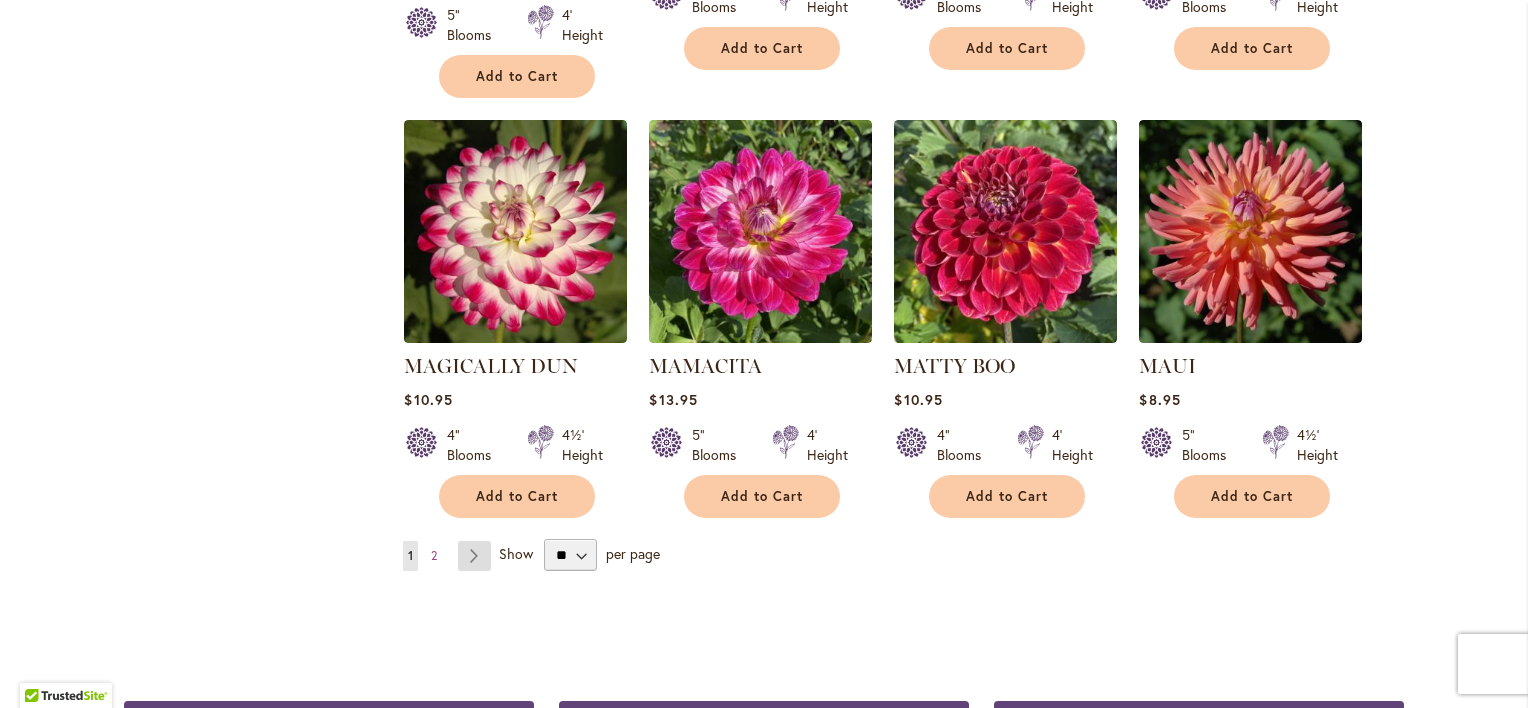 click on "Page
Next" at bounding box center [474, 556] 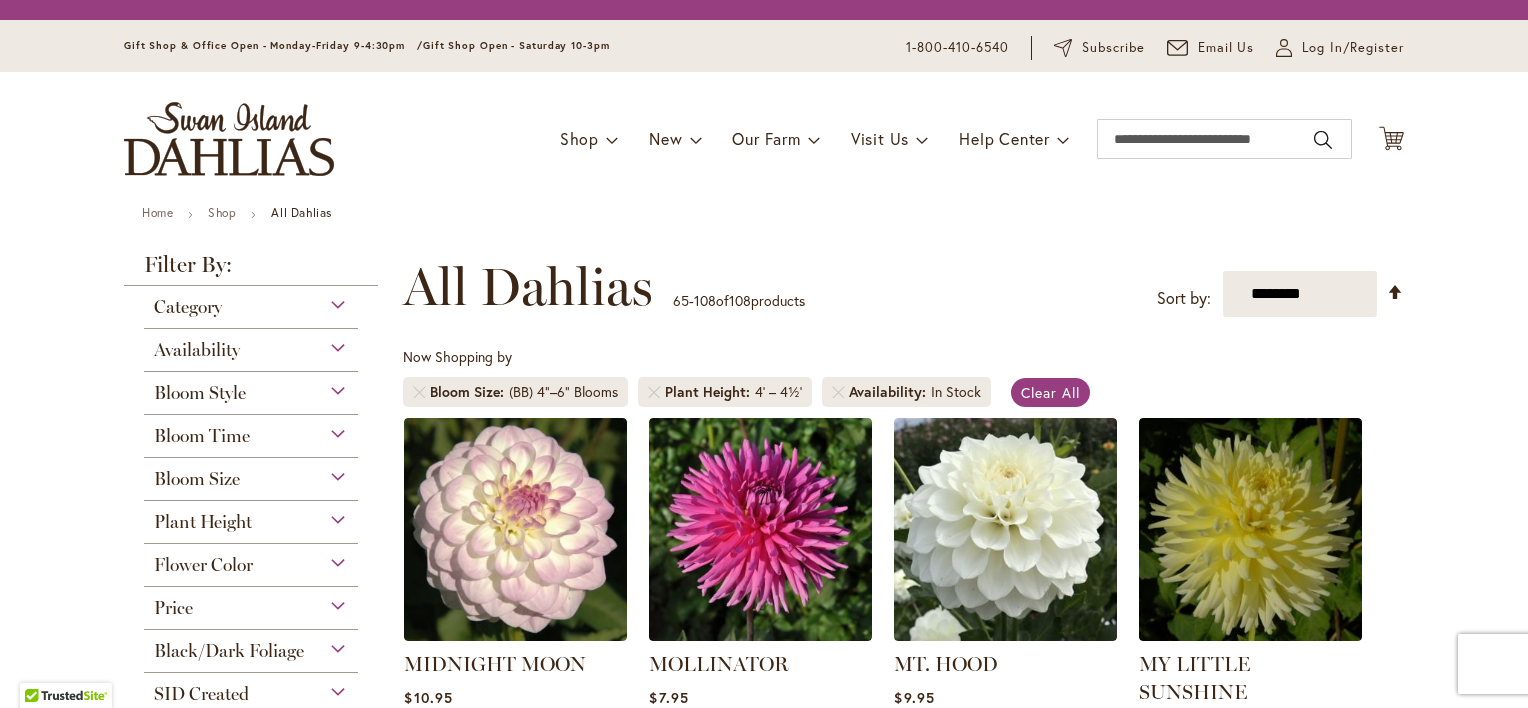 scroll, scrollTop: 0, scrollLeft: 0, axis: both 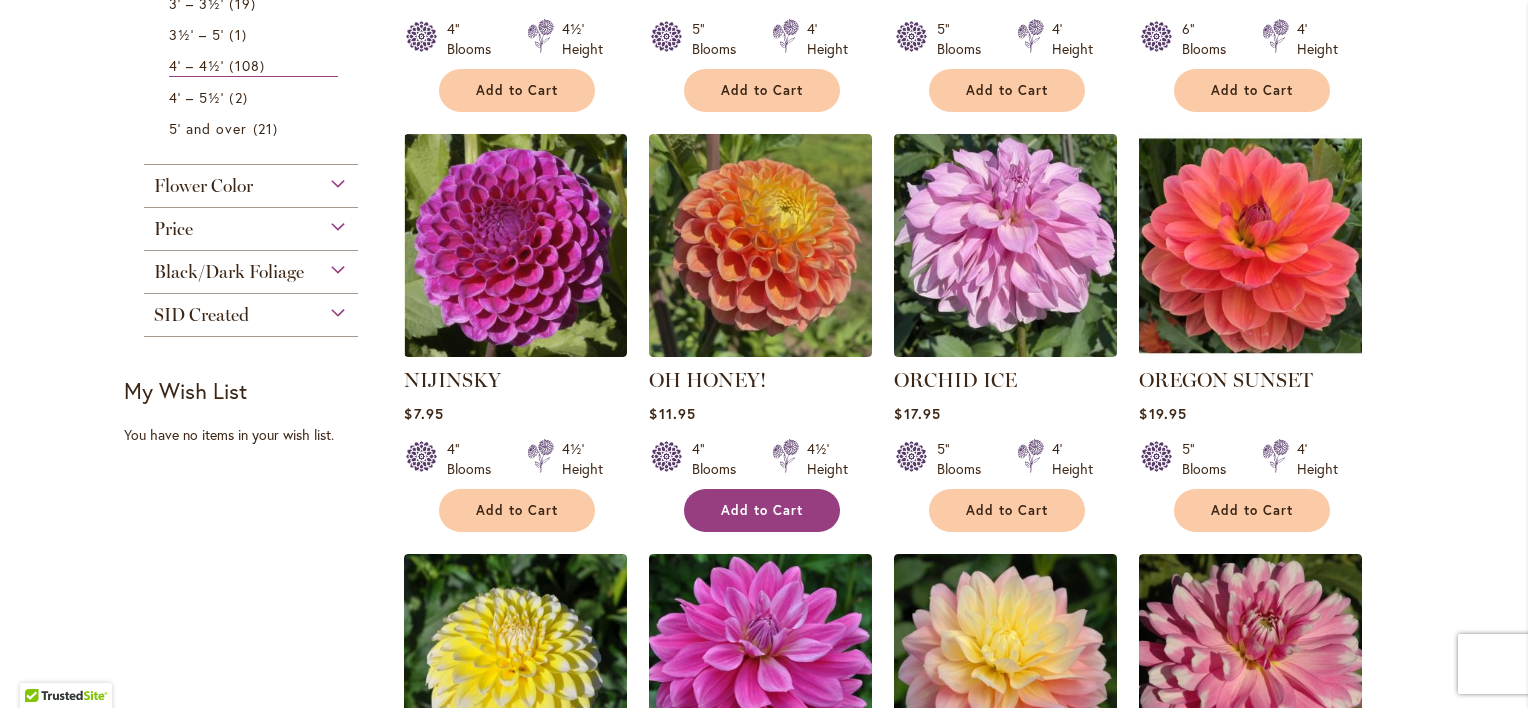 click on "Add to Cart" at bounding box center (762, 510) 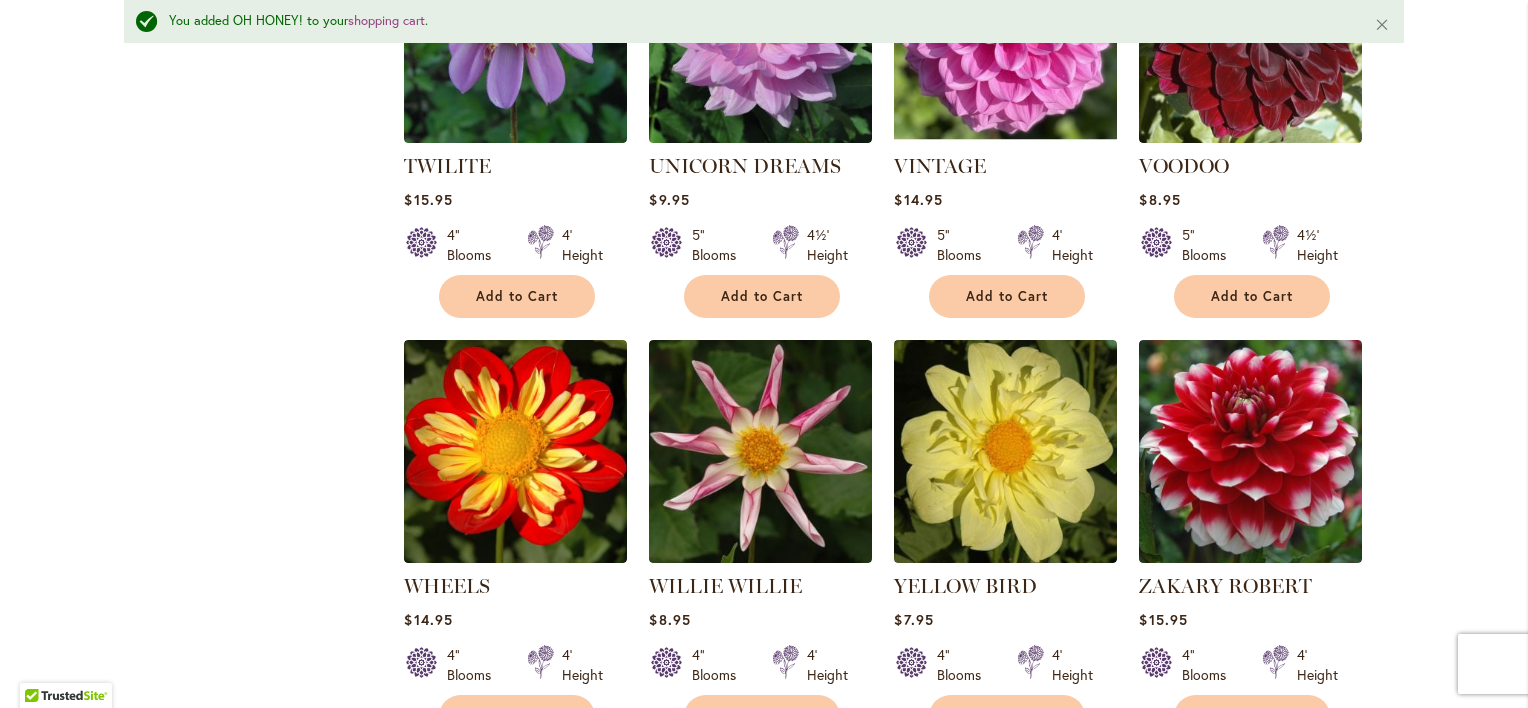 scroll, scrollTop: 4507, scrollLeft: 0, axis: vertical 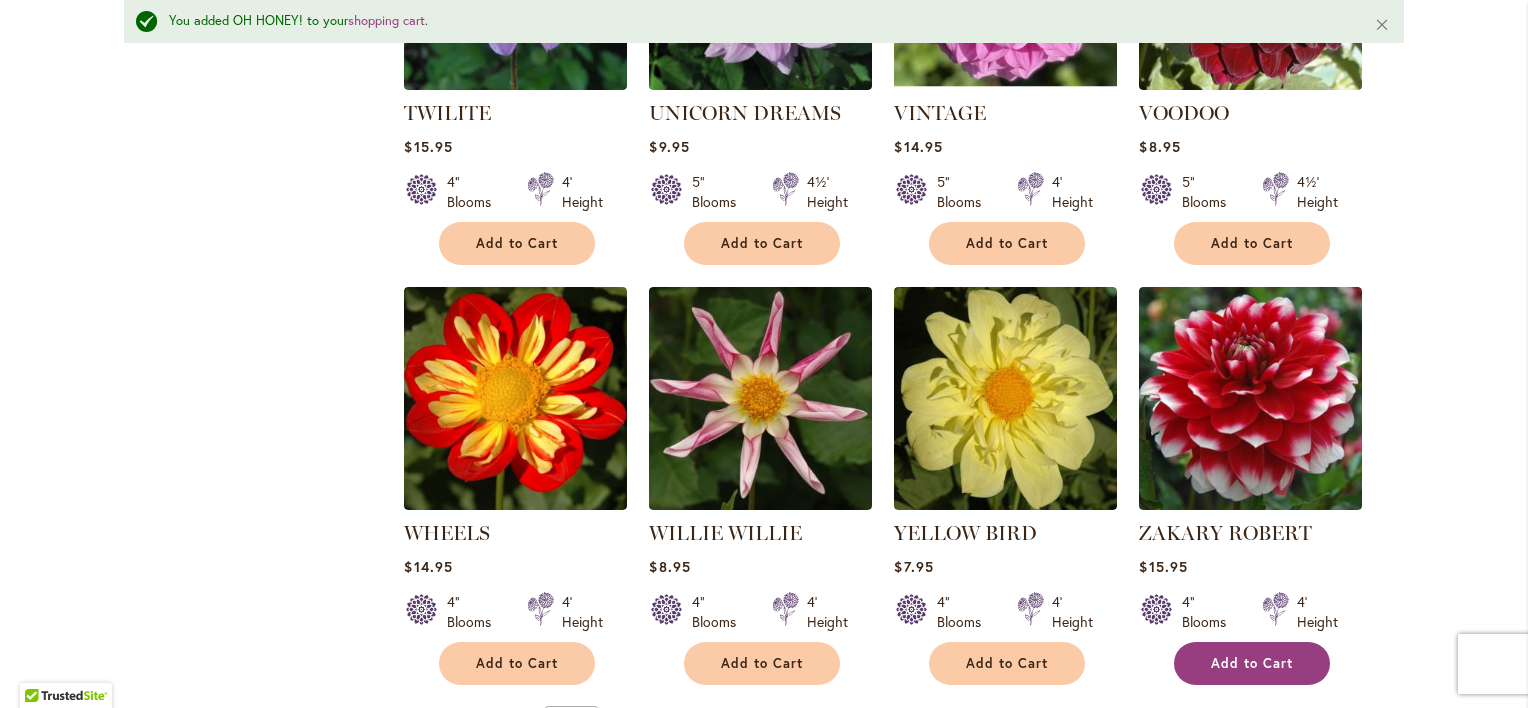 click on "Add to Cart" at bounding box center [1252, 663] 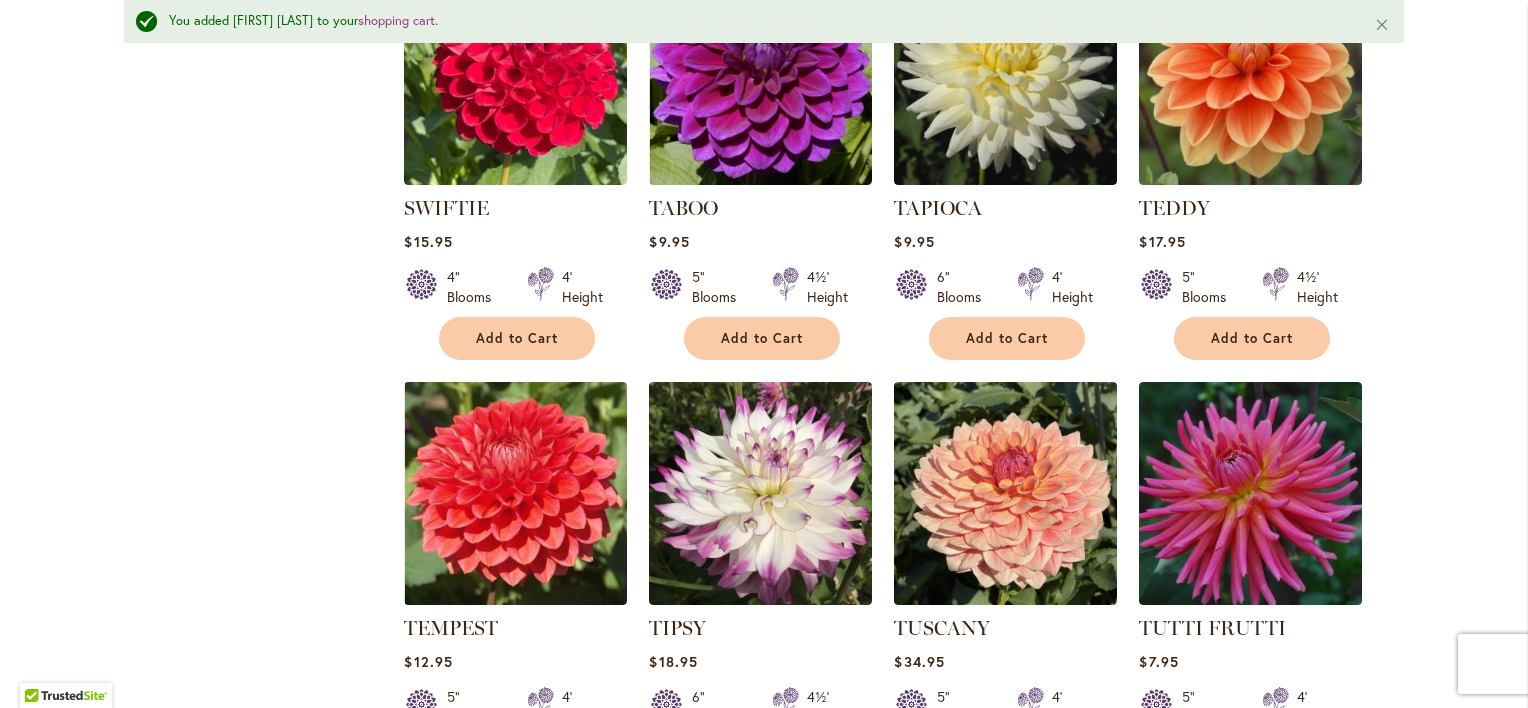 scroll, scrollTop: 3611, scrollLeft: 0, axis: vertical 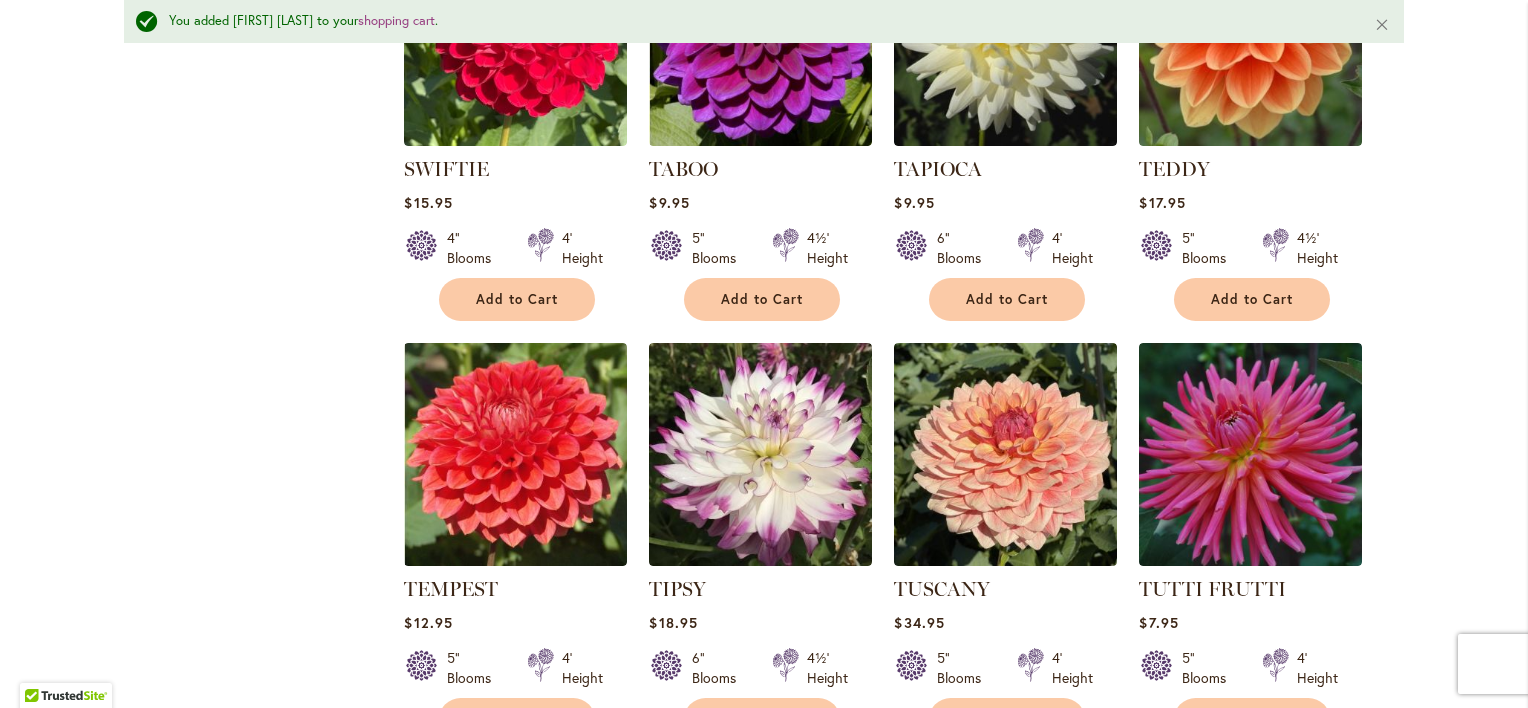 click on "Skip to Content
Gift Shop & Office Open - Monday-Friday 9-4:30pm   /    Gift Shop Open - Saturday 10-3pm
1-800-410-6540
Subscribe
Email Us
My Account
Log In/Register
Toggle Nav
Shop
Dahlia Tubers
Collections
Fresh Cut Dahlias" at bounding box center [764, -443] 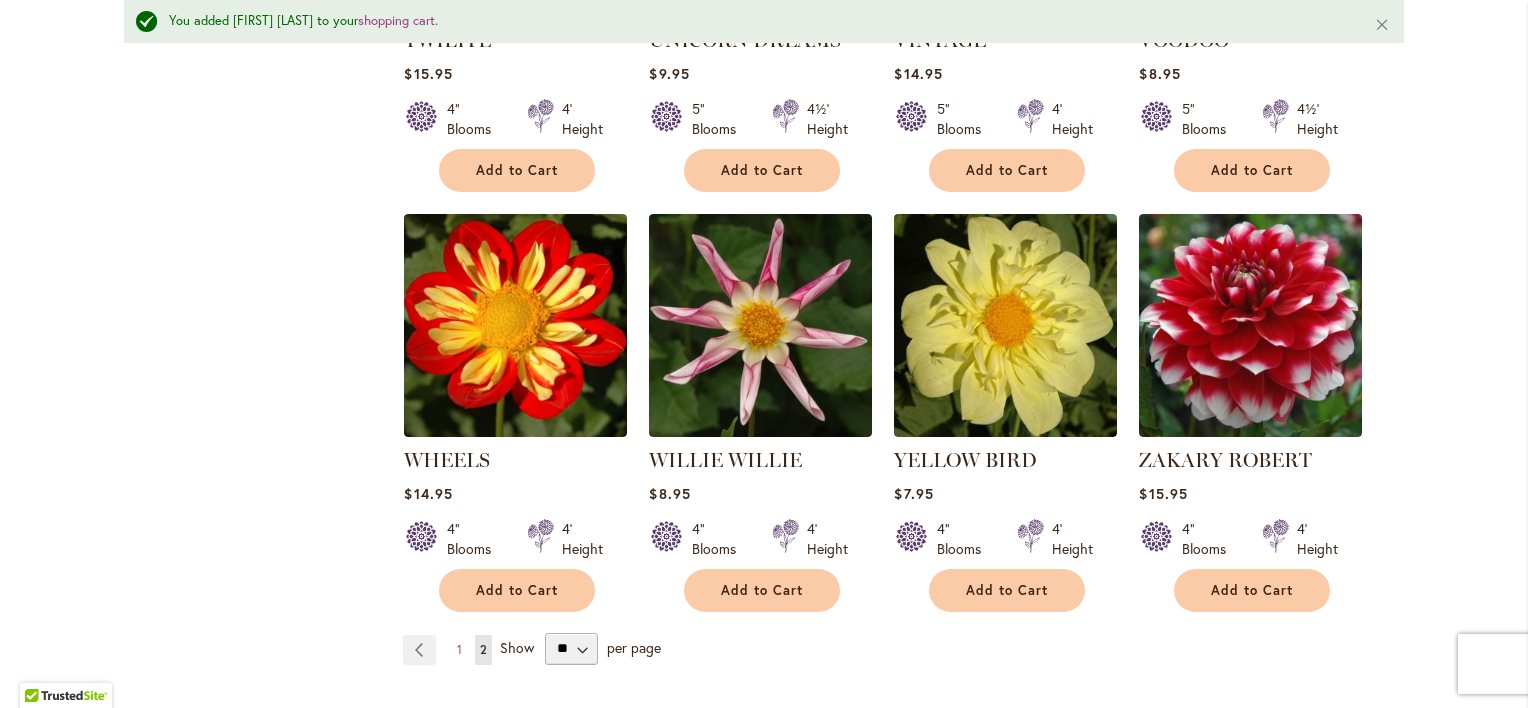 scroll, scrollTop: 4584, scrollLeft: 0, axis: vertical 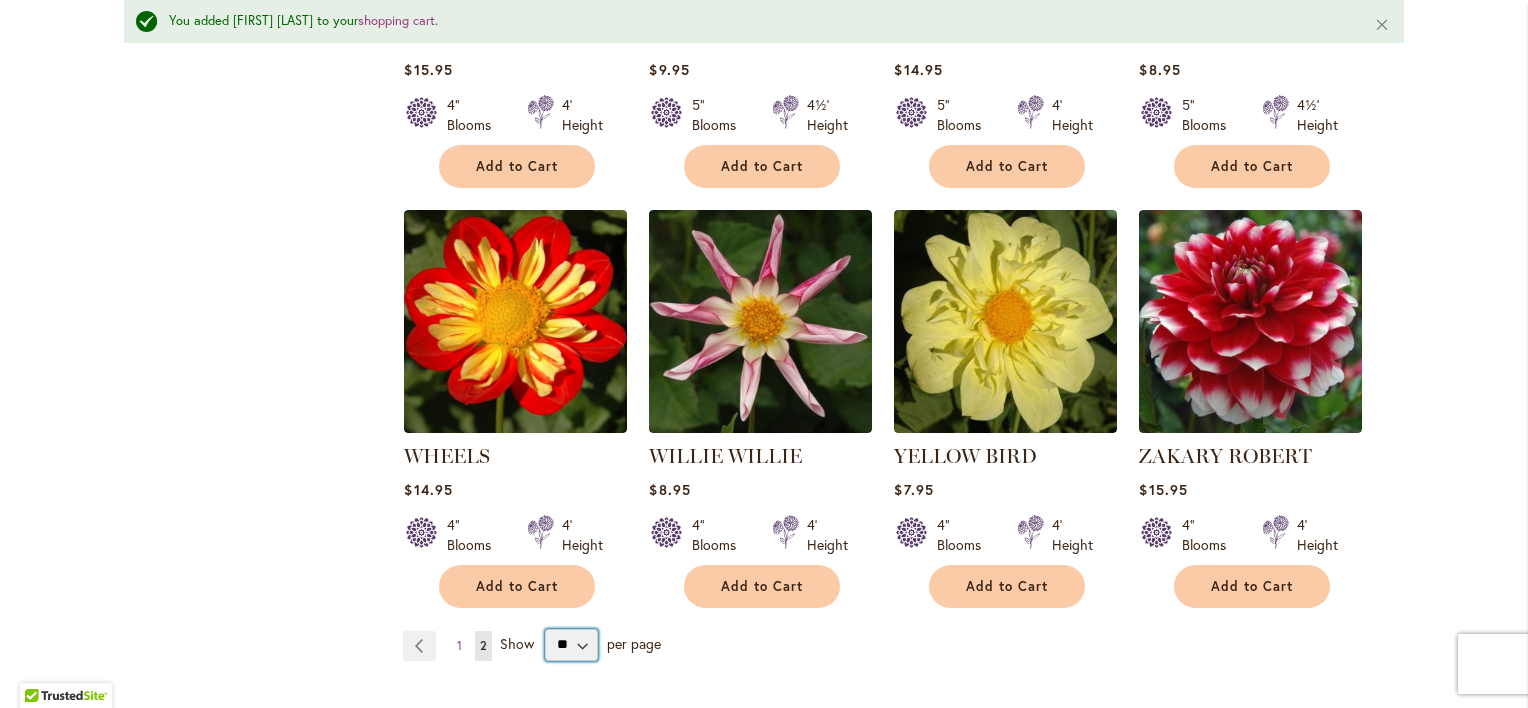 click on "**
**
**
**" at bounding box center (571, 645) 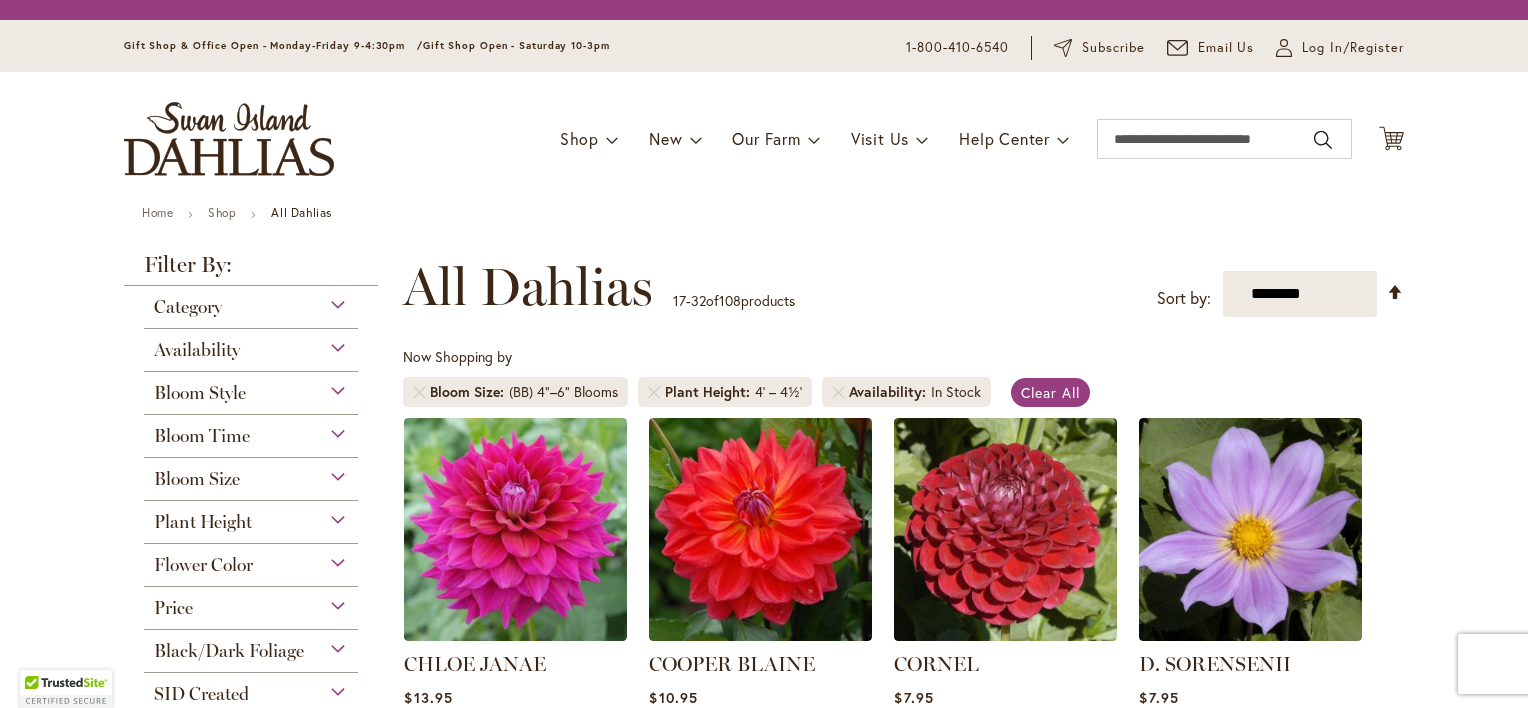 scroll, scrollTop: 0, scrollLeft: 0, axis: both 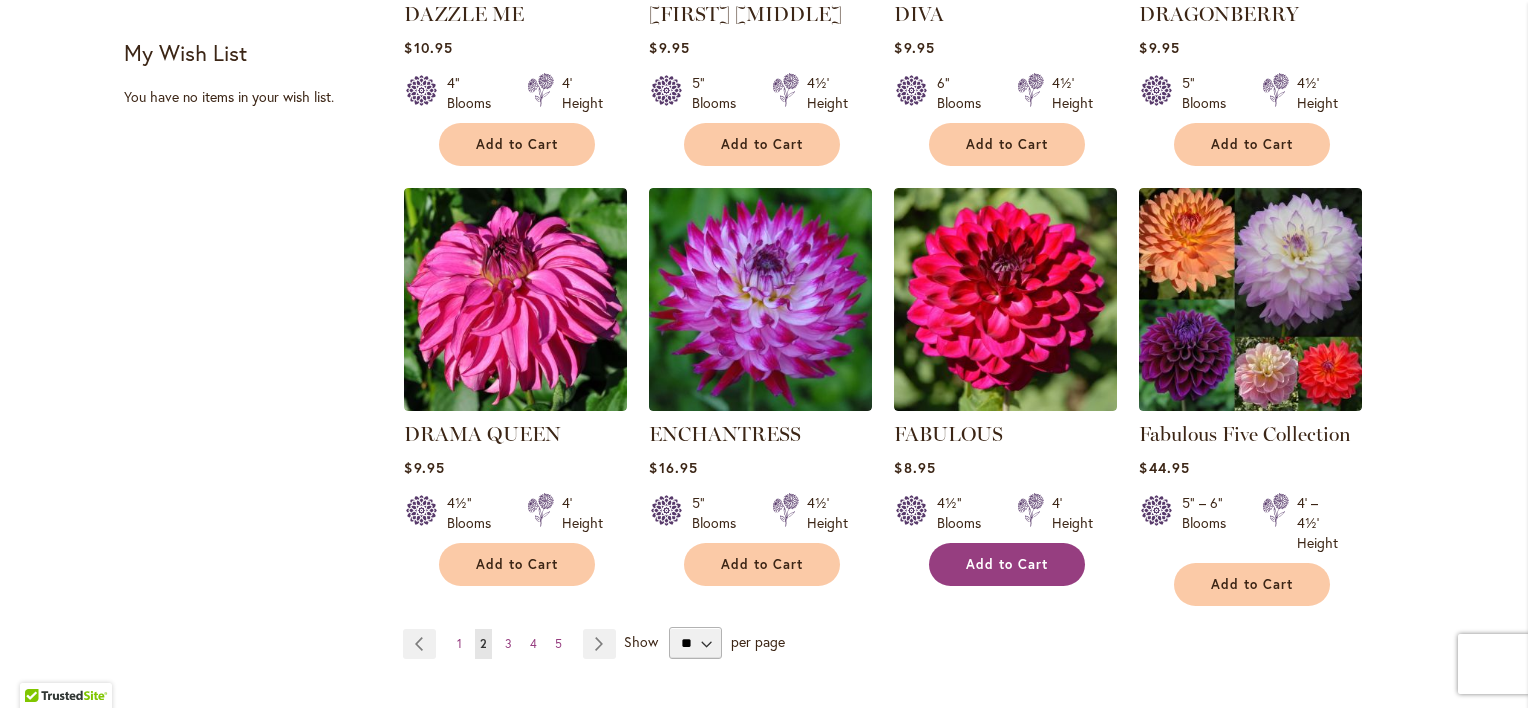click on "Add to Cart" at bounding box center [1007, 564] 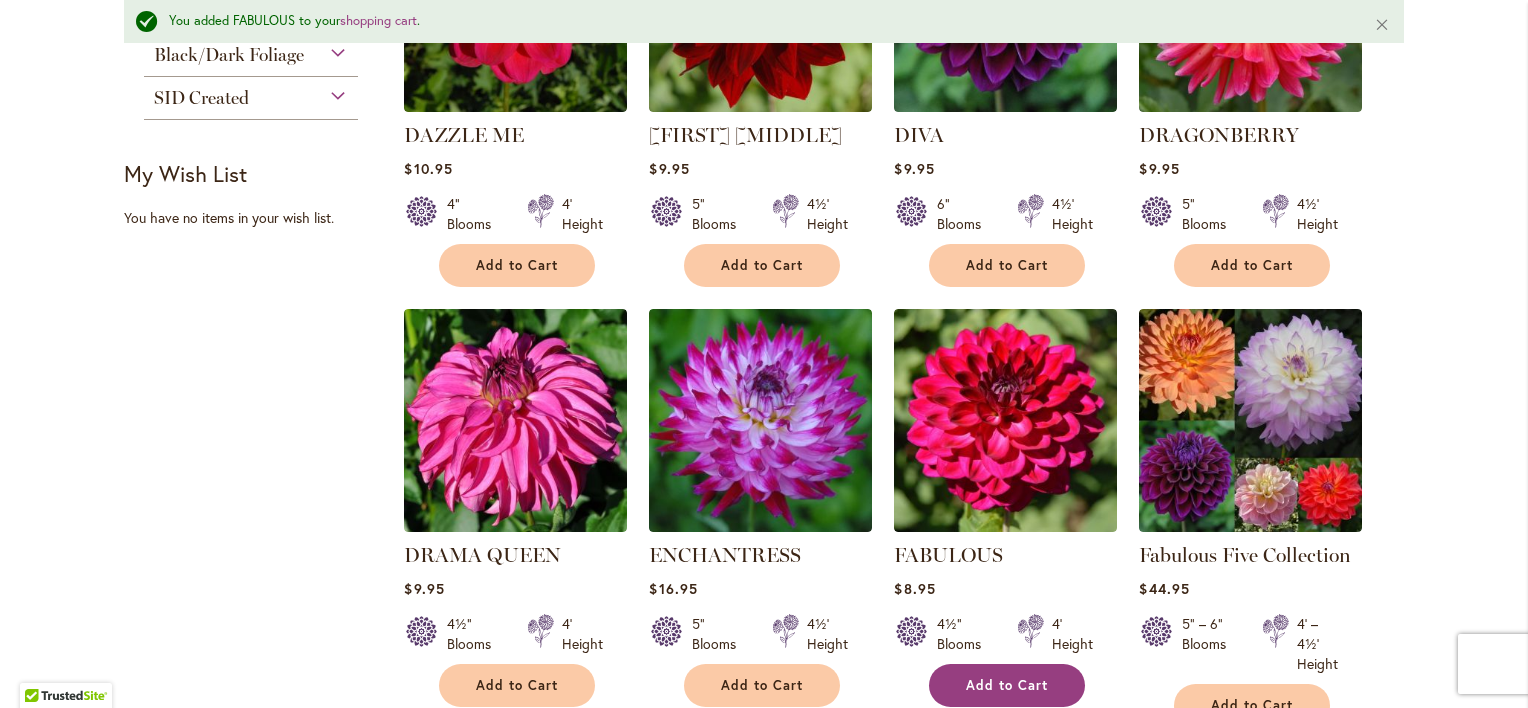 scroll, scrollTop: 1464, scrollLeft: 0, axis: vertical 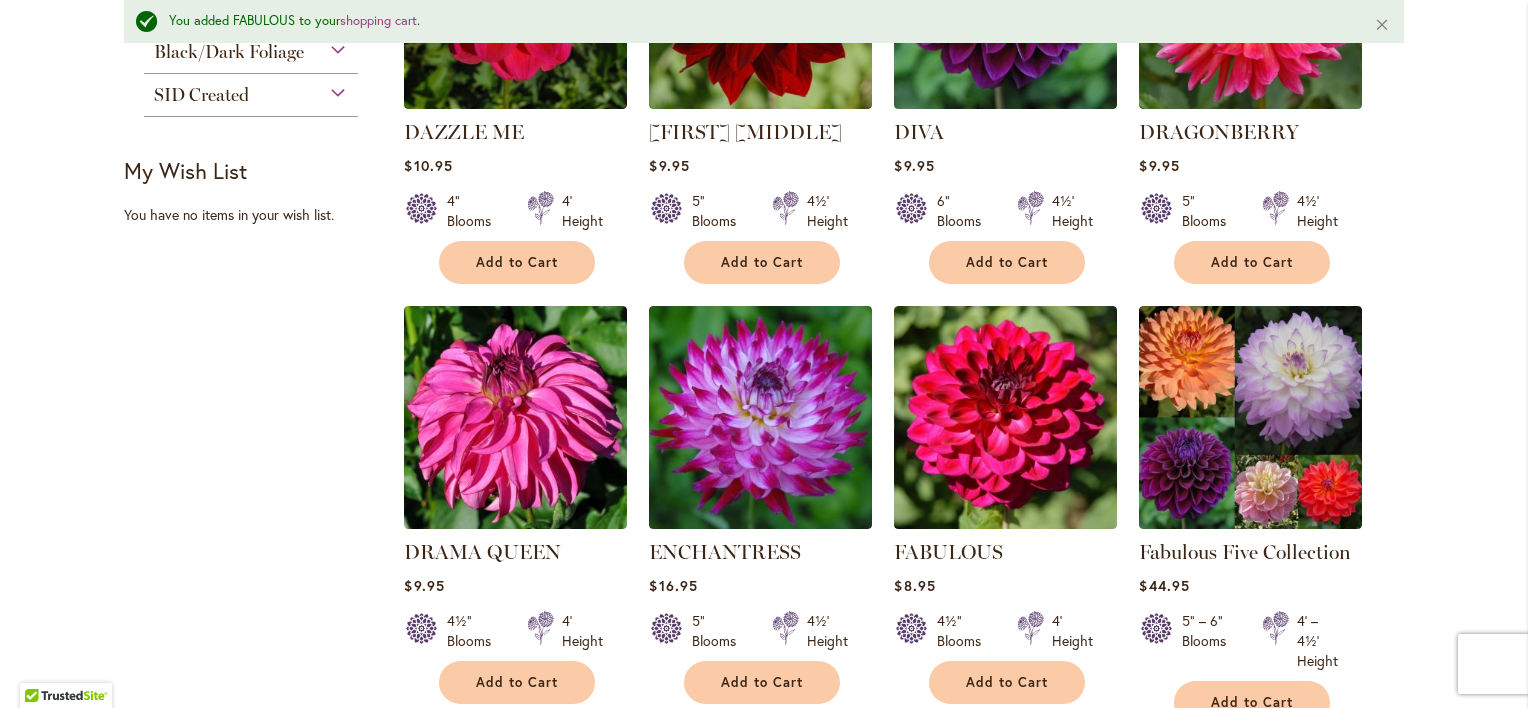 click on "Skip to Content
Gift Shop & Office Open - Monday-Friday 9-4:30pm   /    Gift Shop Open - Saturday 10-3pm
1-800-410-6540
Subscribe
Email Us
My Account
Log In/Register
Toggle Nav
Shop
Dahlia Tubers
Collections
Fresh Cut Dahlias" at bounding box center (764, 192) 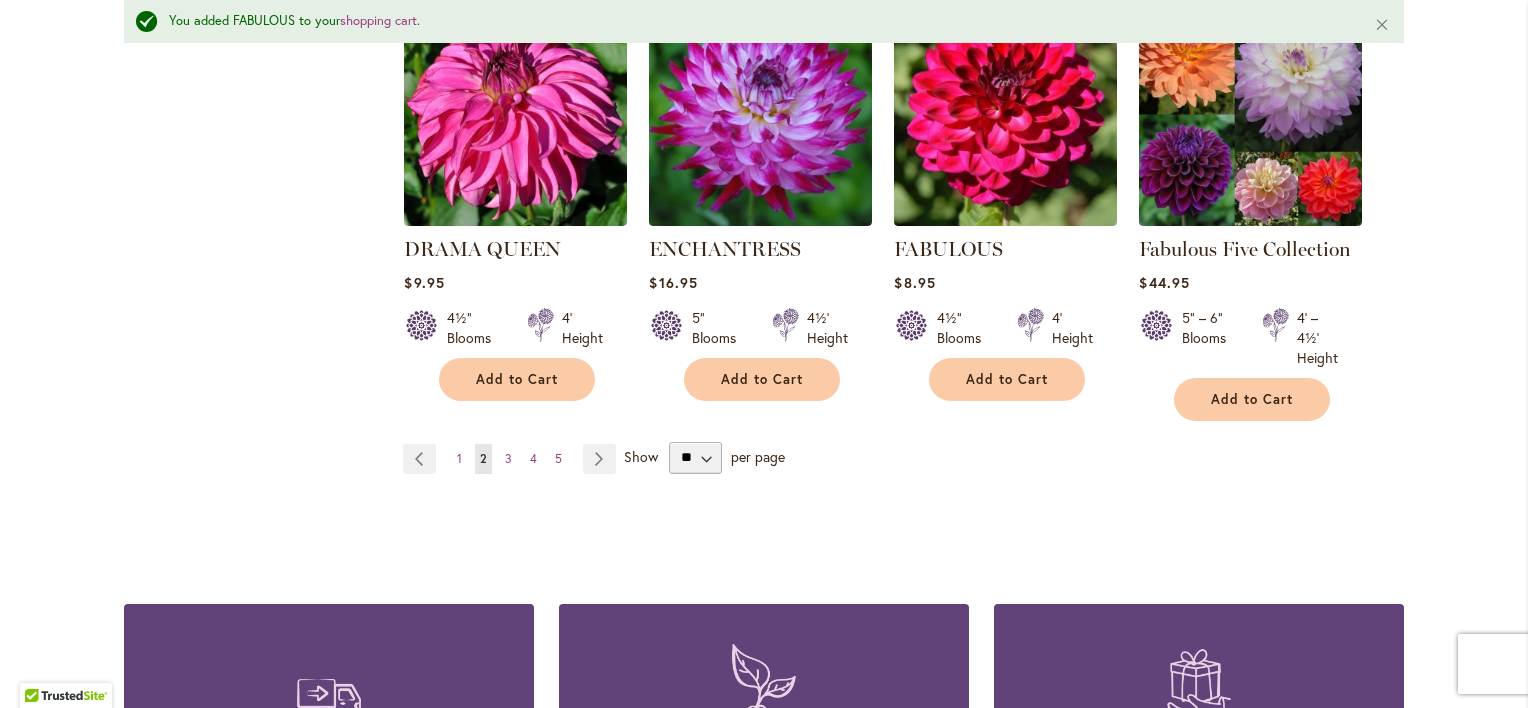 scroll, scrollTop: 1772, scrollLeft: 0, axis: vertical 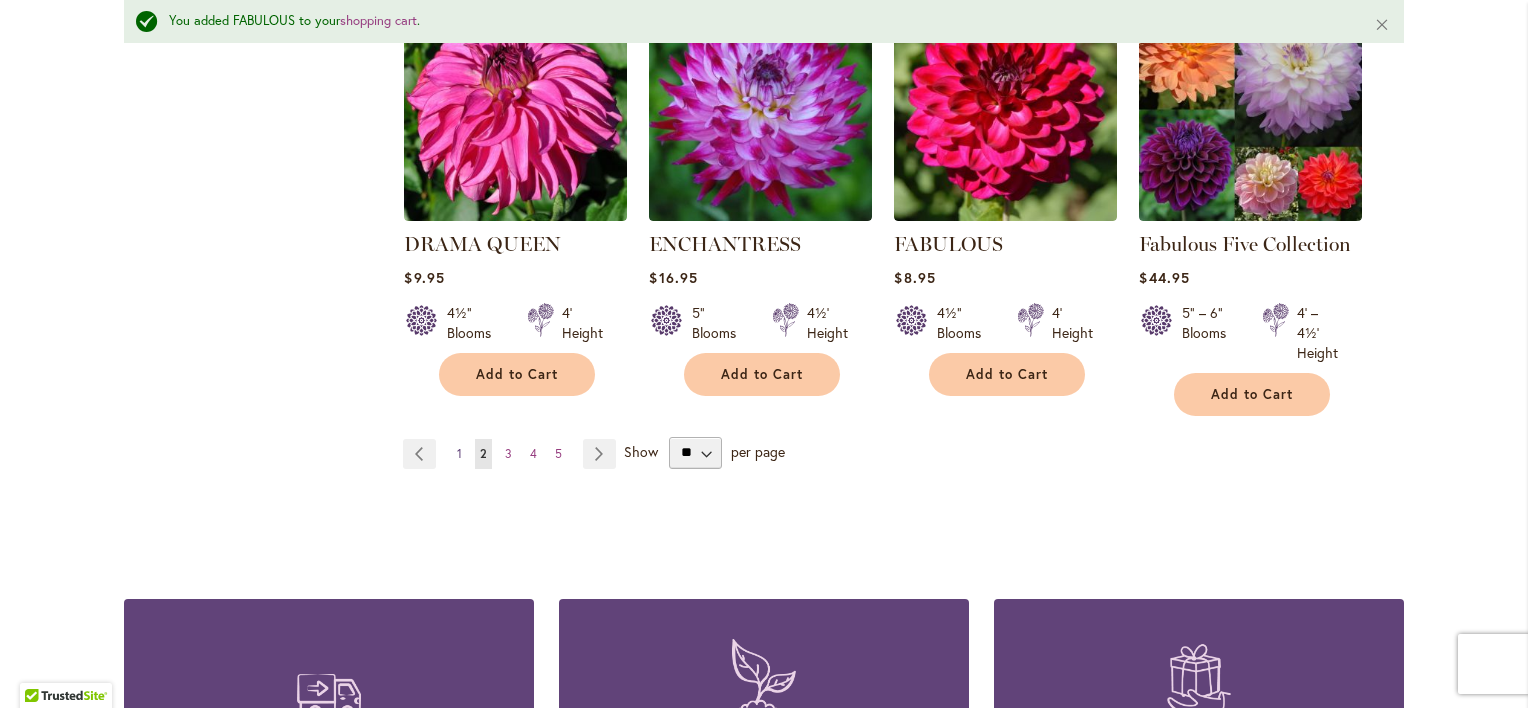 click on "Page
1" at bounding box center (459, 454) 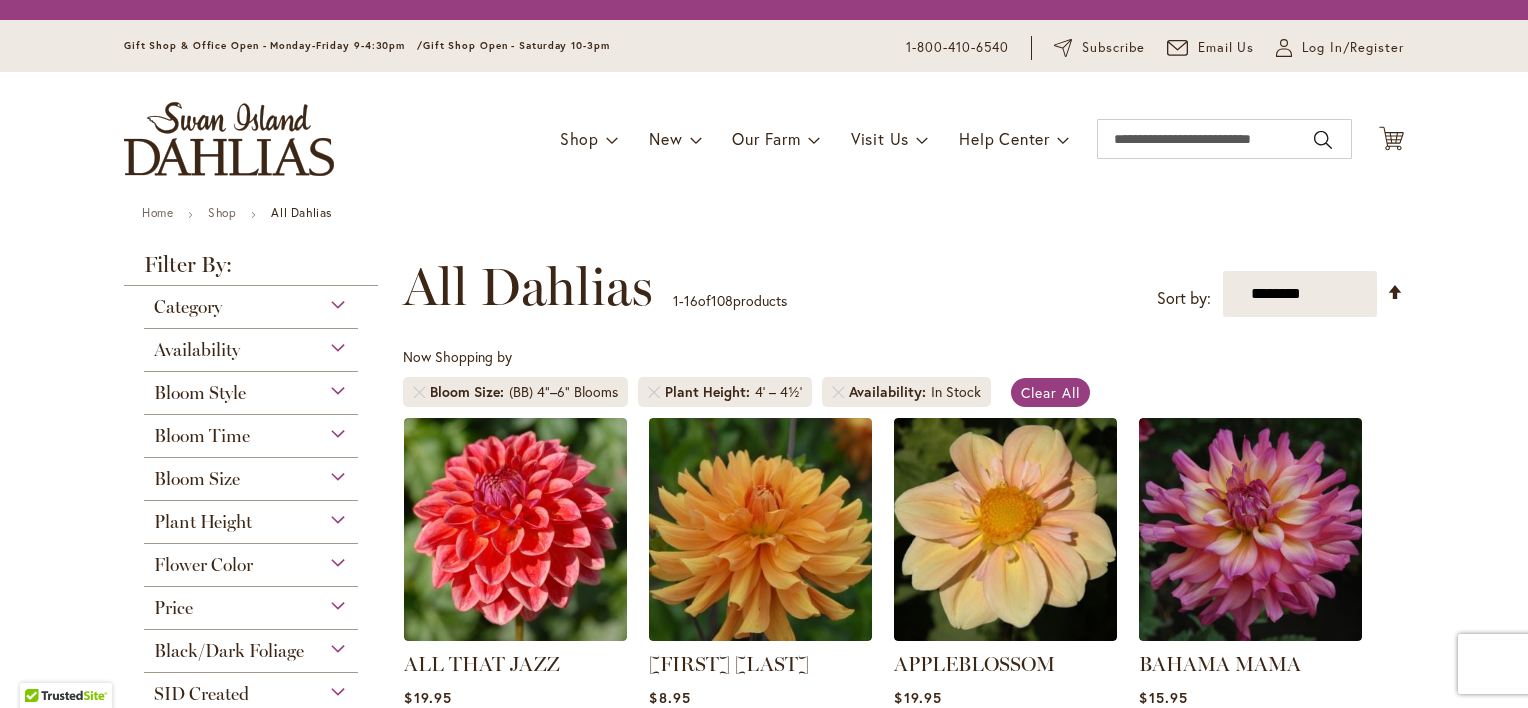 scroll, scrollTop: 0, scrollLeft: 0, axis: both 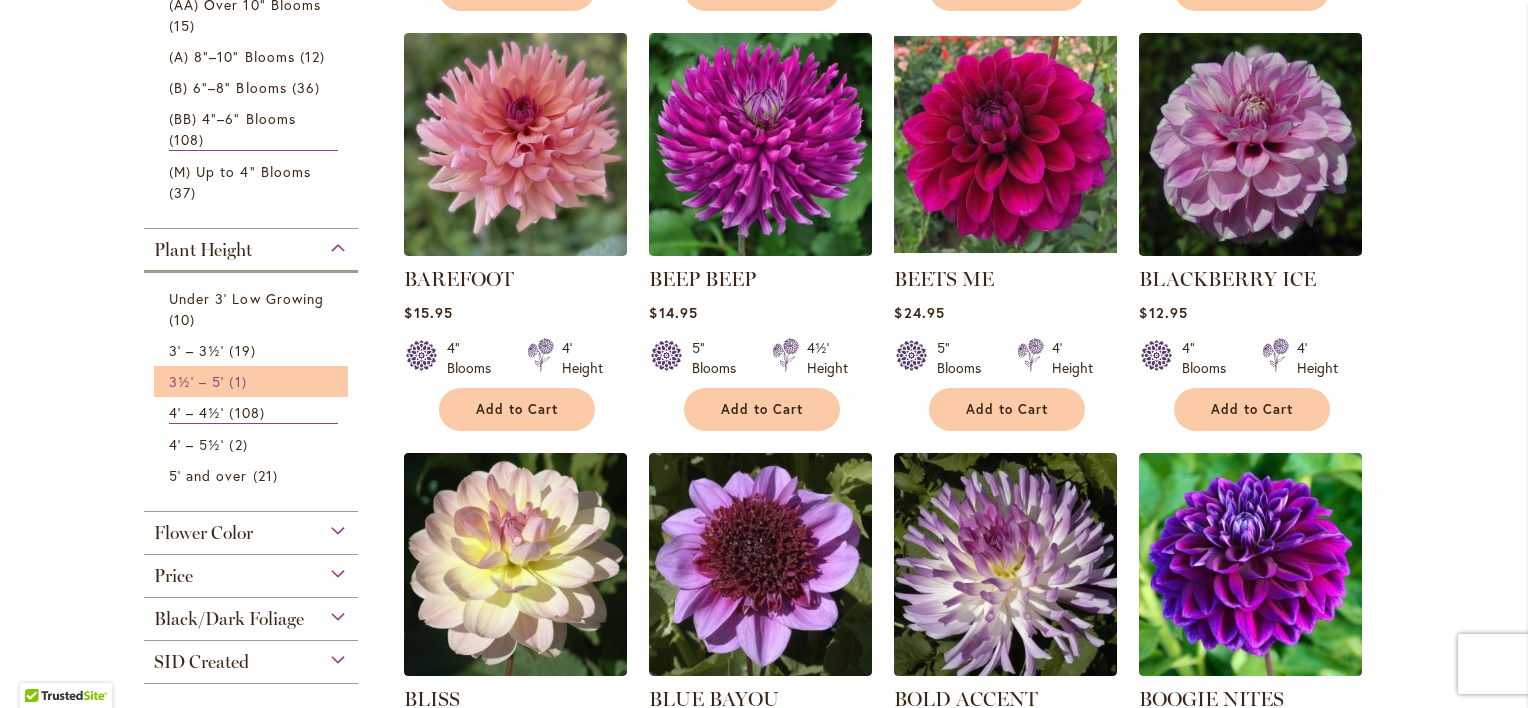 click on "3½' – 5'" at bounding box center (196, 381) 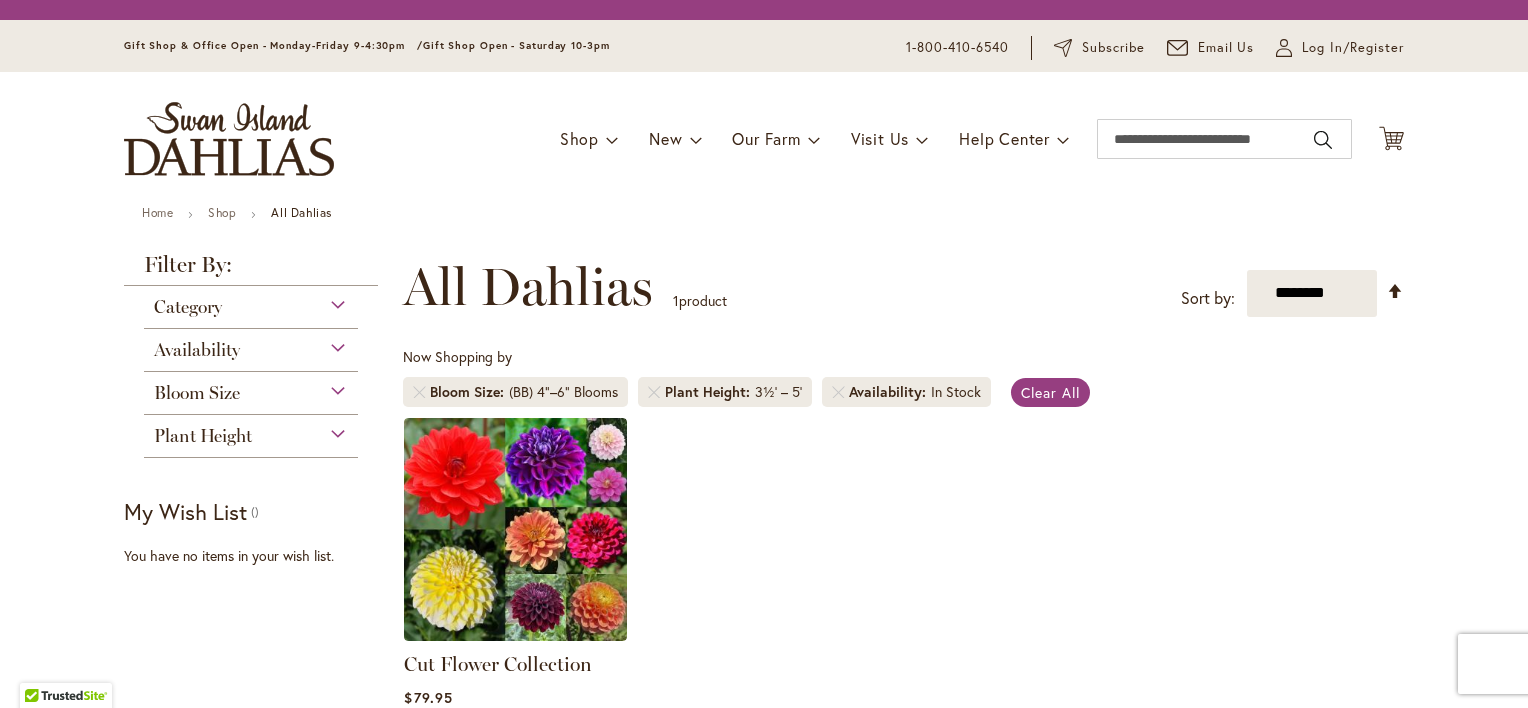 scroll, scrollTop: 0, scrollLeft: 0, axis: both 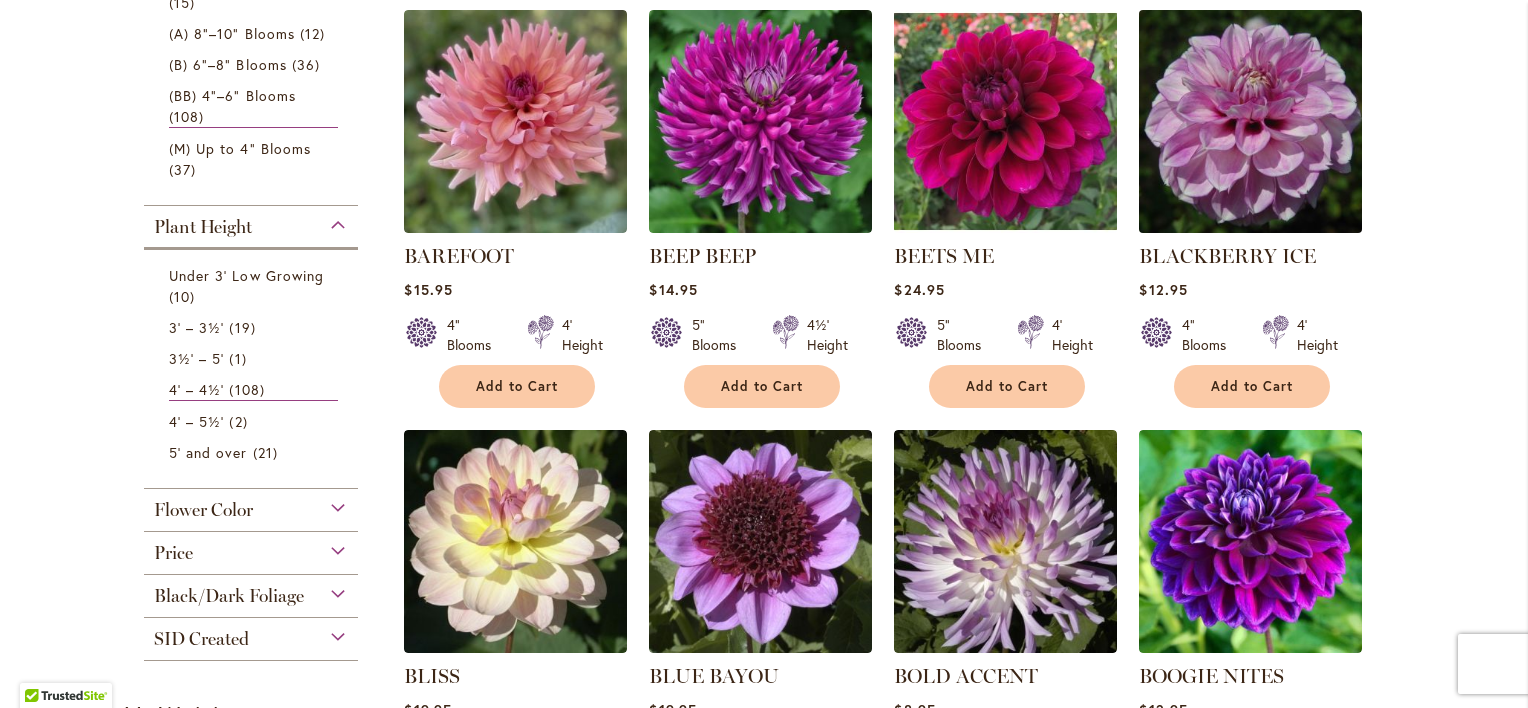 click at bounding box center [1251, 121] 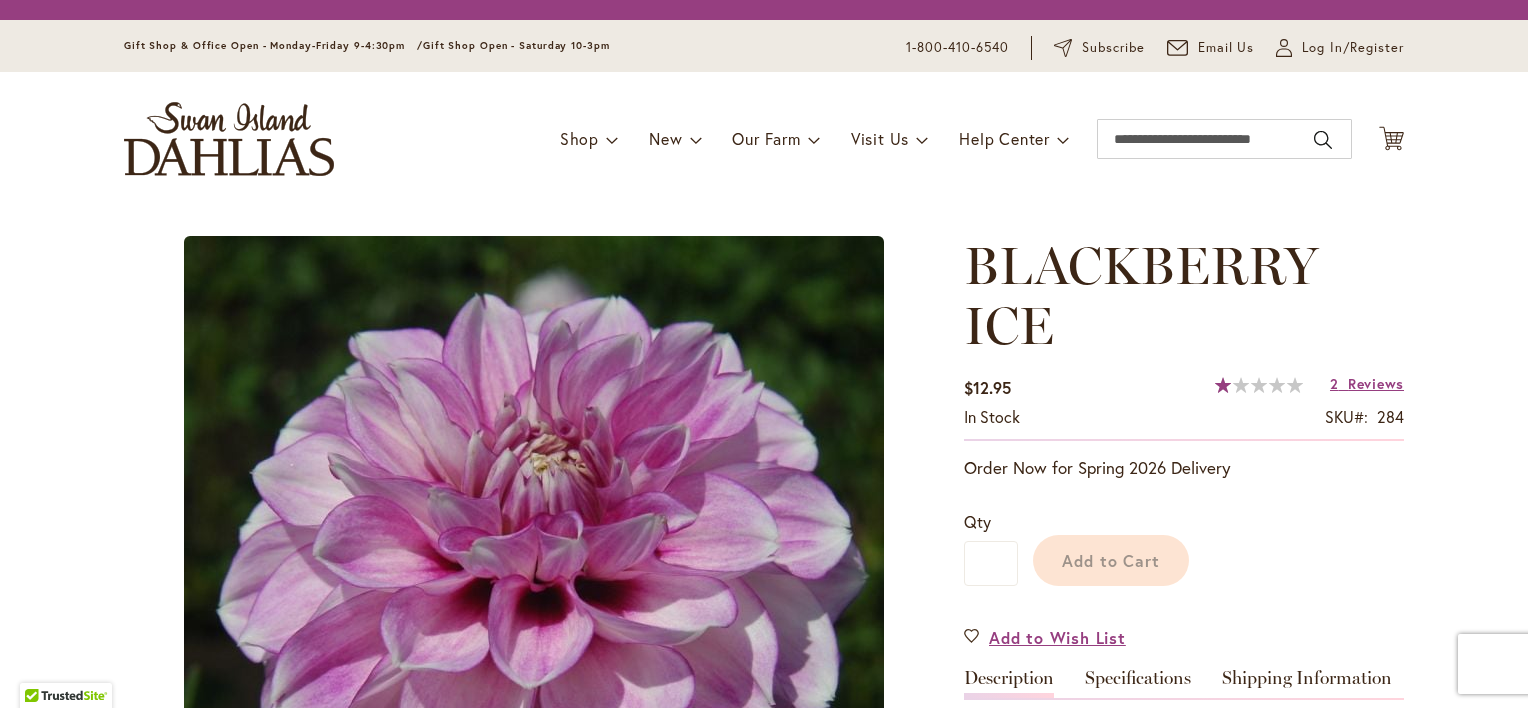scroll, scrollTop: 0, scrollLeft: 0, axis: both 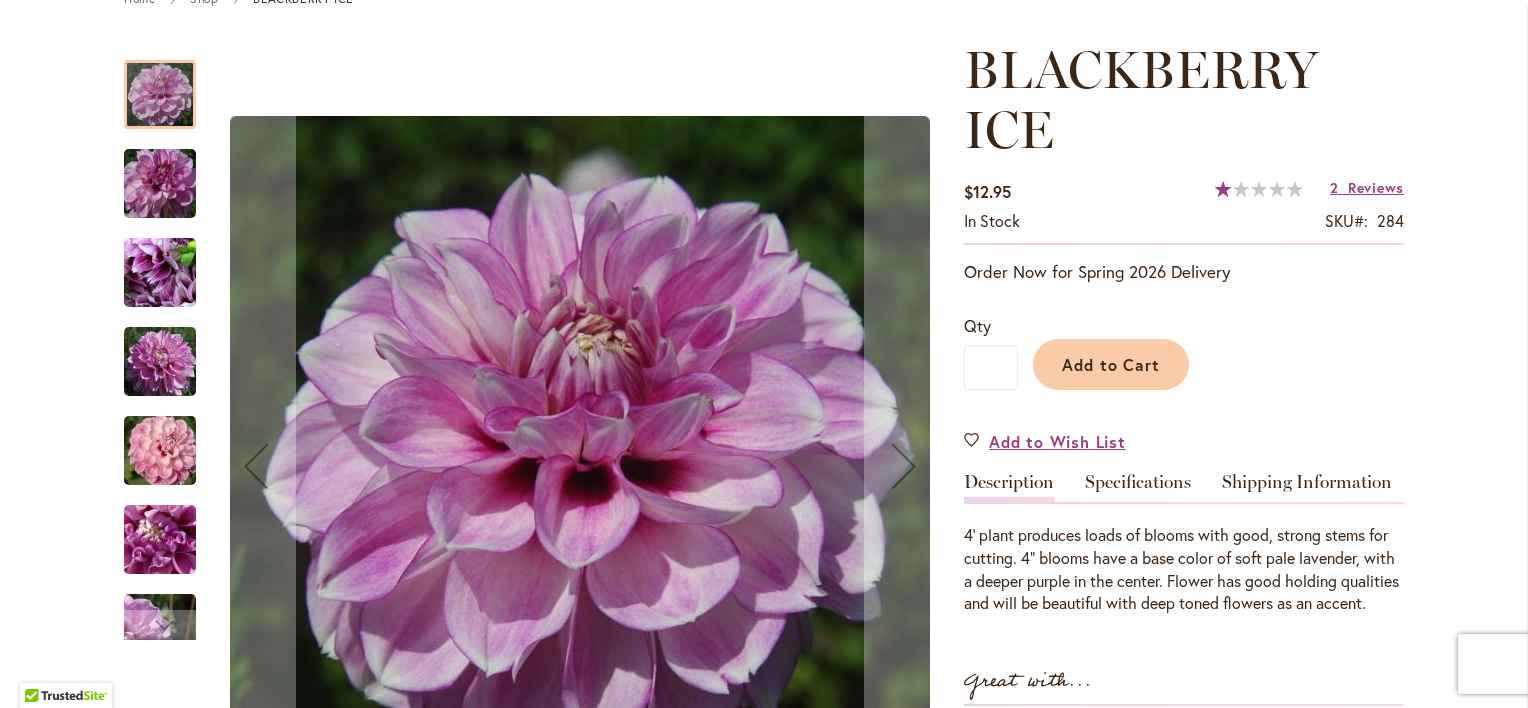 click at bounding box center (160, 540) 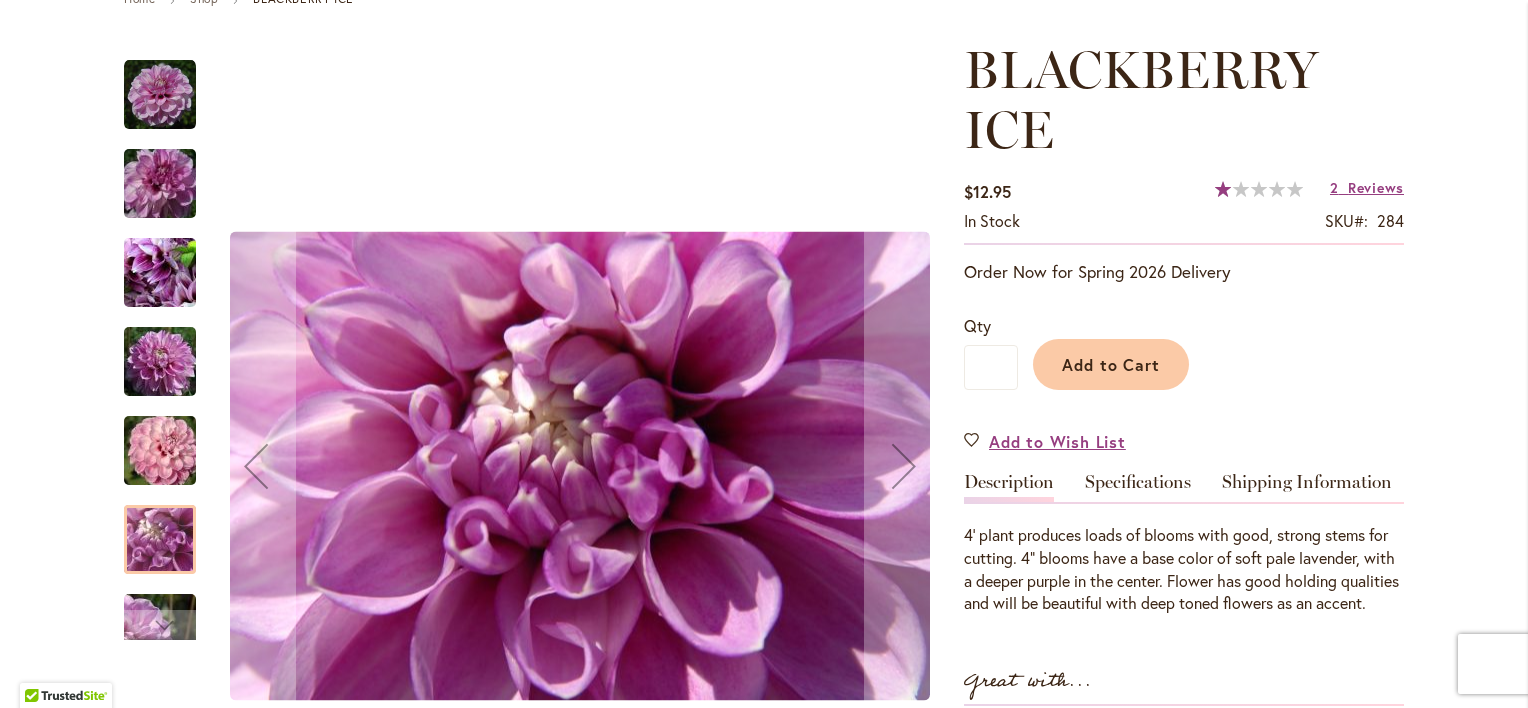 click at bounding box center [160, 451] 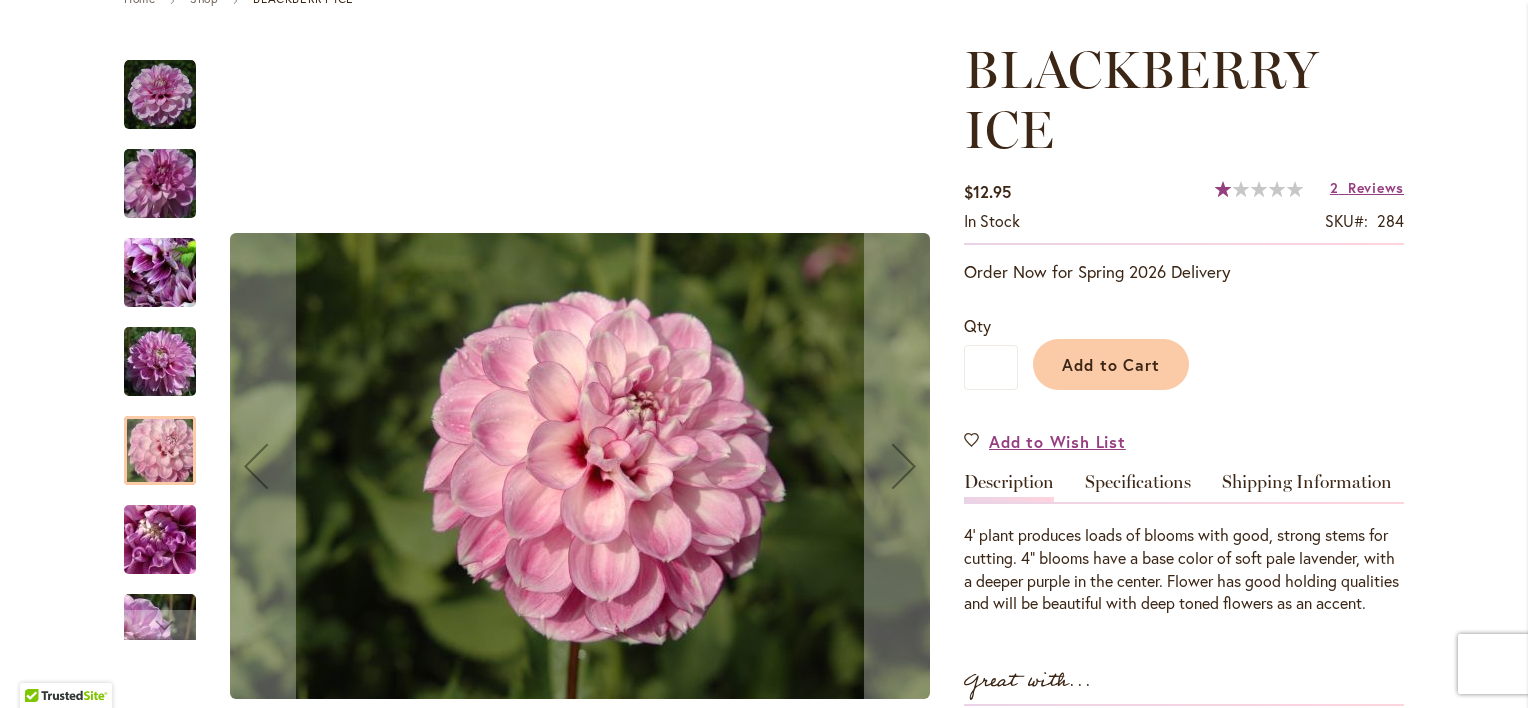 click at bounding box center [160, 362] 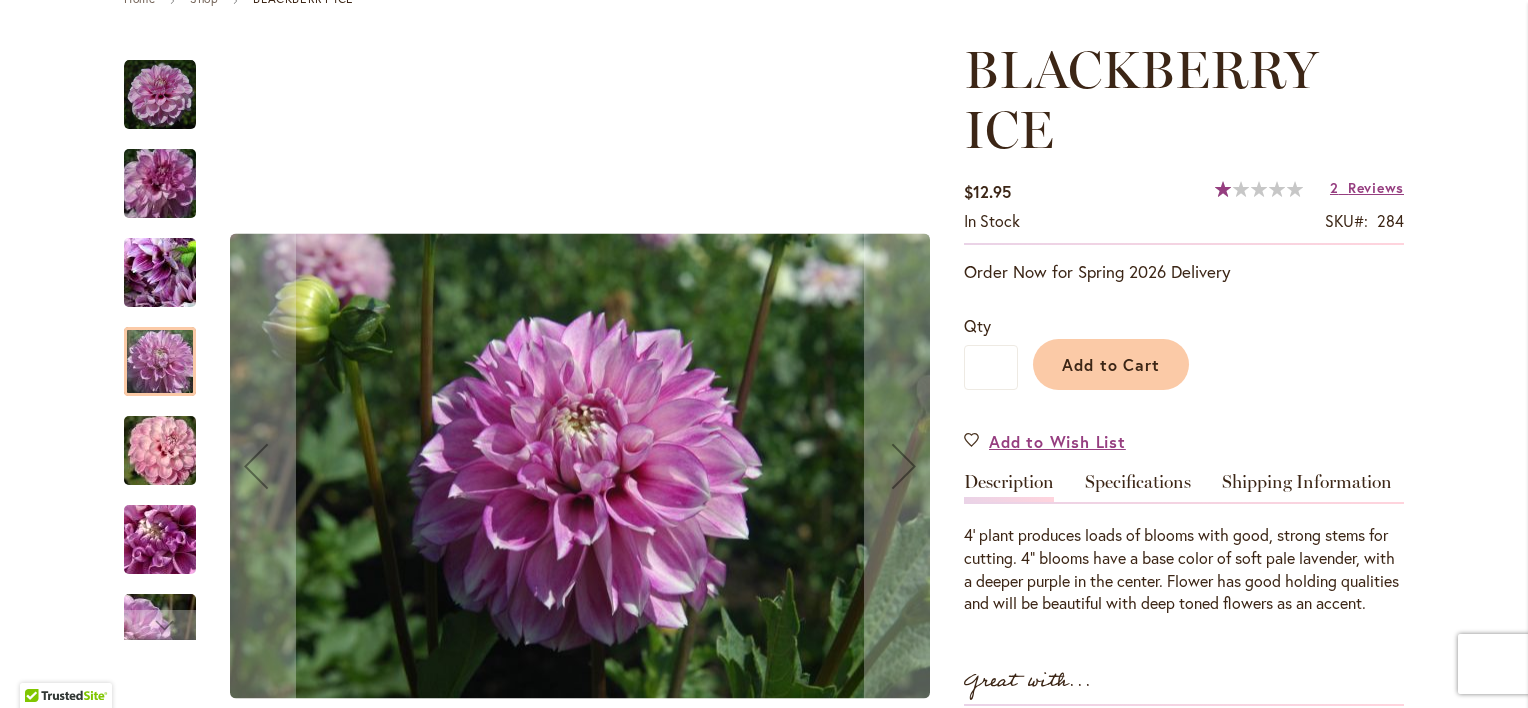 click at bounding box center (160, 273) 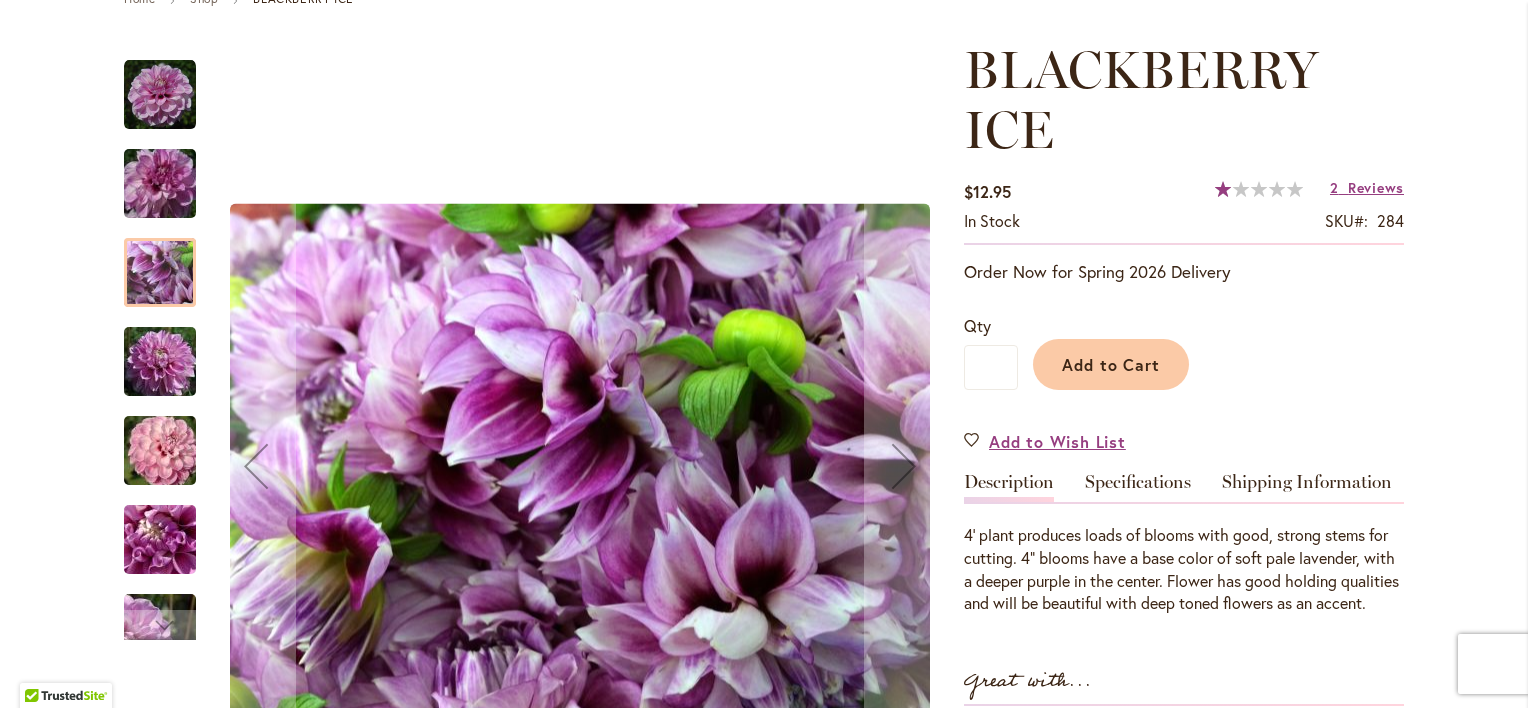 click at bounding box center (160, 184) 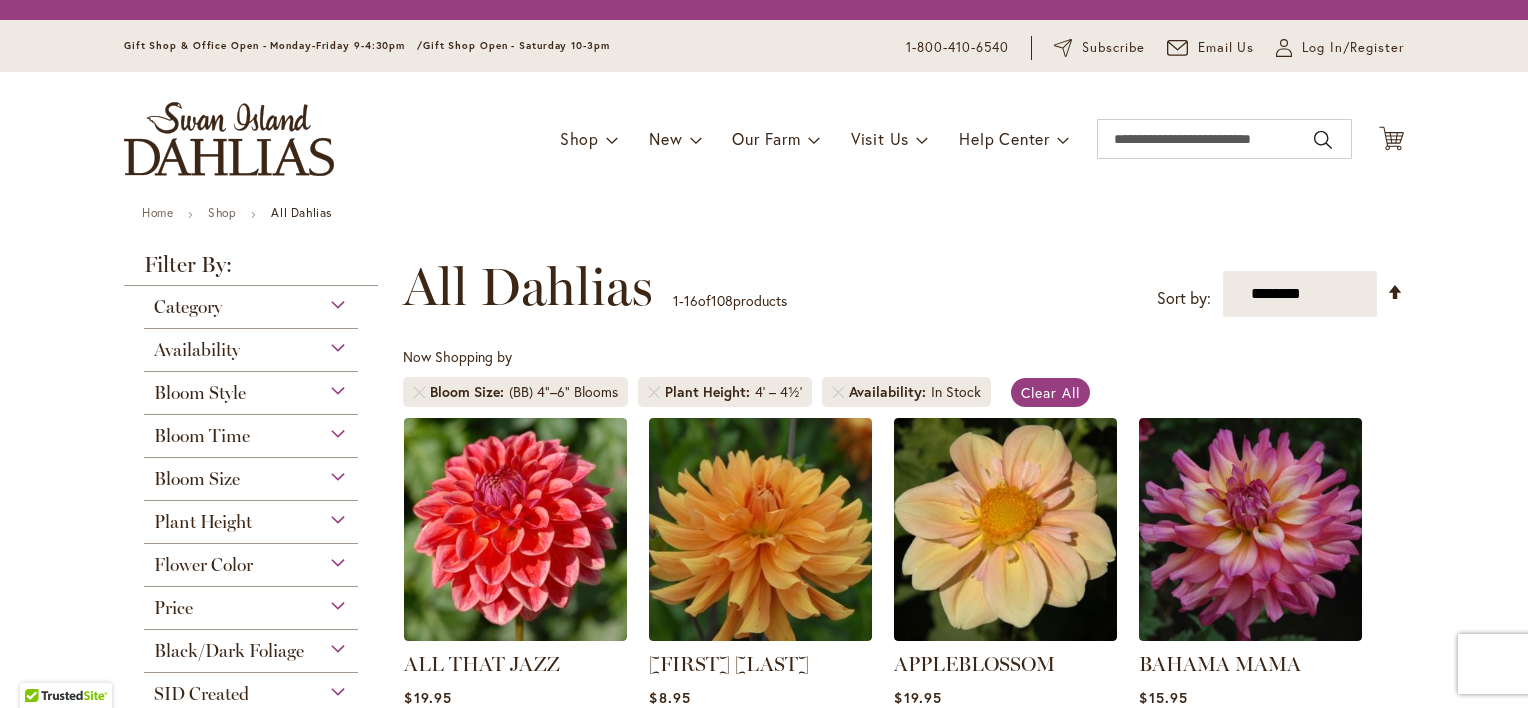 scroll, scrollTop: 0, scrollLeft: 0, axis: both 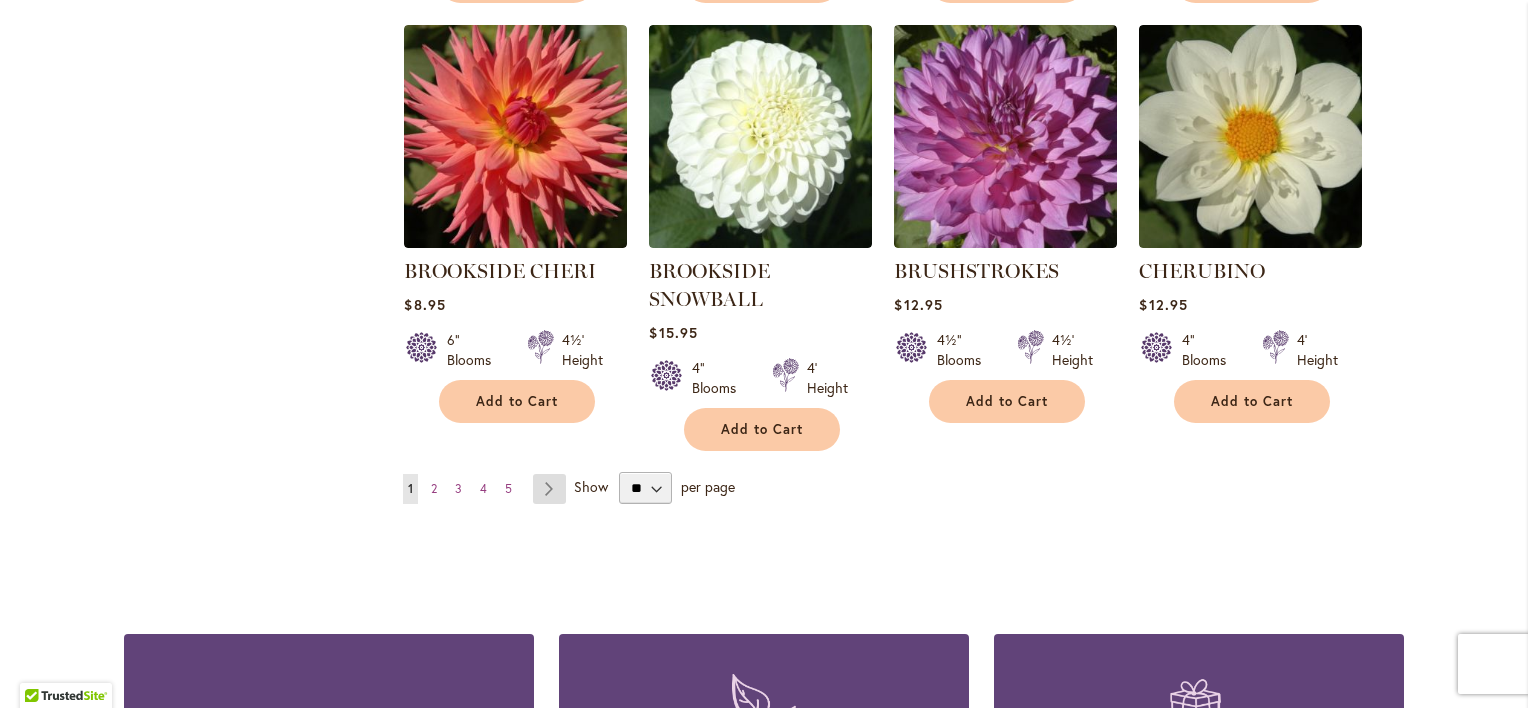 click on "Page
Next" at bounding box center (549, 489) 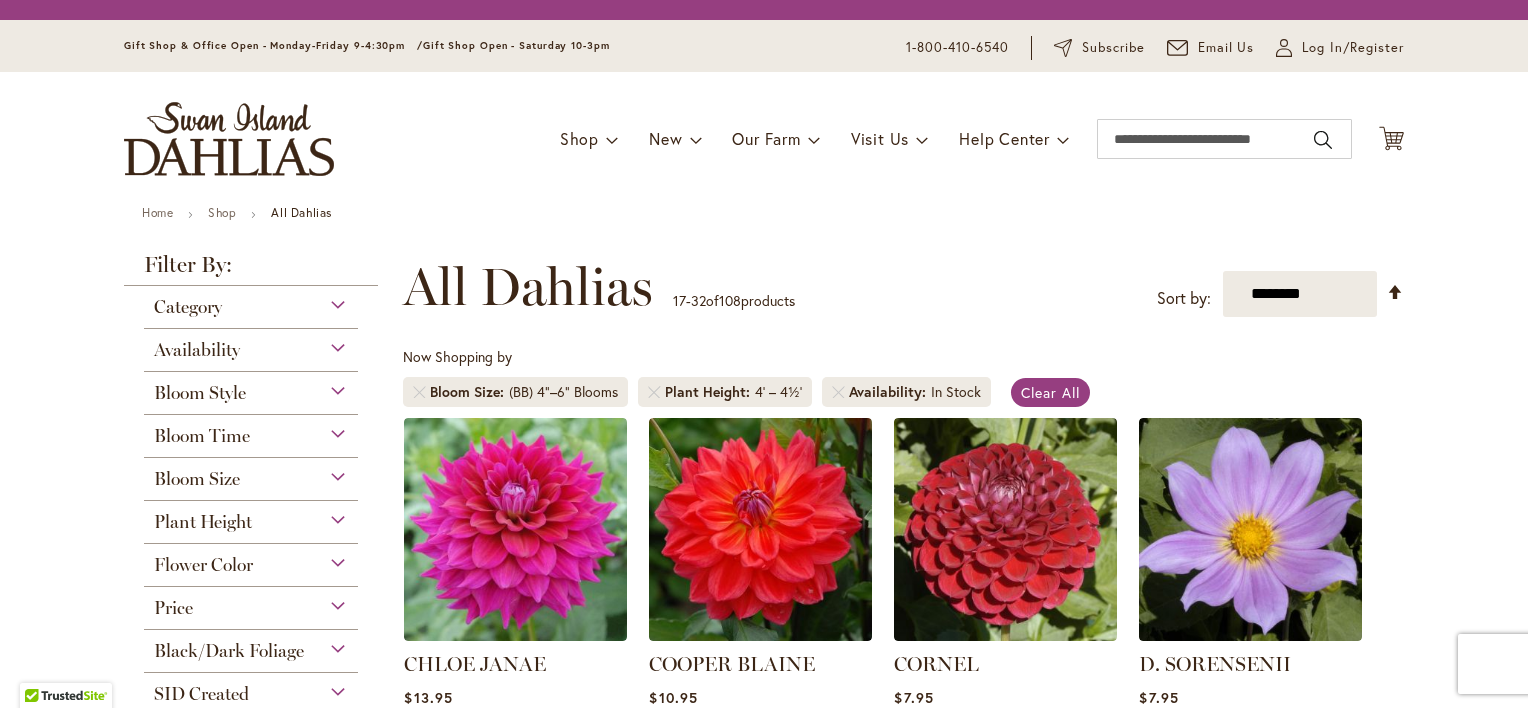 scroll, scrollTop: 0, scrollLeft: 0, axis: both 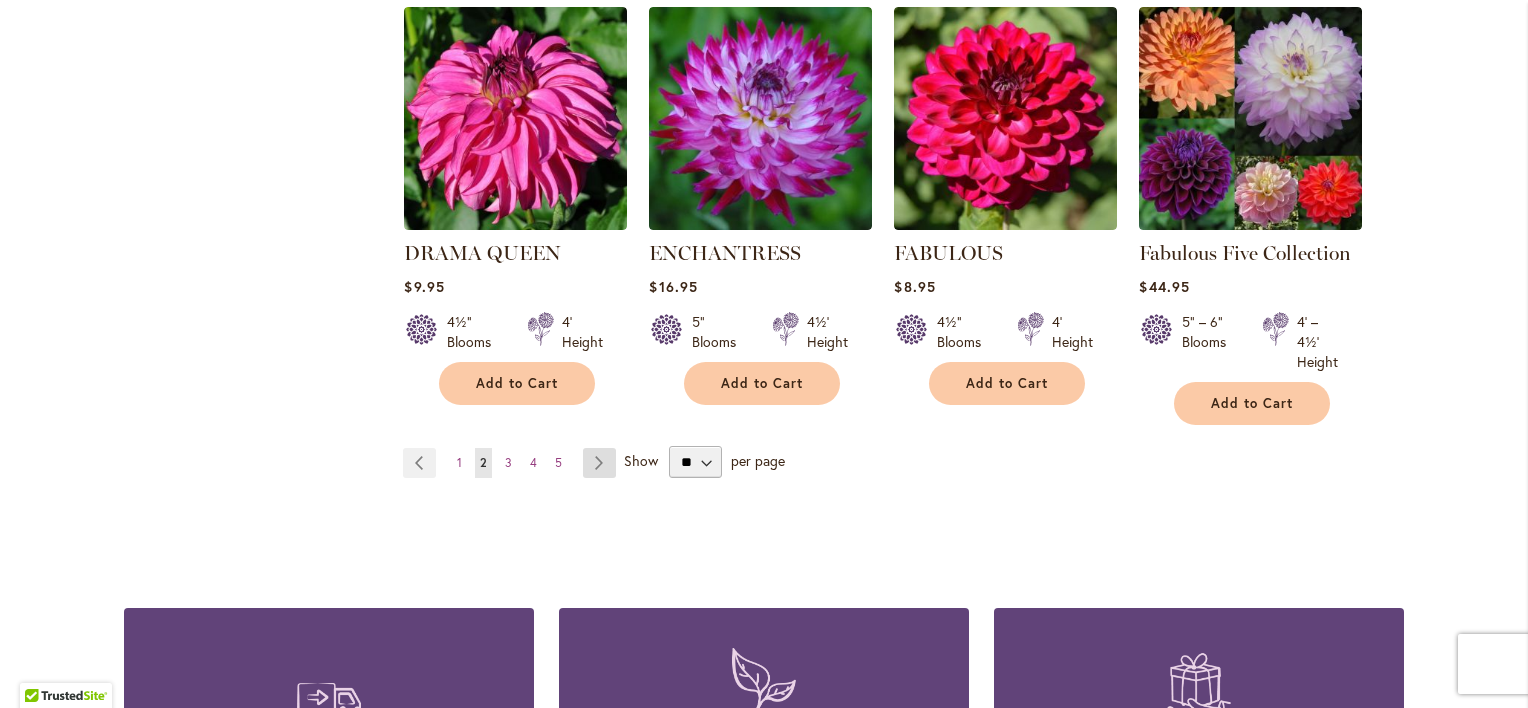 click on "Page
Next" at bounding box center (599, 463) 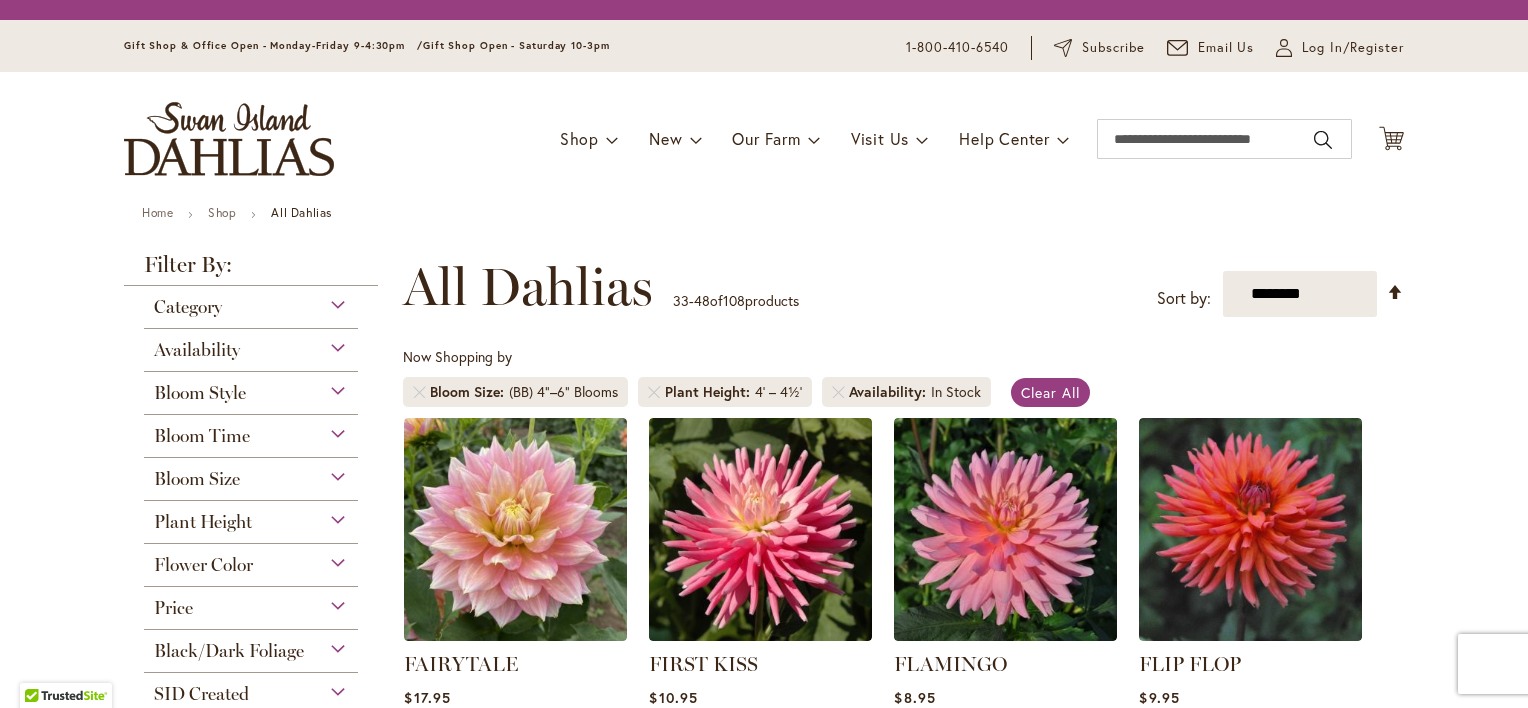 scroll, scrollTop: 0, scrollLeft: 0, axis: both 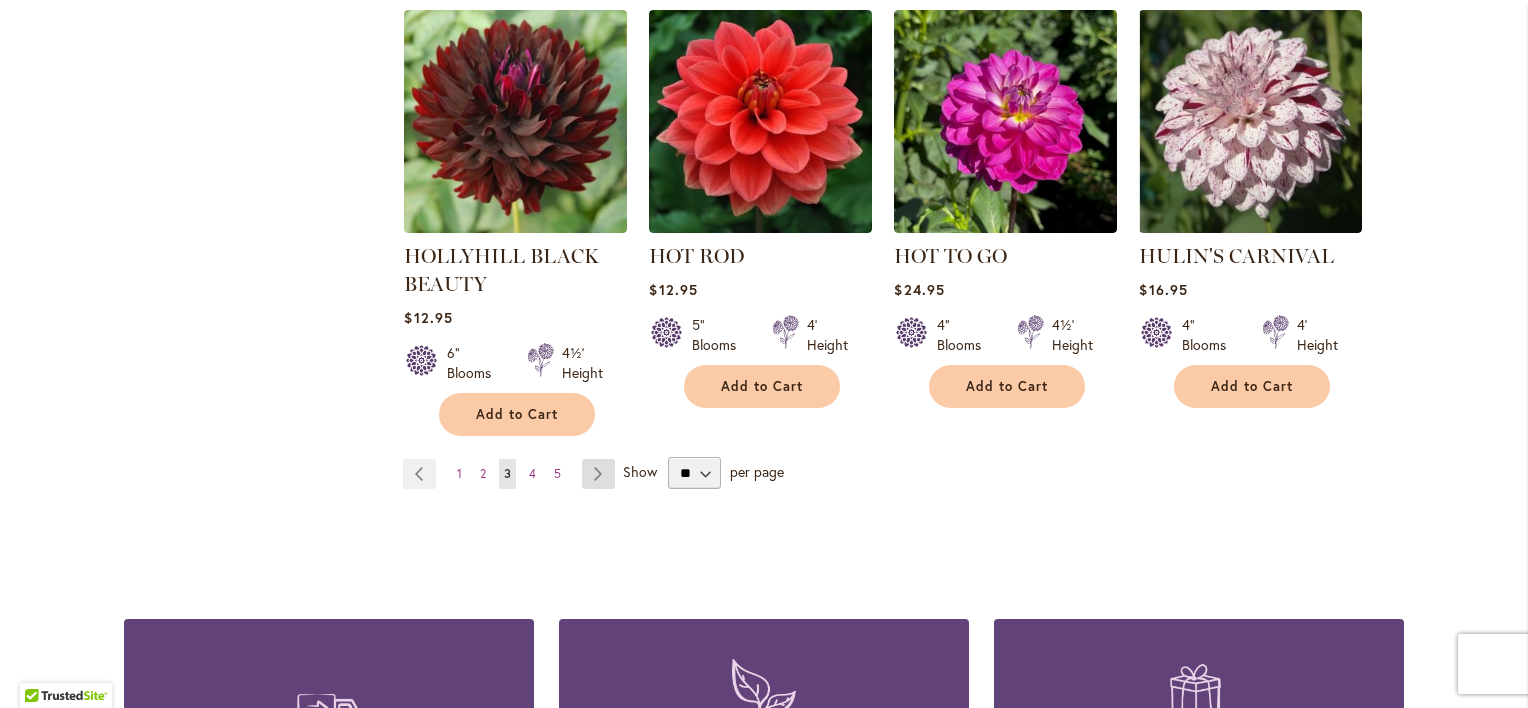 click on "Page
Next" at bounding box center [598, 474] 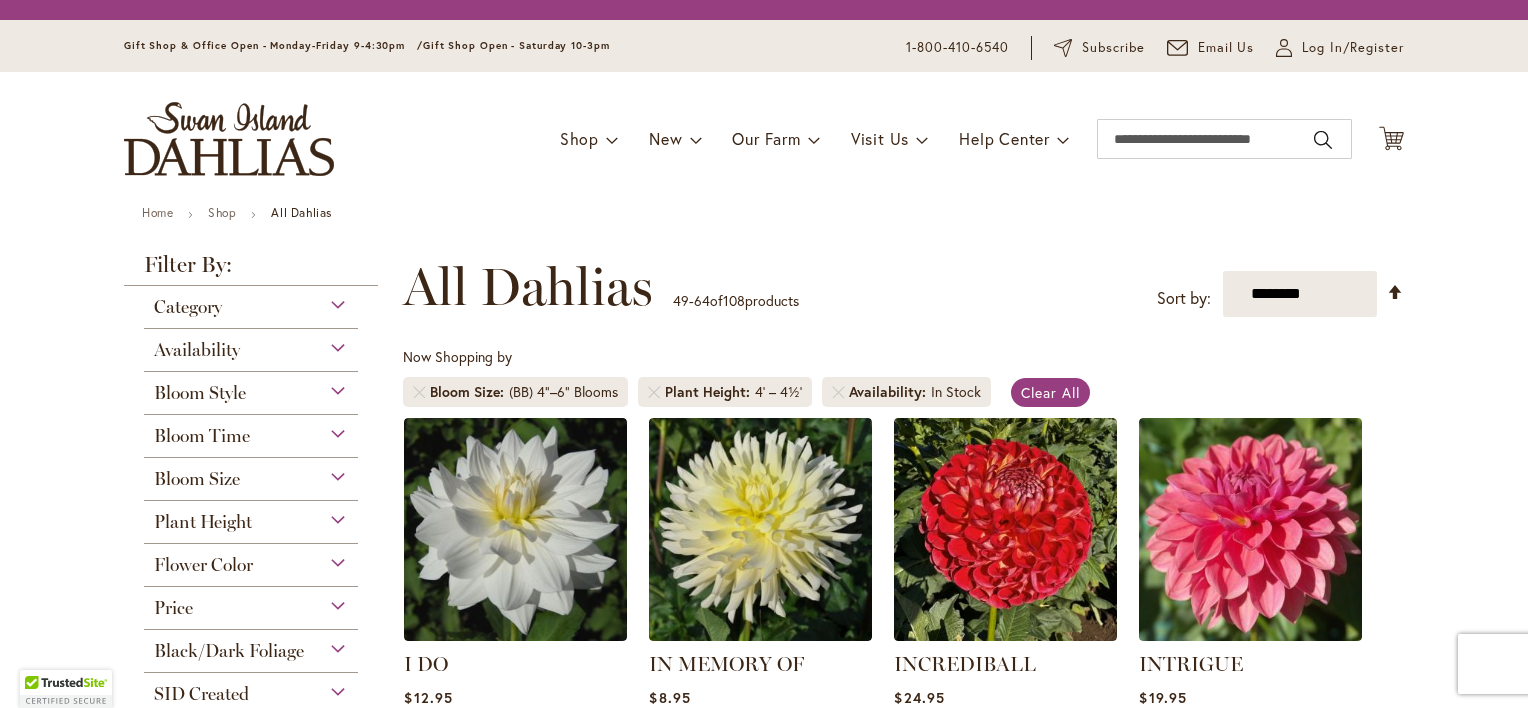 scroll, scrollTop: 0, scrollLeft: 0, axis: both 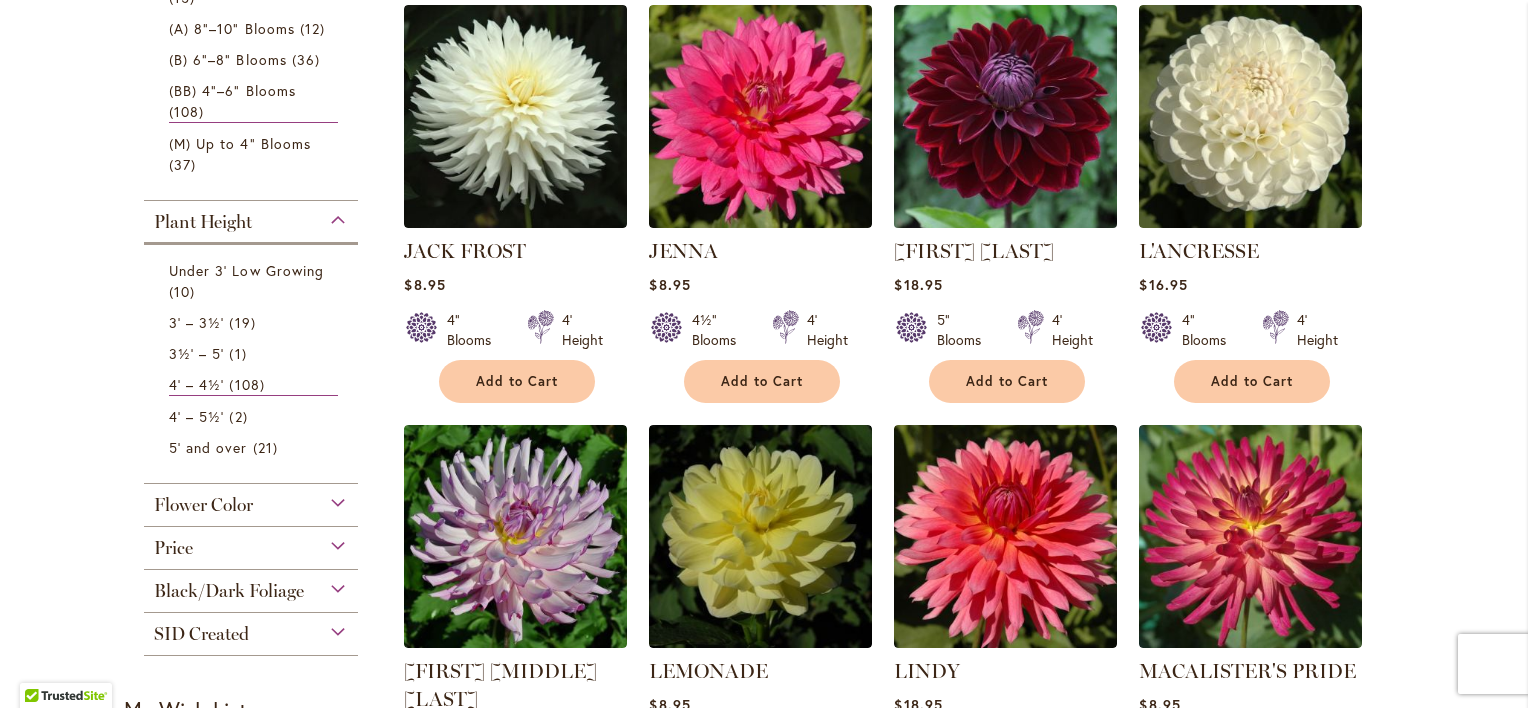 click at bounding box center (1006, 116) 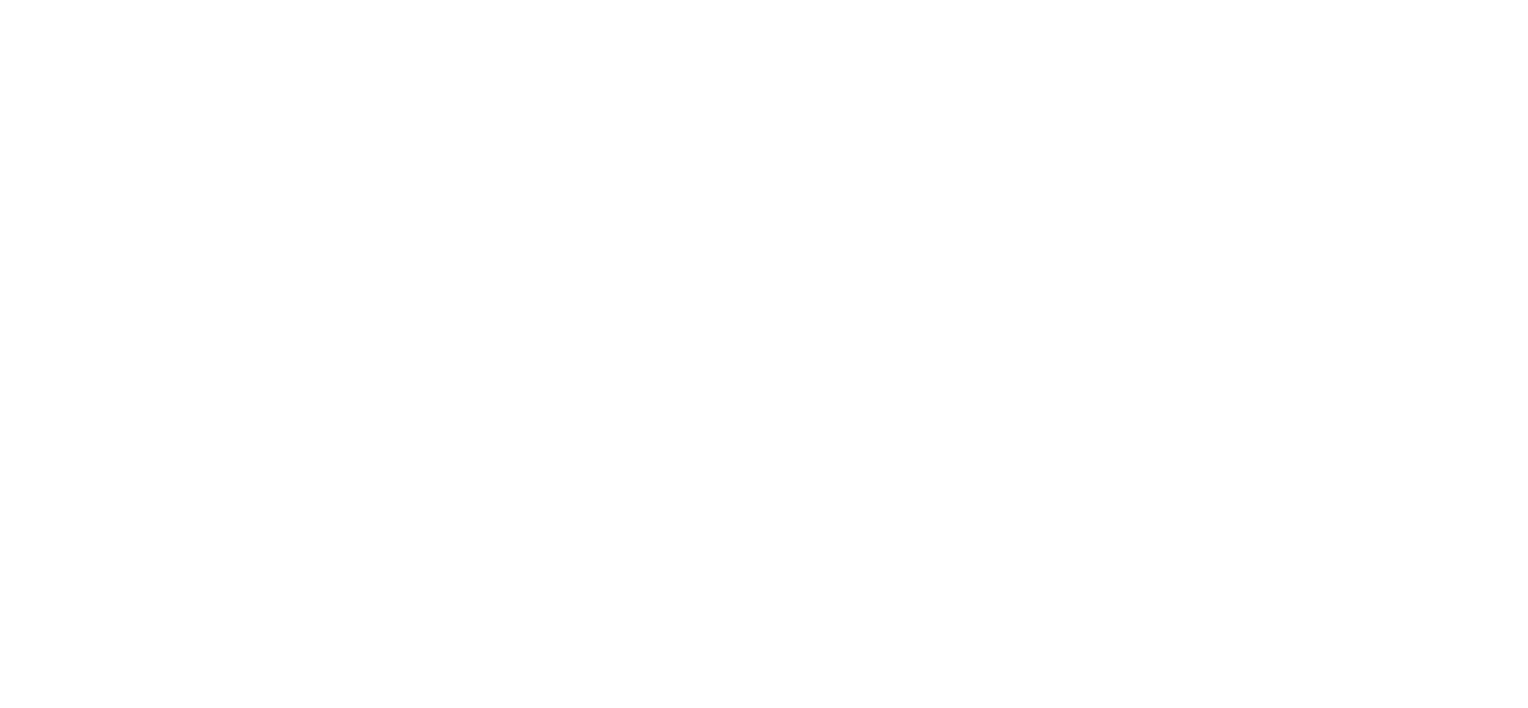 scroll, scrollTop: 0, scrollLeft: 0, axis: both 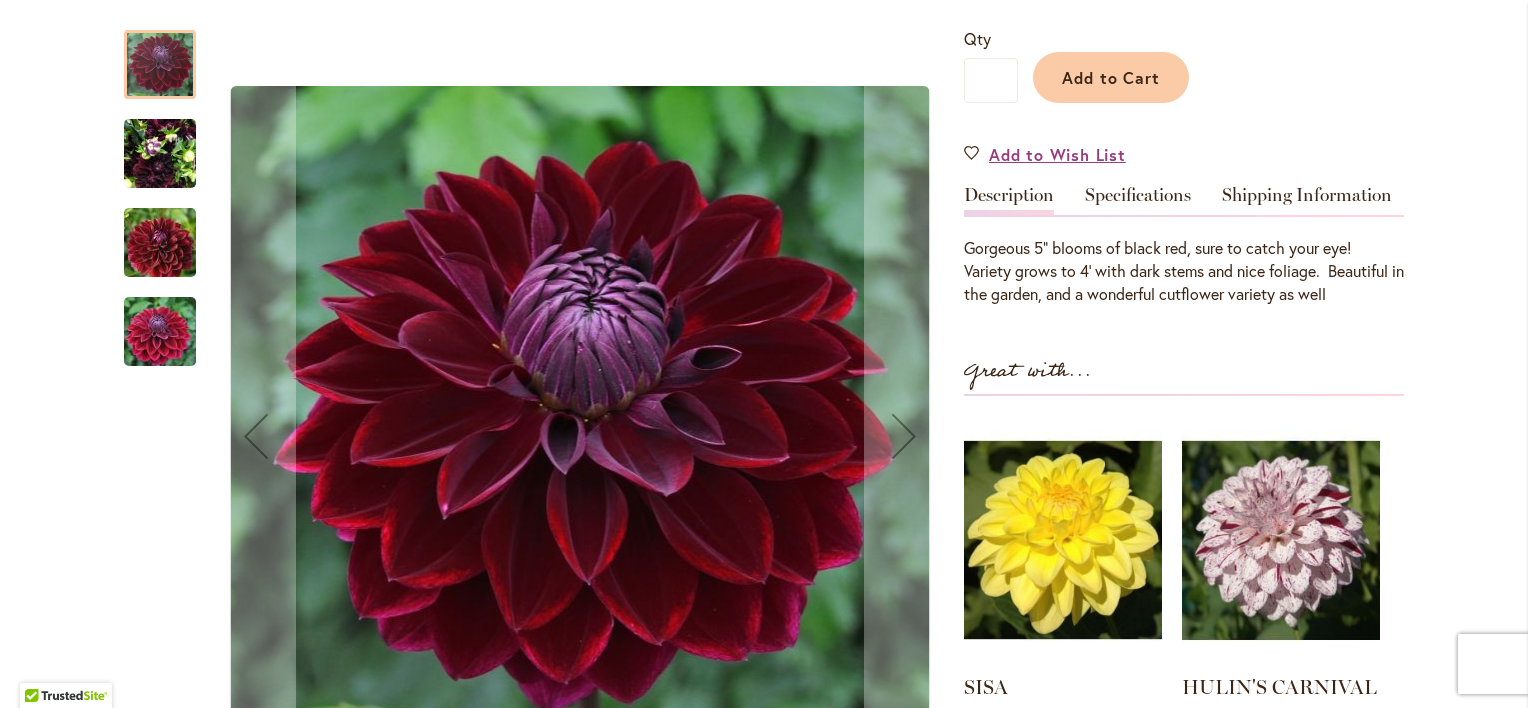 click at bounding box center [160, 332] 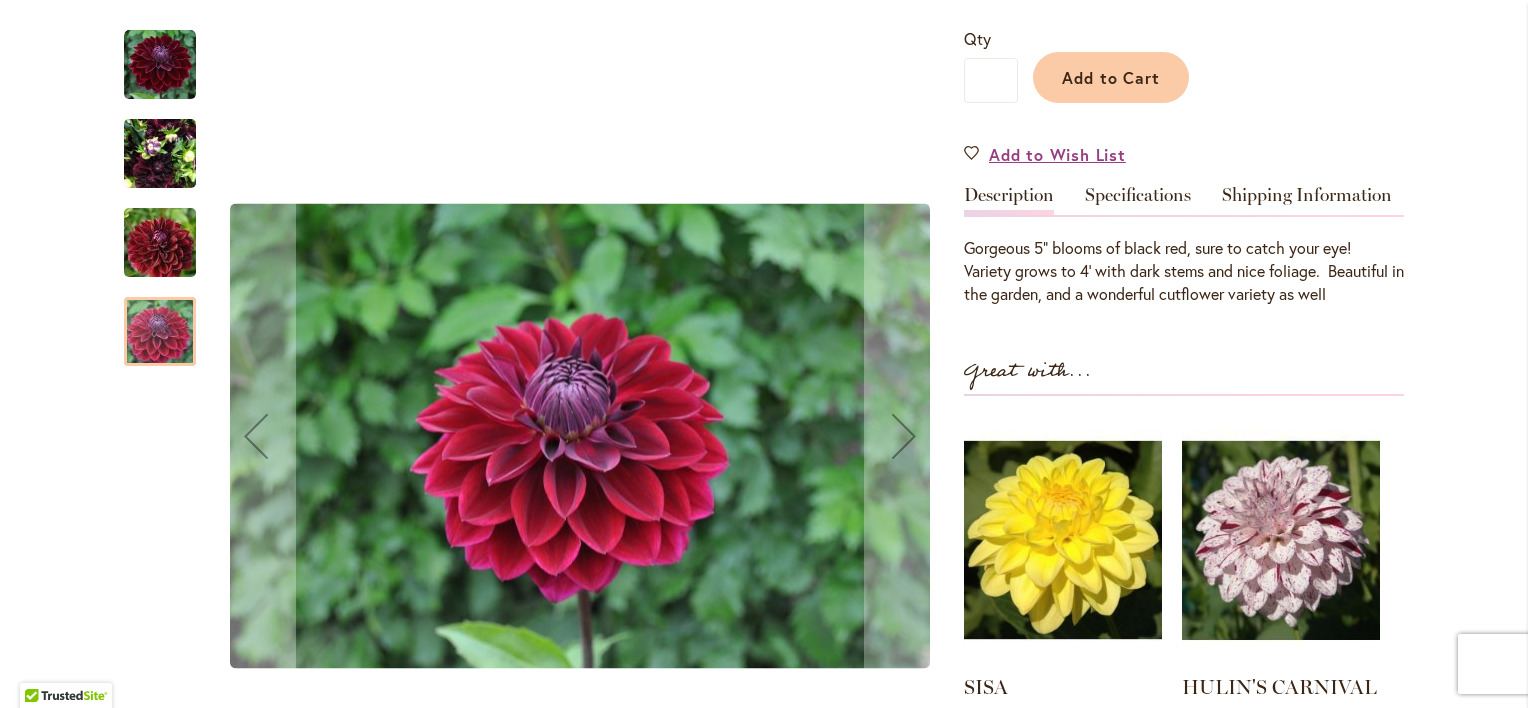 click at bounding box center (160, 243) 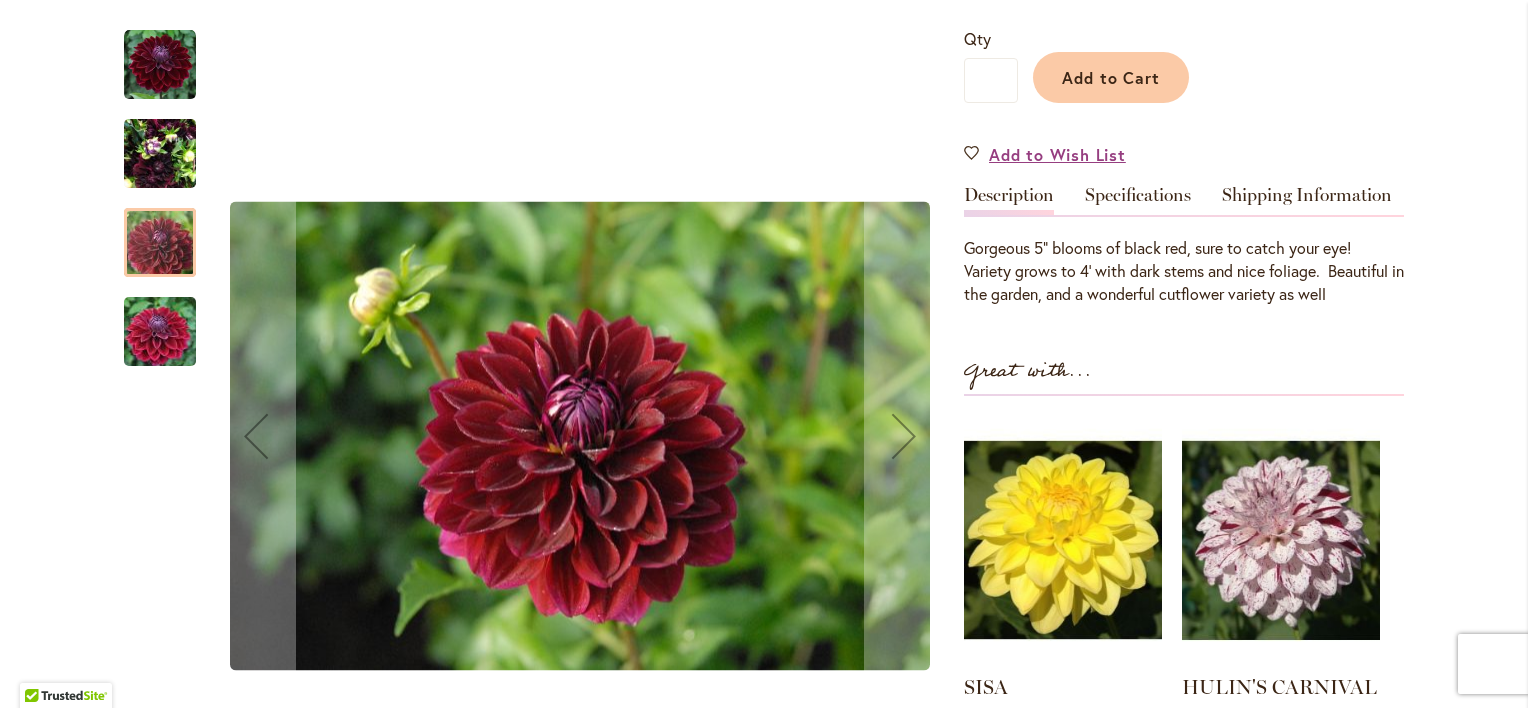 click at bounding box center (160, 154) 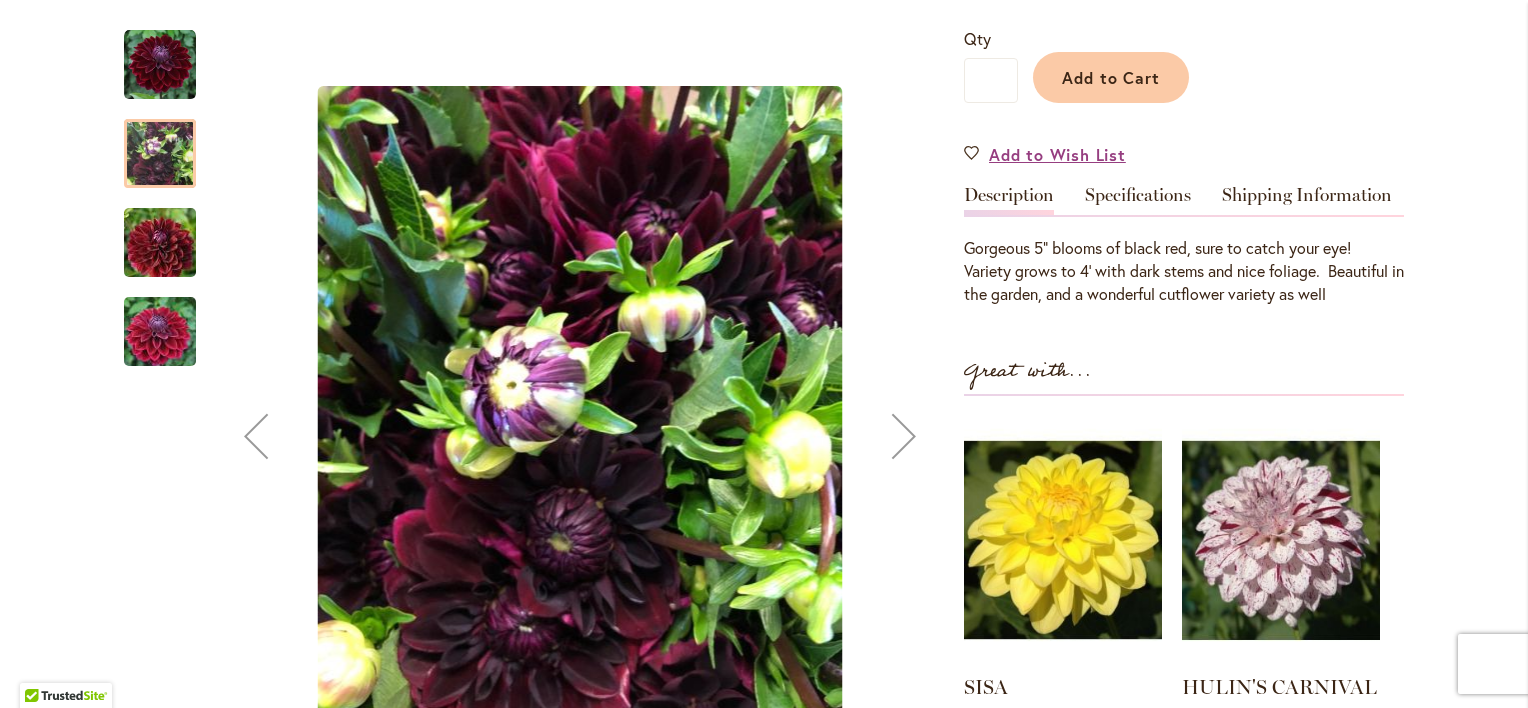 click at bounding box center (160, 65) 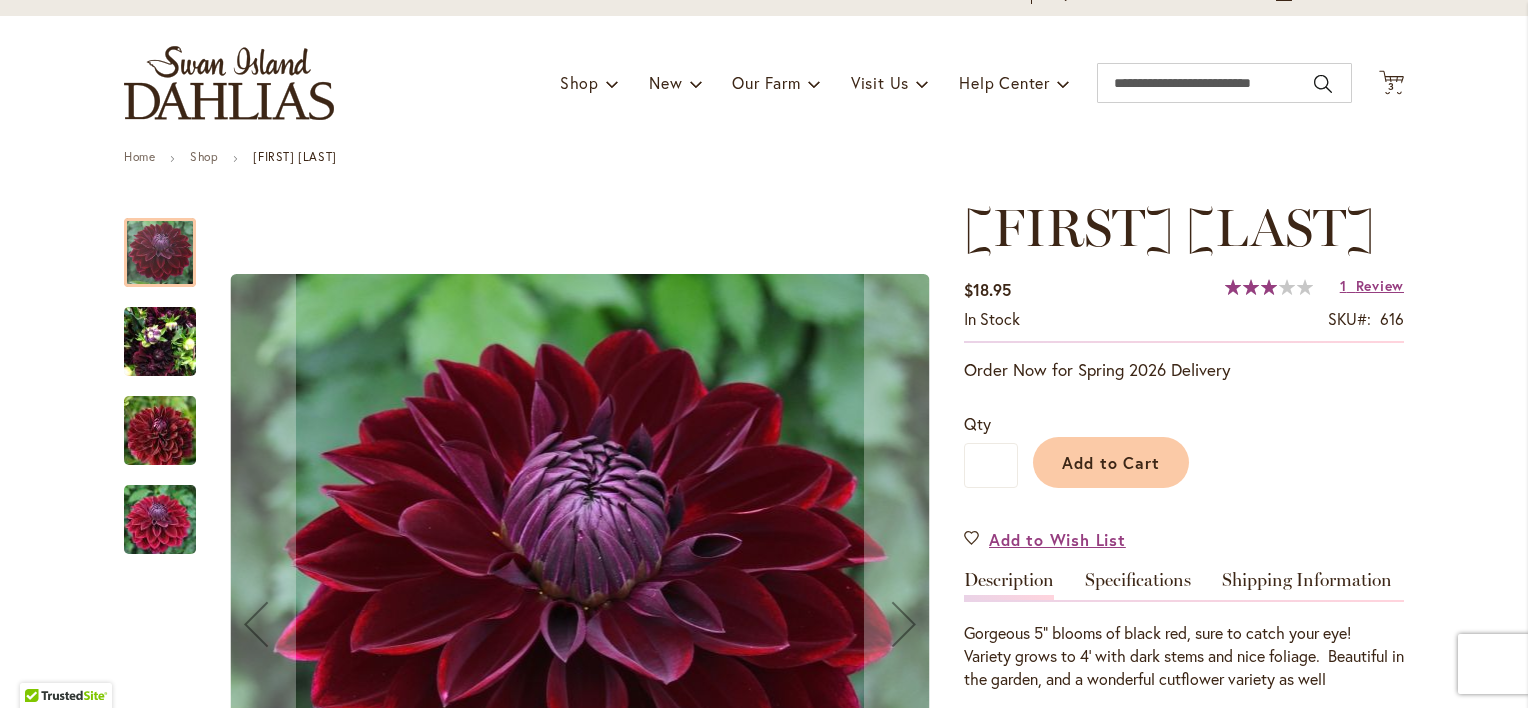 scroll, scrollTop: 98, scrollLeft: 0, axis: vertical 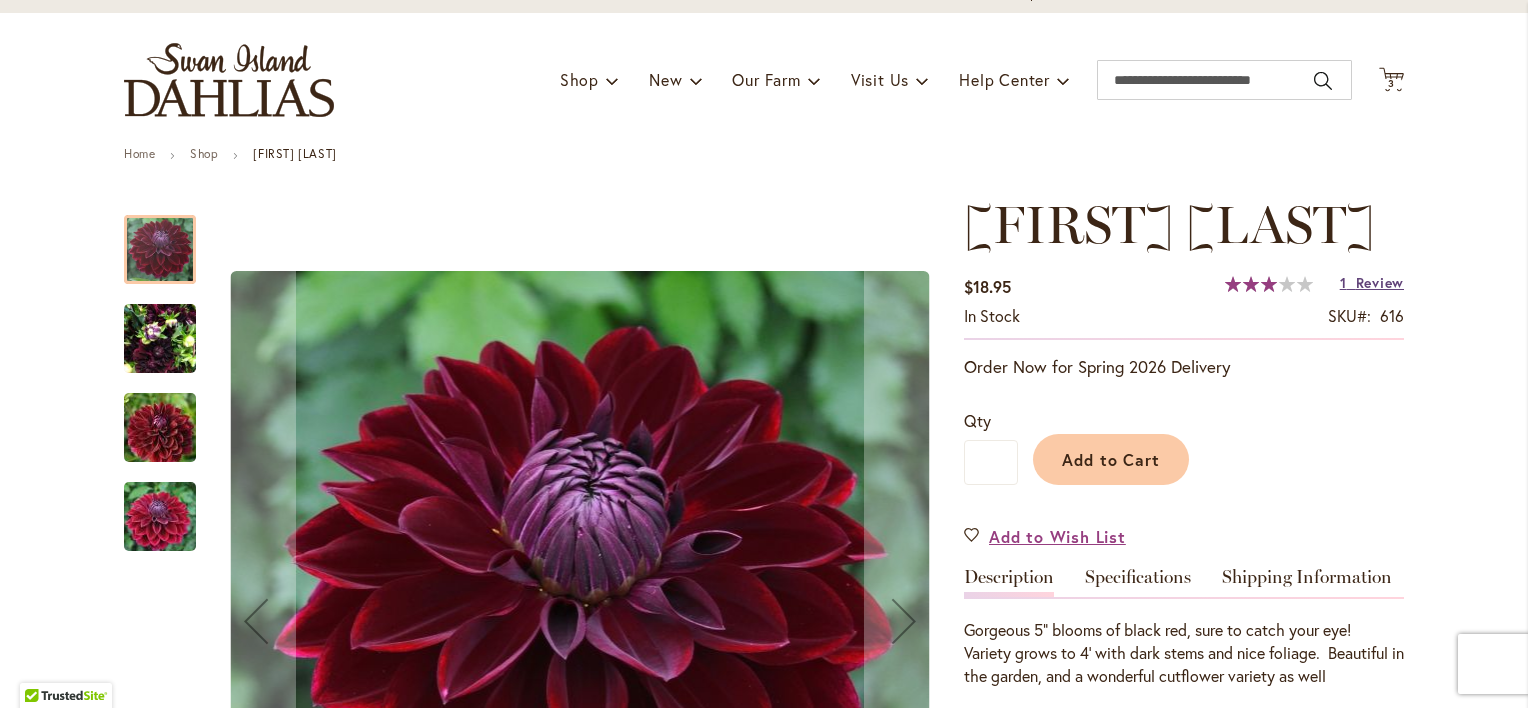 click on "Review" at bounding box center [1380, 282] 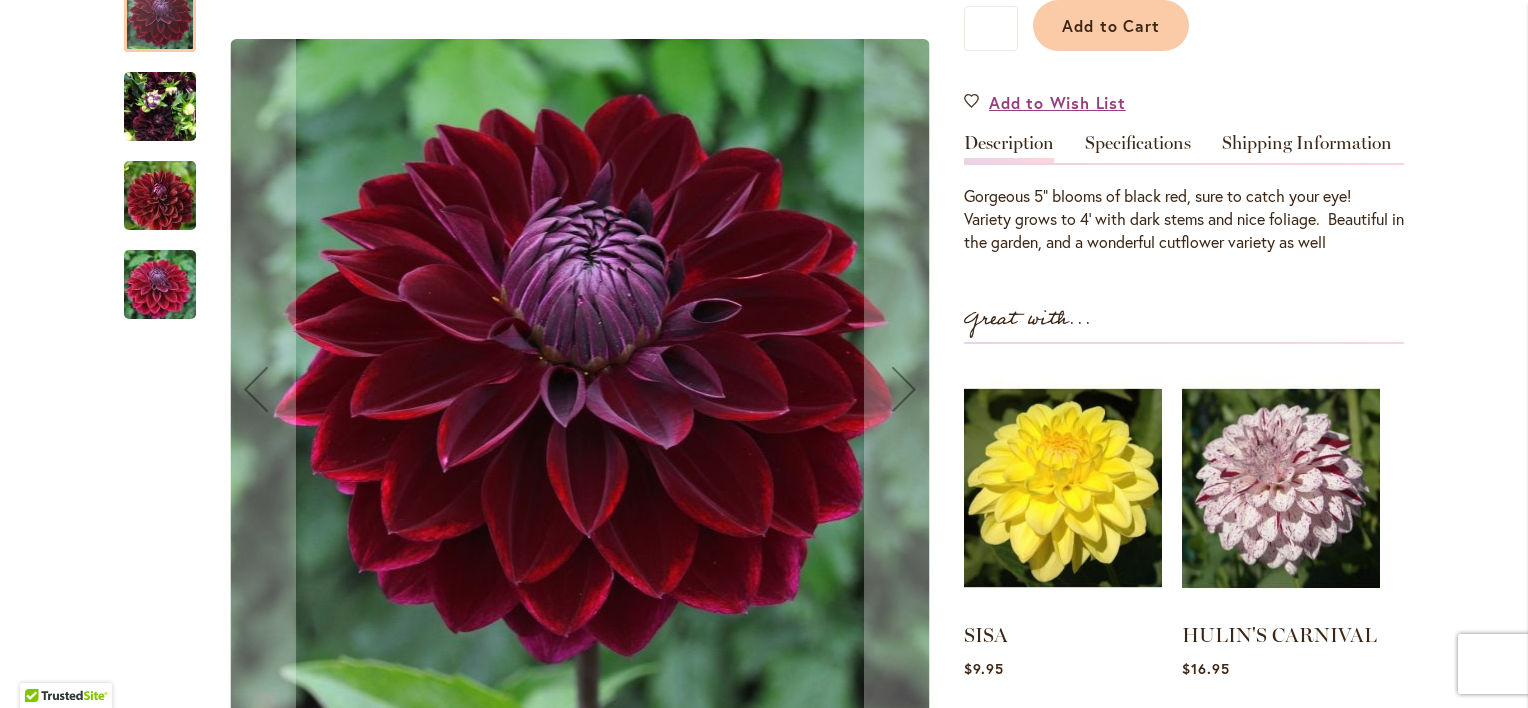 scroll, scrollTop: 1897, scrollLeft: 0, axis: vertical 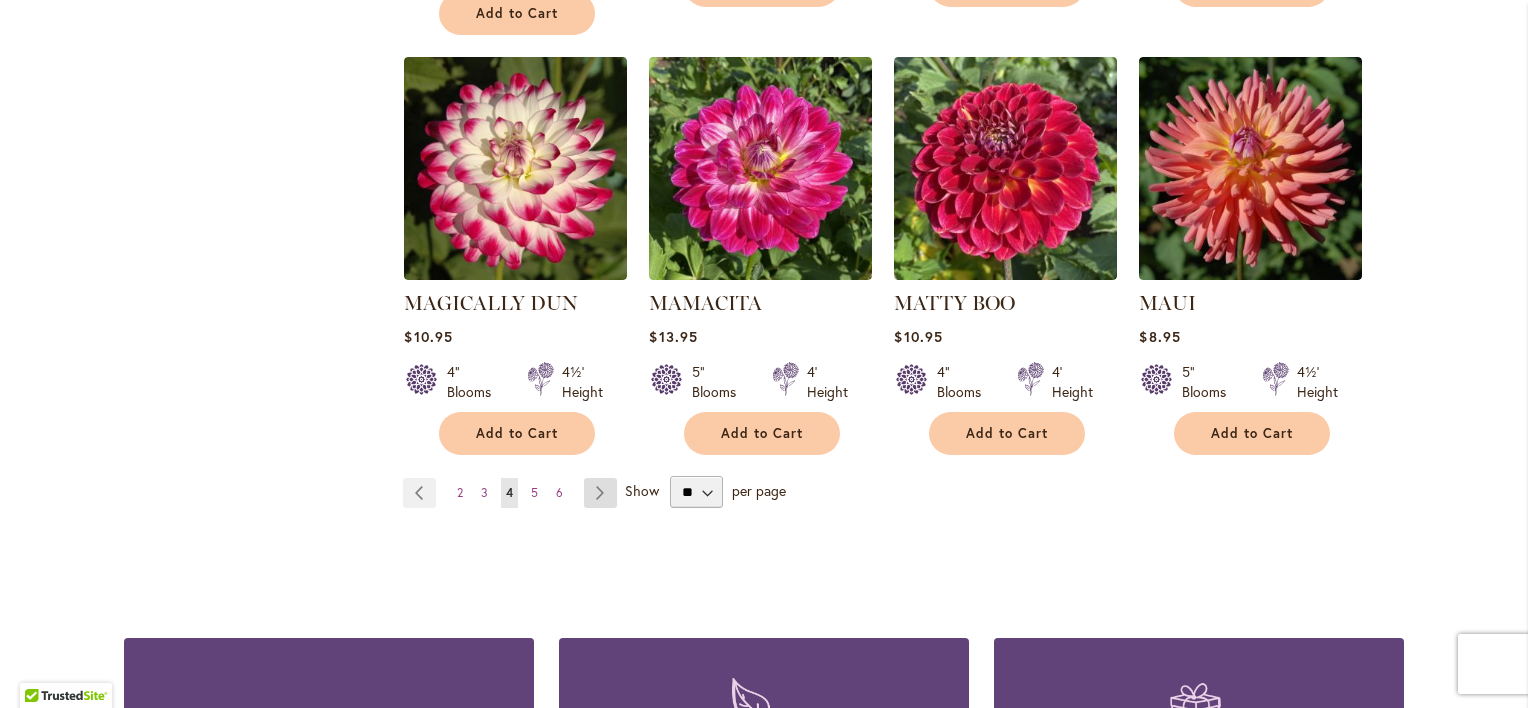 click on "Page
Next" at bounding box center (600, 493) 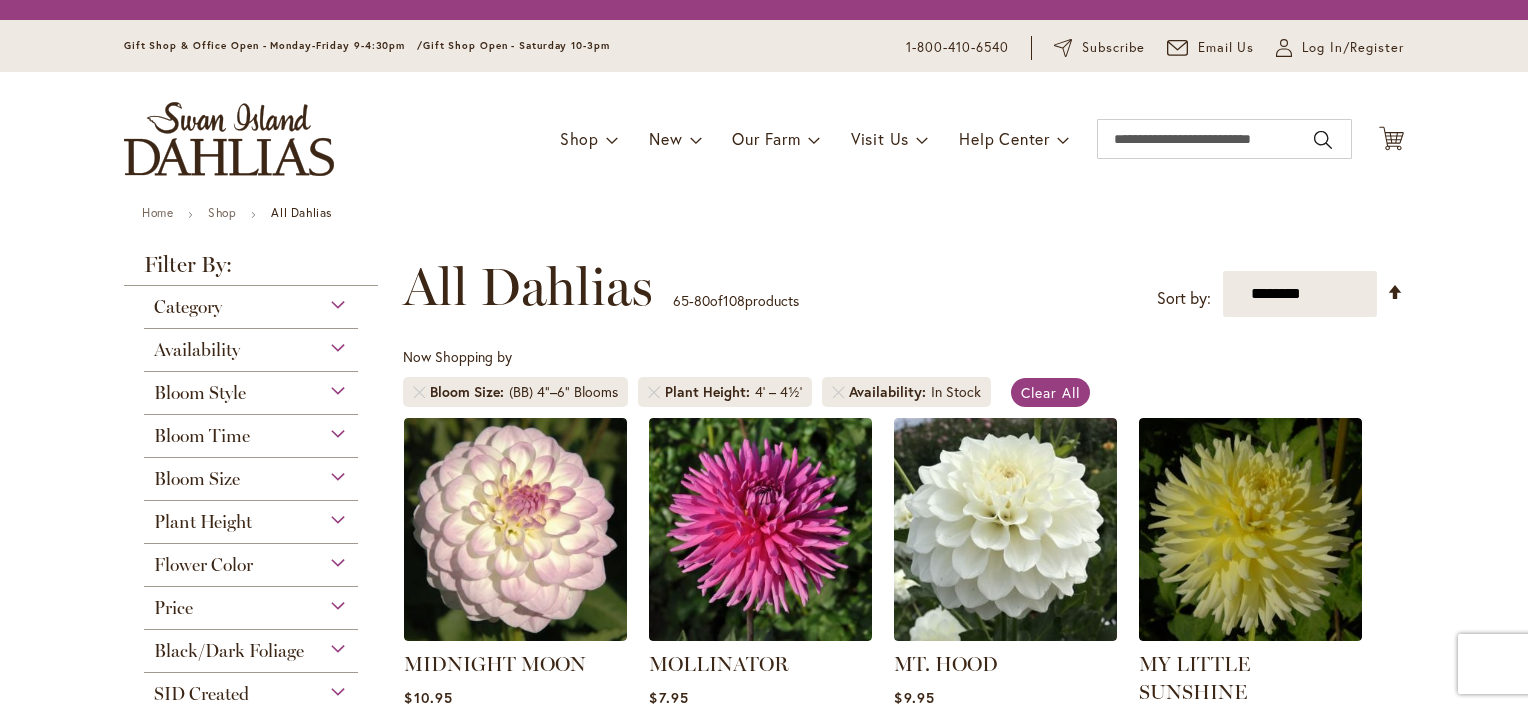 scroll, scrollTop: 0, scrollLeft: 0, axis: both 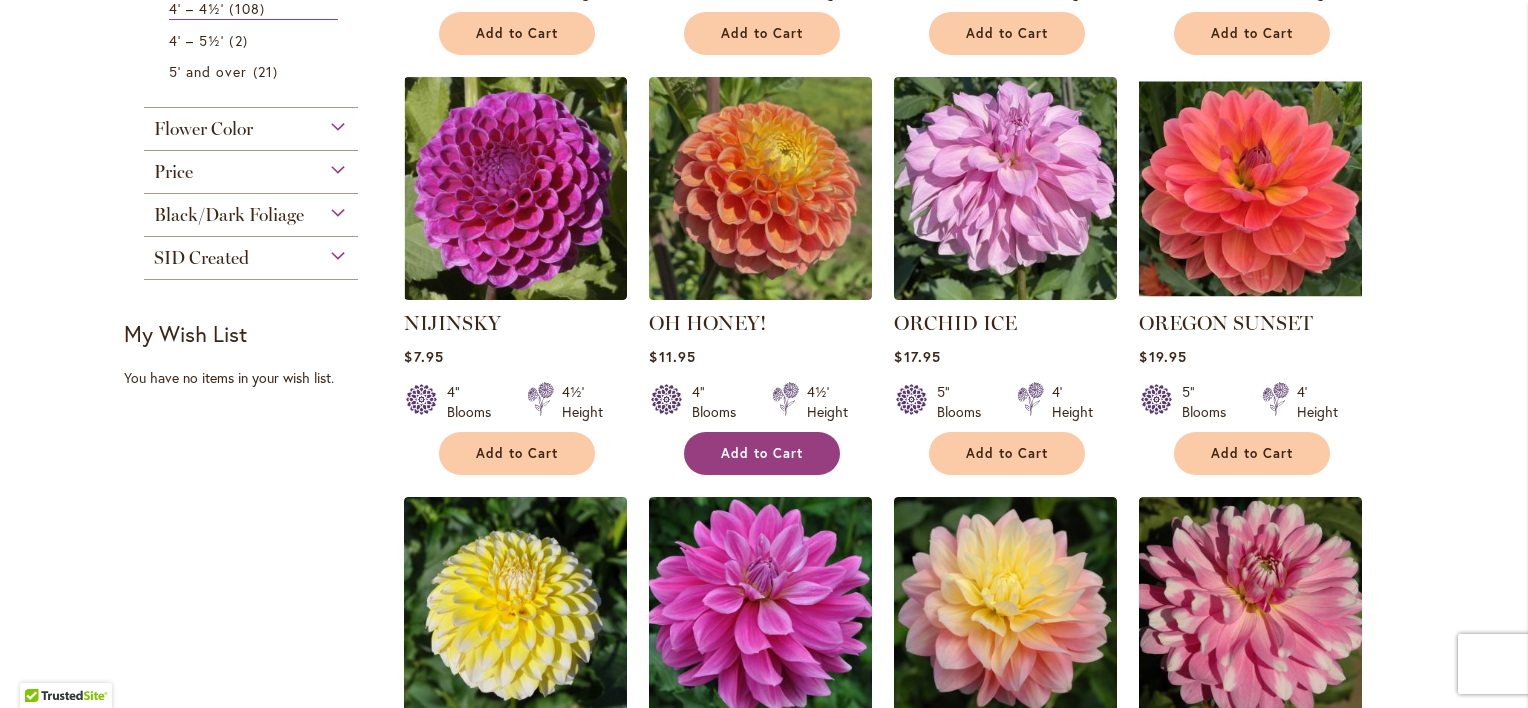 click on "Add to Cart" at bounding box center [762, 453] 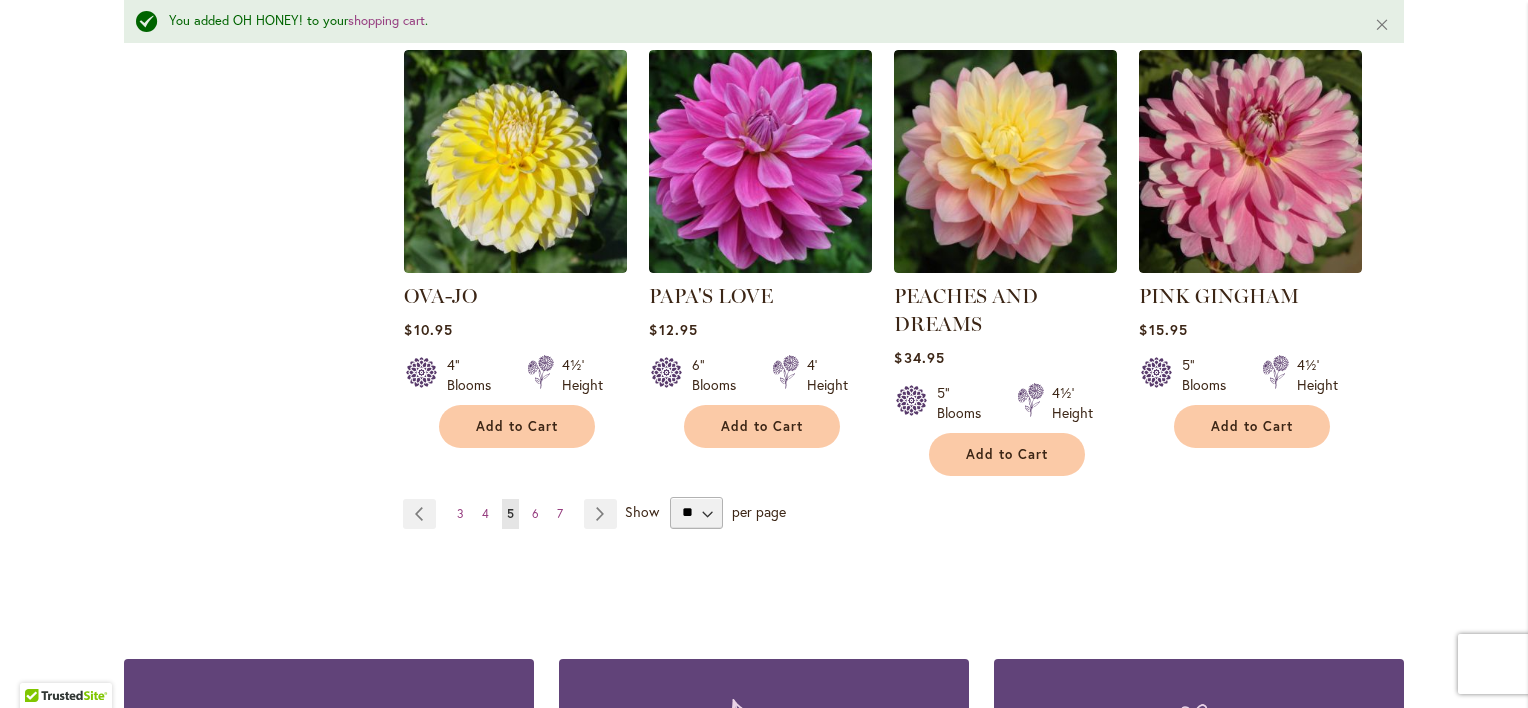 scroll, scrollTop: 1748, scrollLeft: 0, axis: vertical 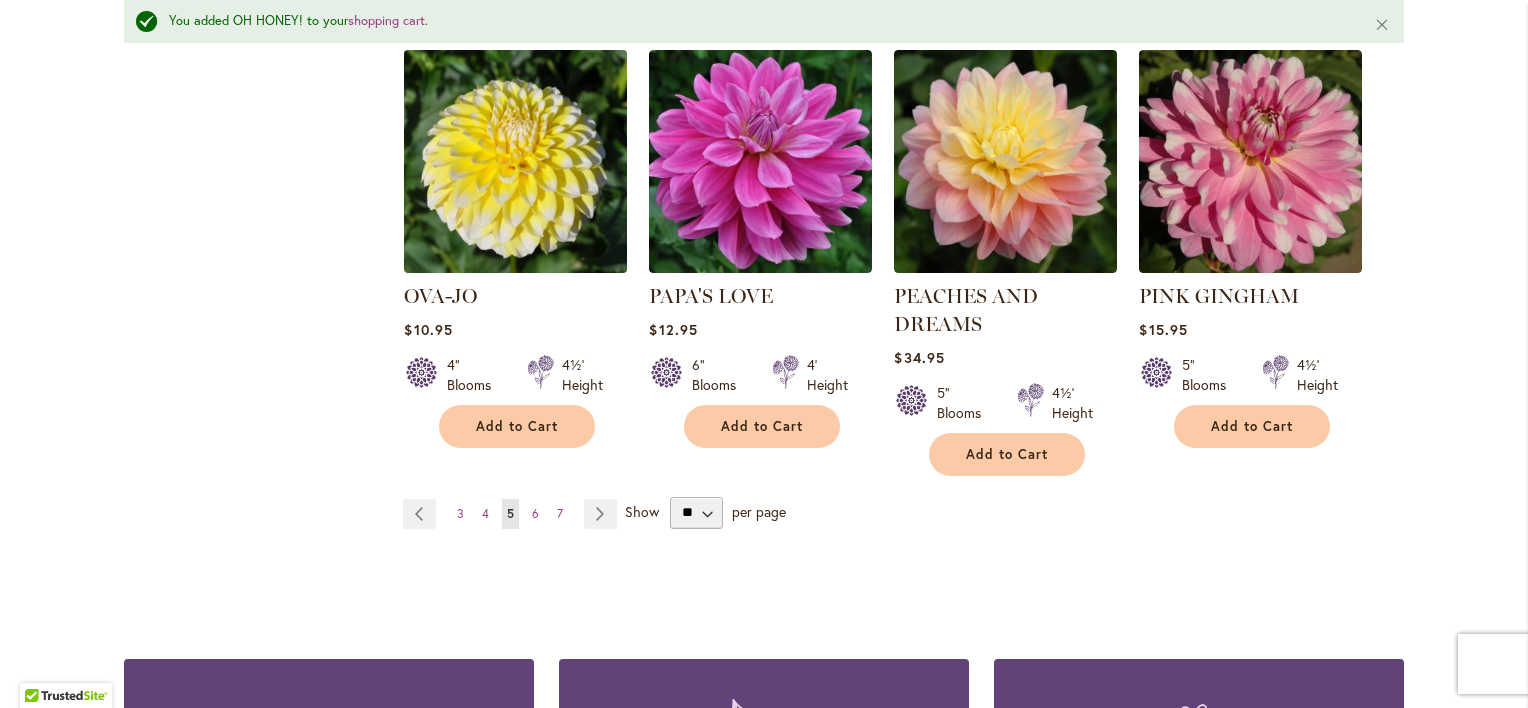 click at bounding box center [516, 161] 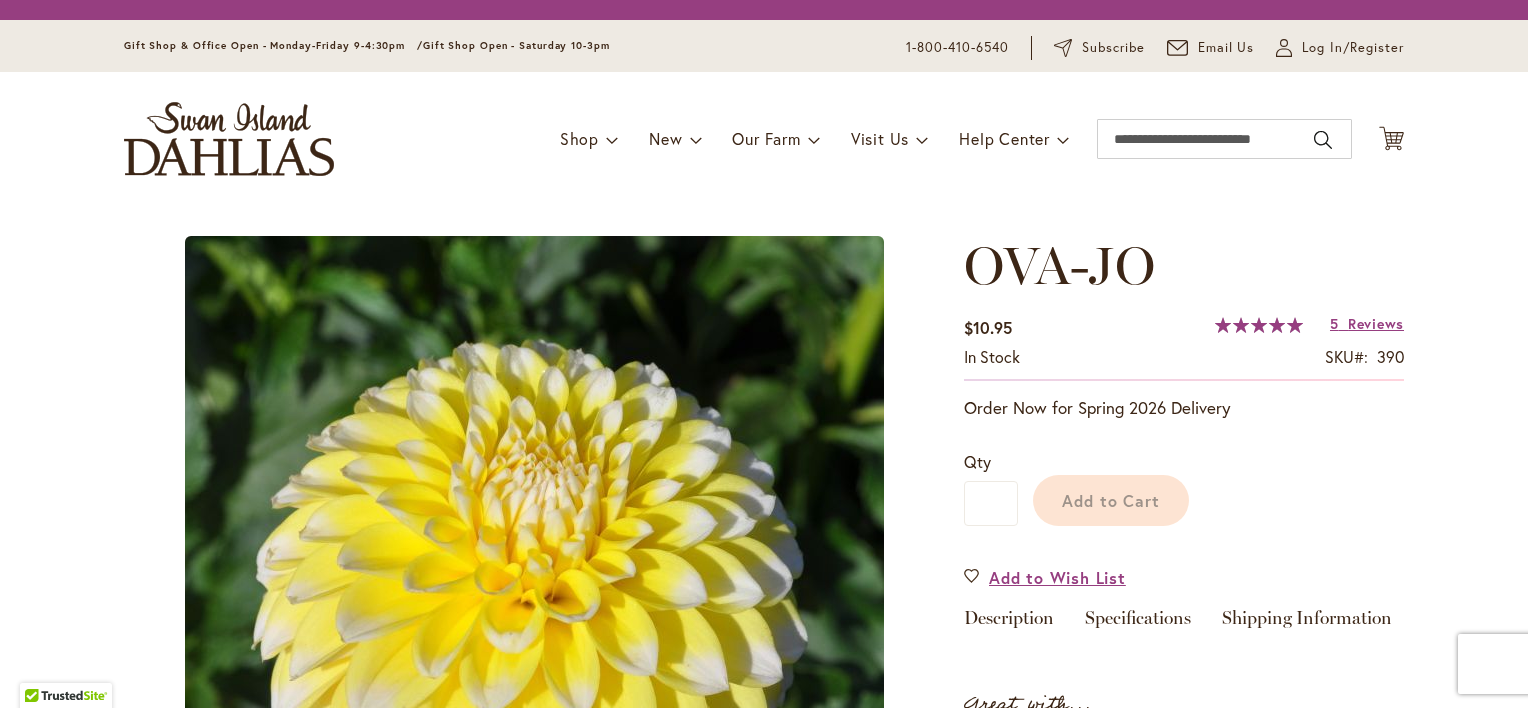 scroll, scrollTop: 0, scrollLeft: 0, axis: both 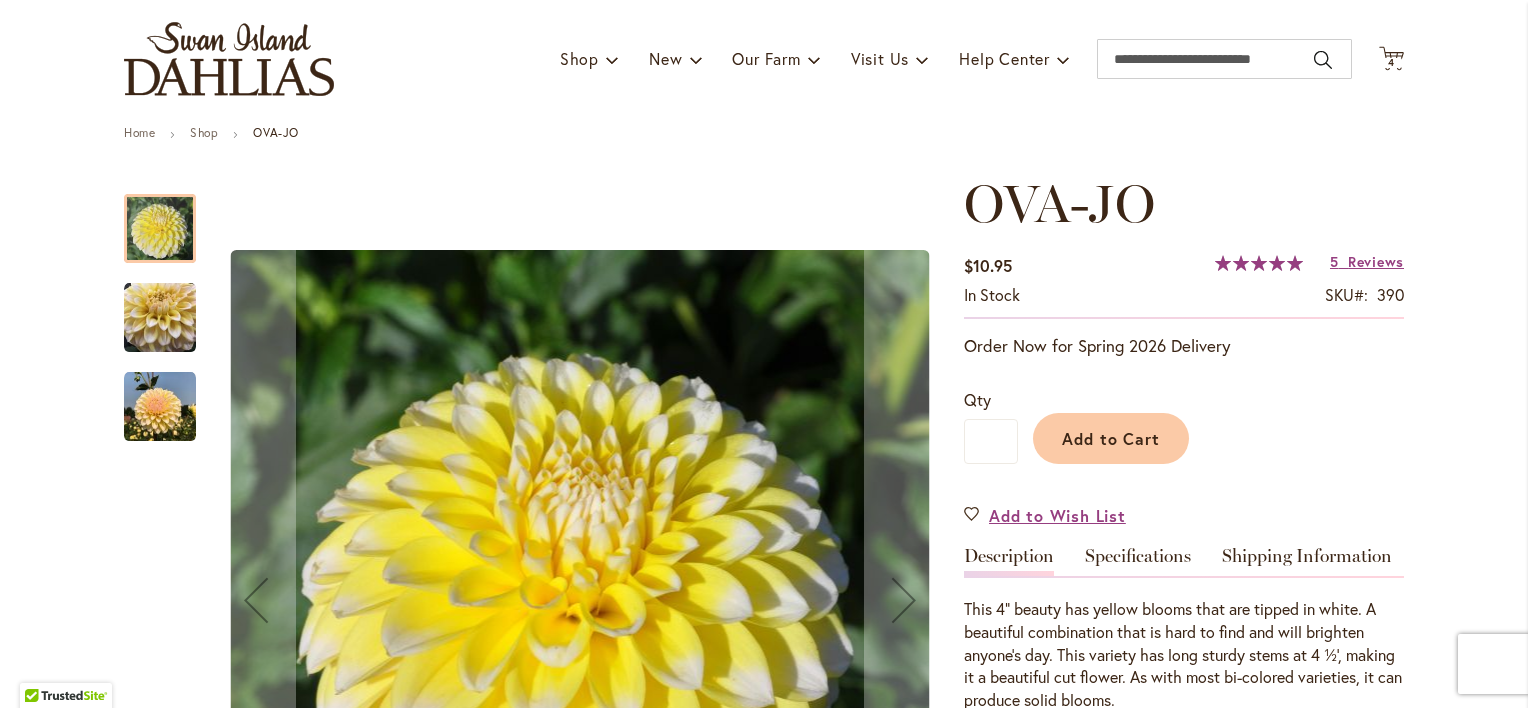 click at bounding box center [160, 407] 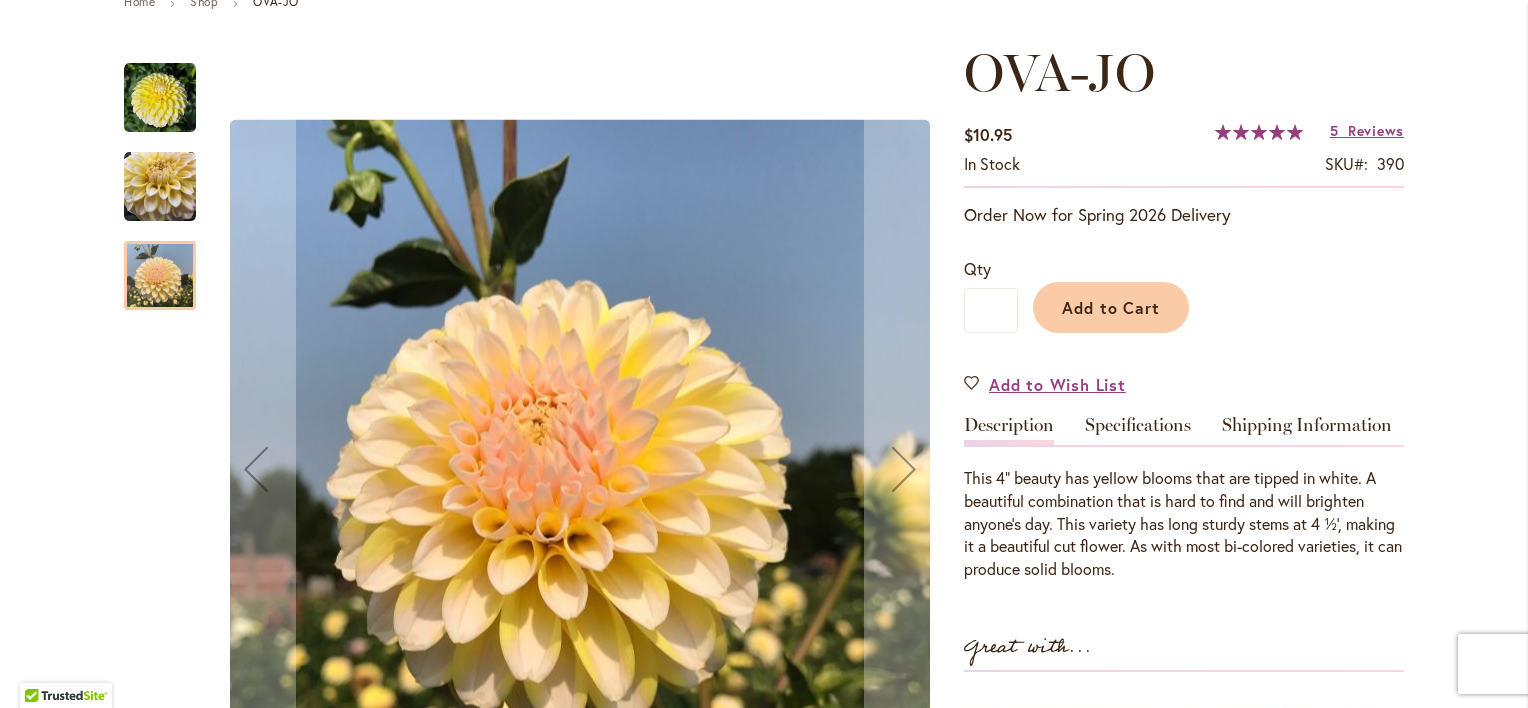 scroll, scrollTop: 251, scrollLeft: 0, axis: vertical 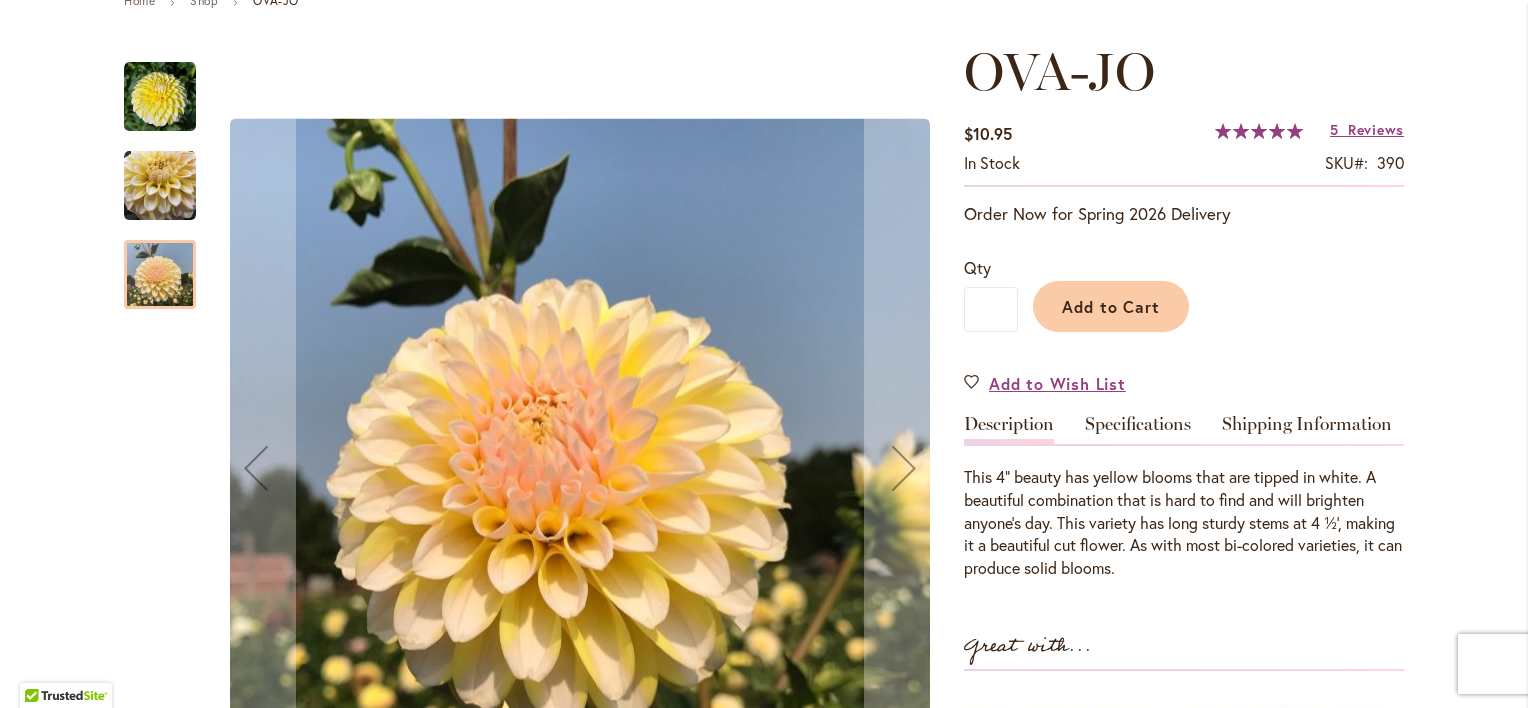 click at bounding box center [160, 186] 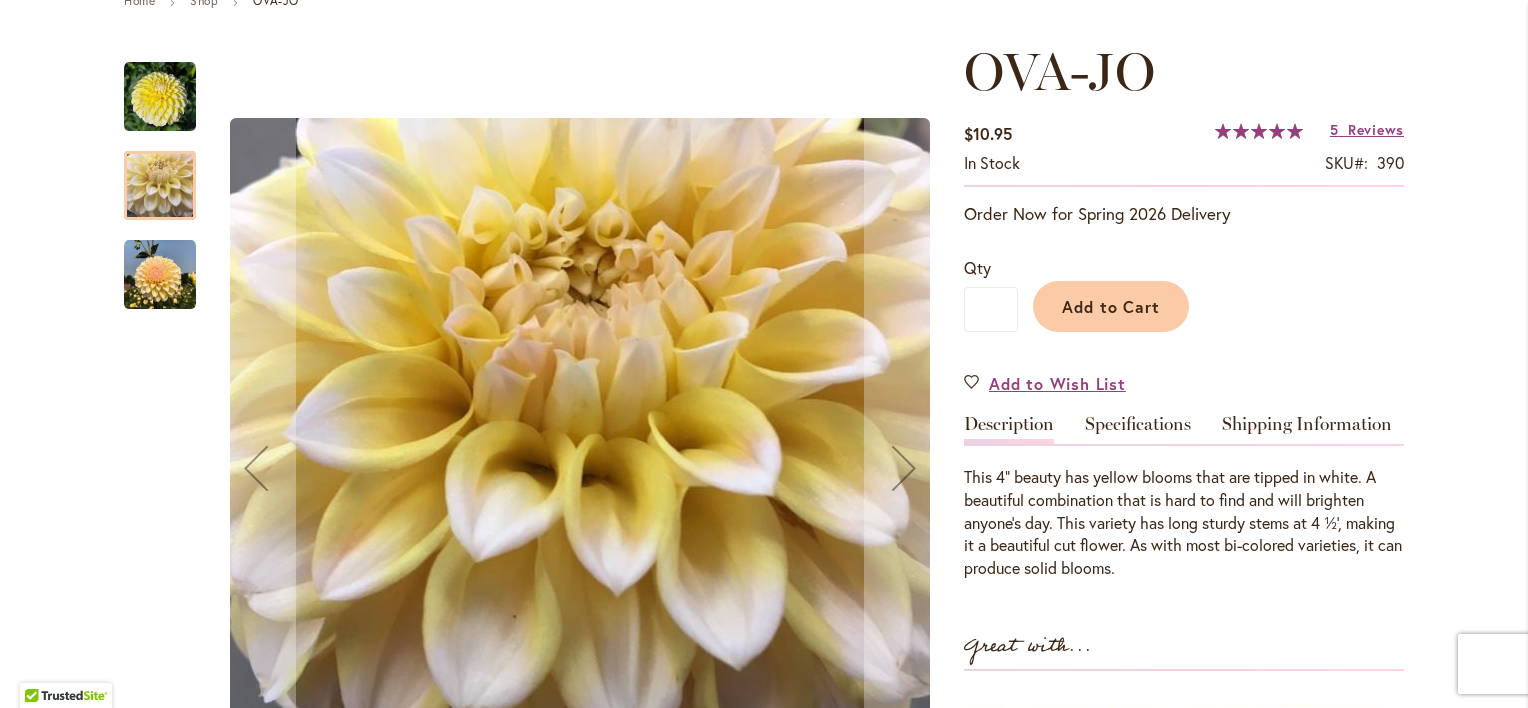 click at bounding box center (160, 97) 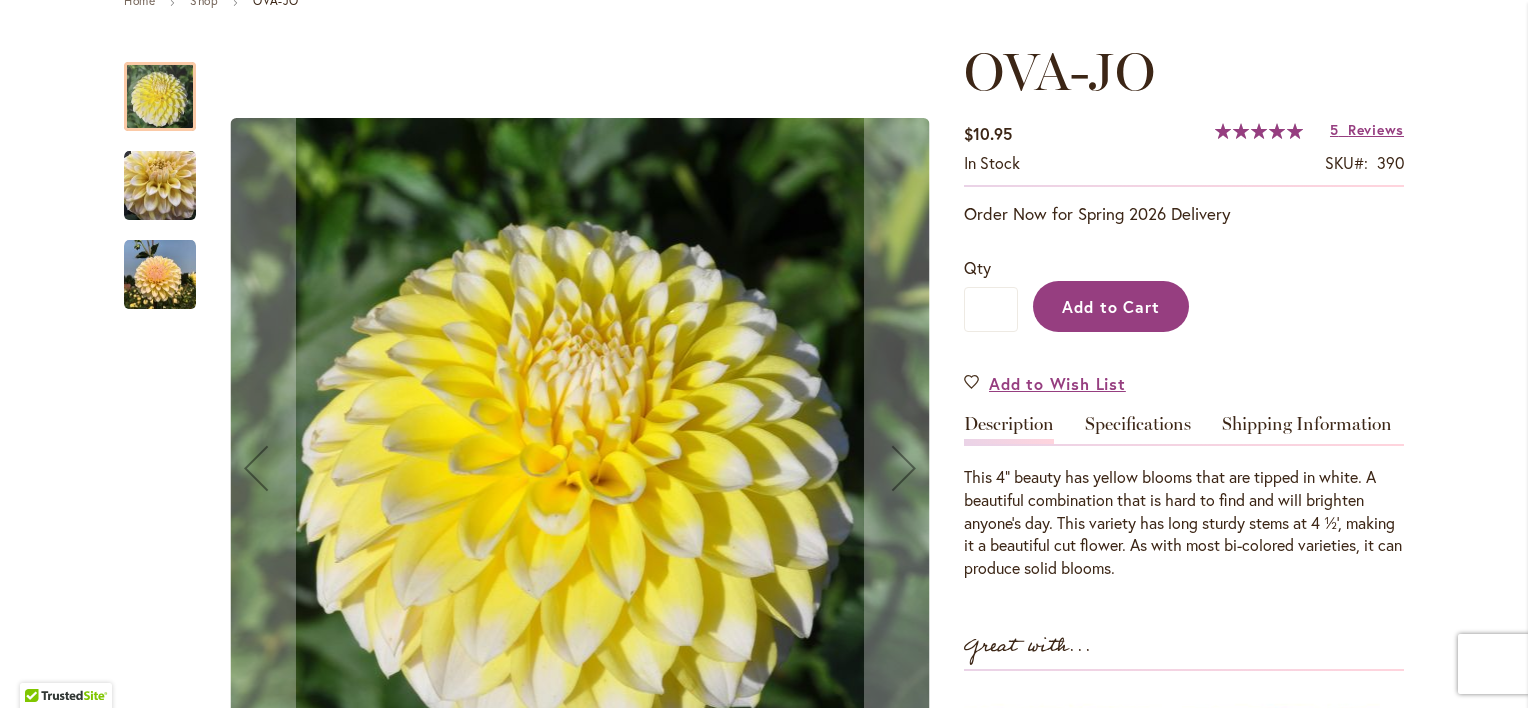 click on "Add to Cart" at bounding box center (1111, 306) 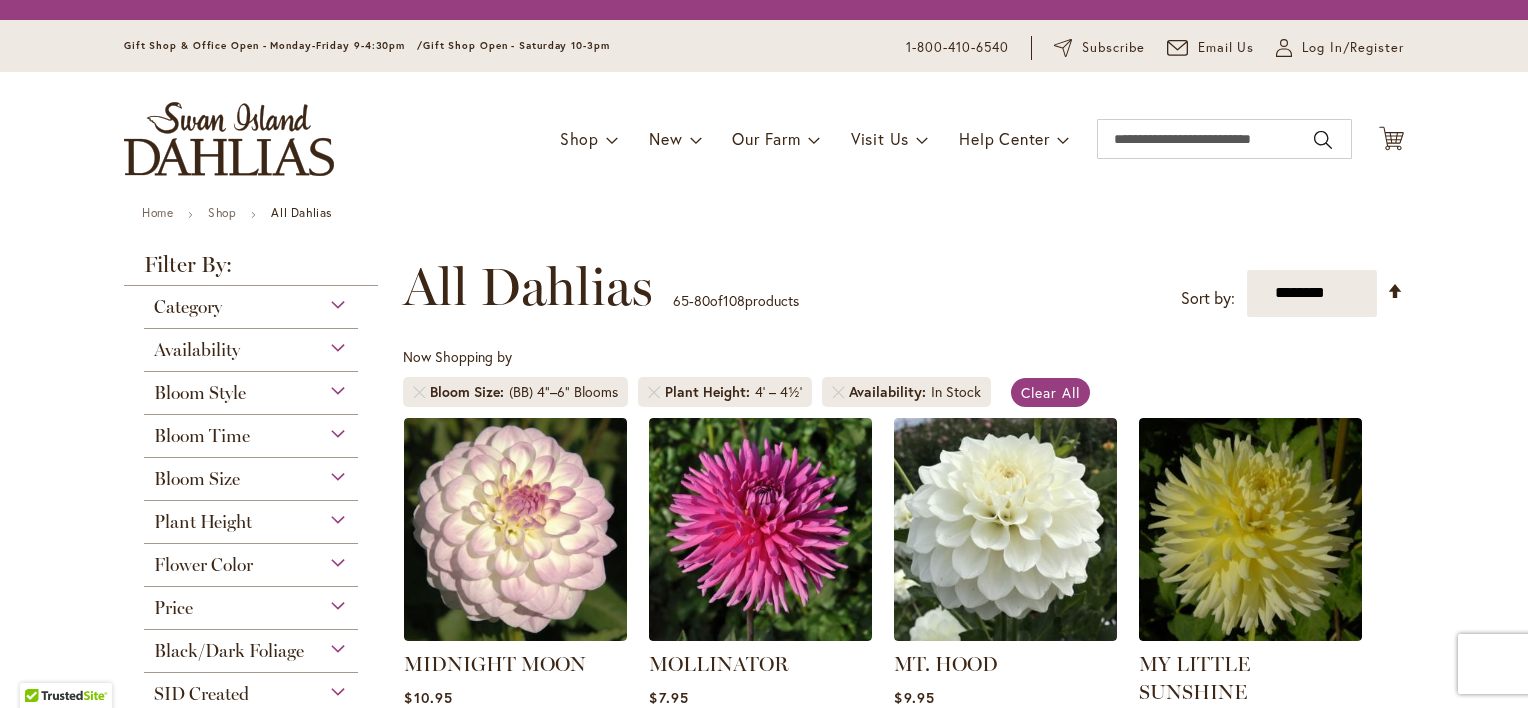 scroll, scrollTop: 0, scrollLeft: 0, axis: both 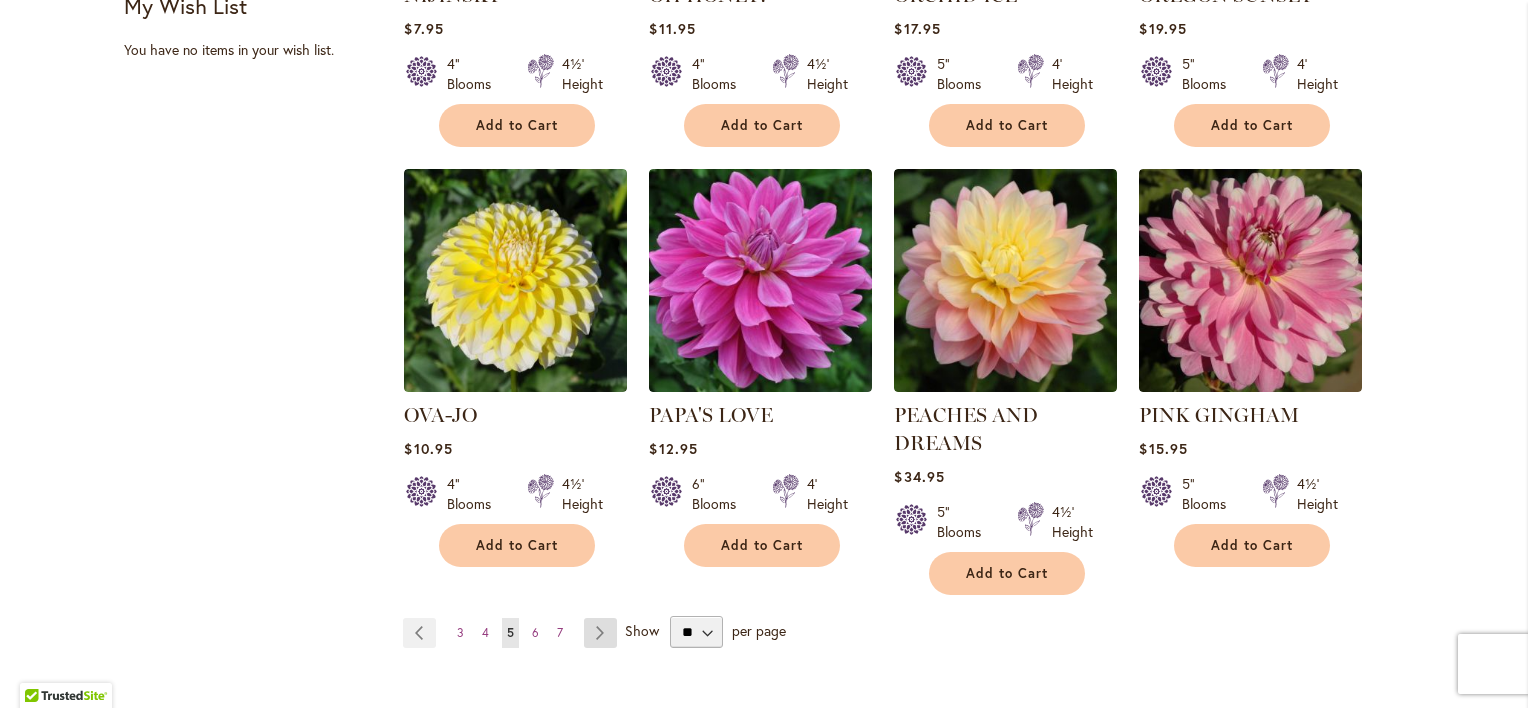 click on "Page
Next" at bounding box center (600, 633) 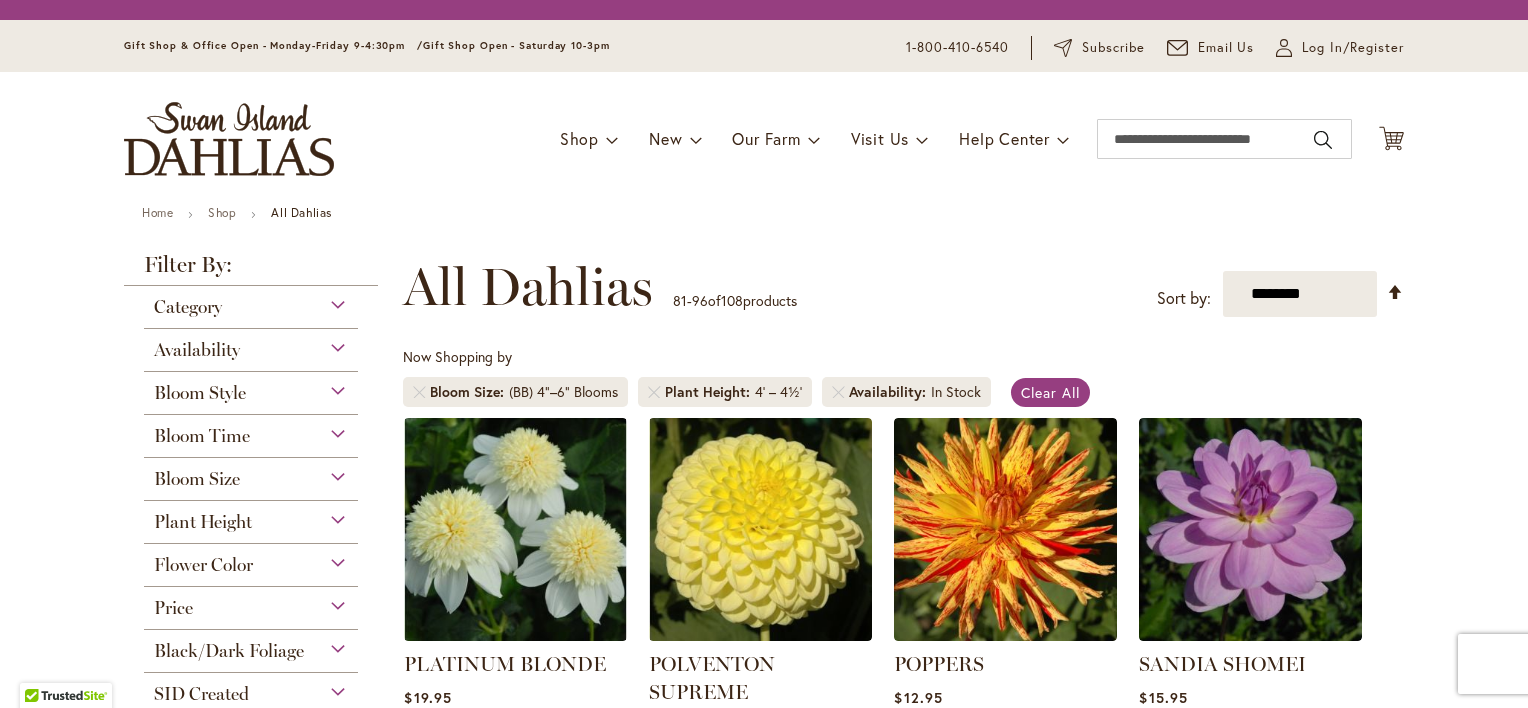 scroll, scrollTop: 0, scrollLeft: 0, axis: both 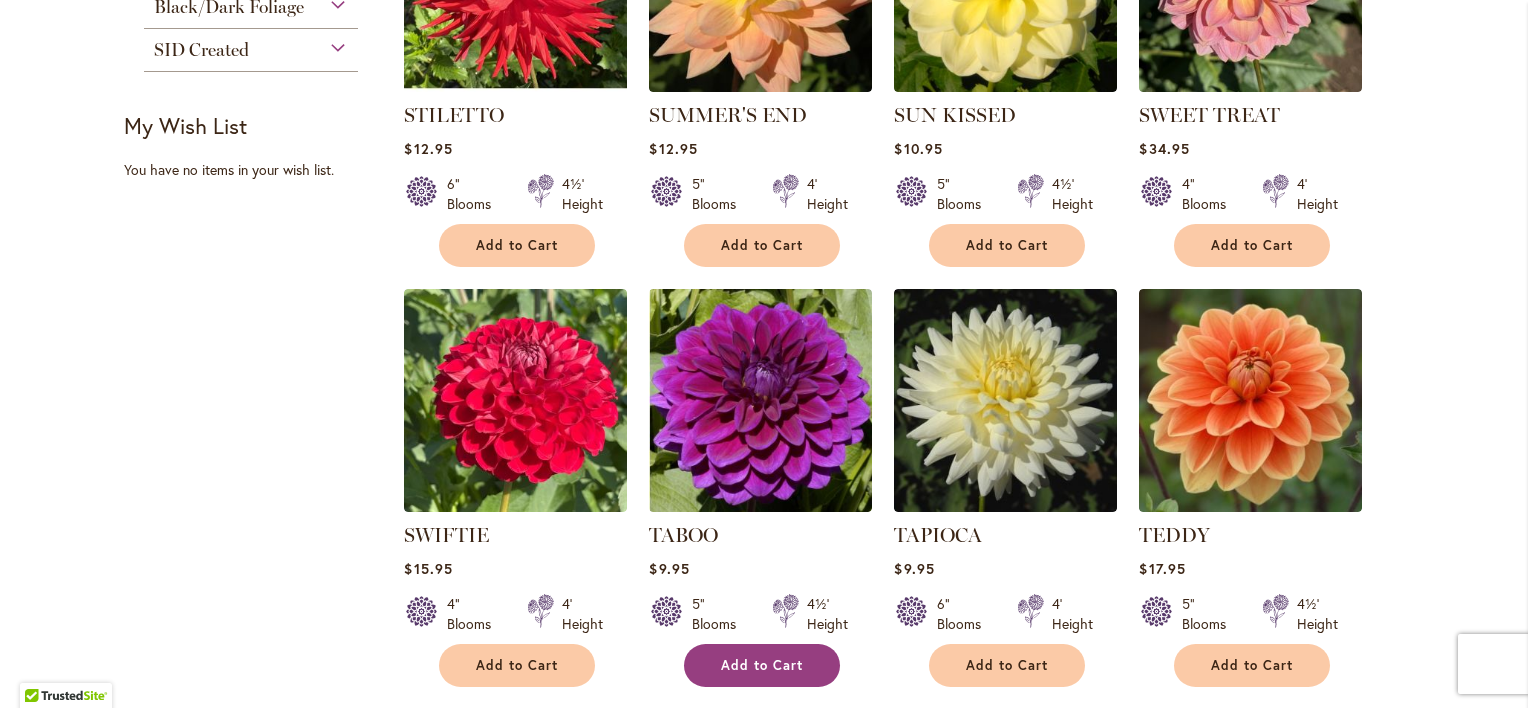 click on "Add to Cart" at bounding box center [762, 665] 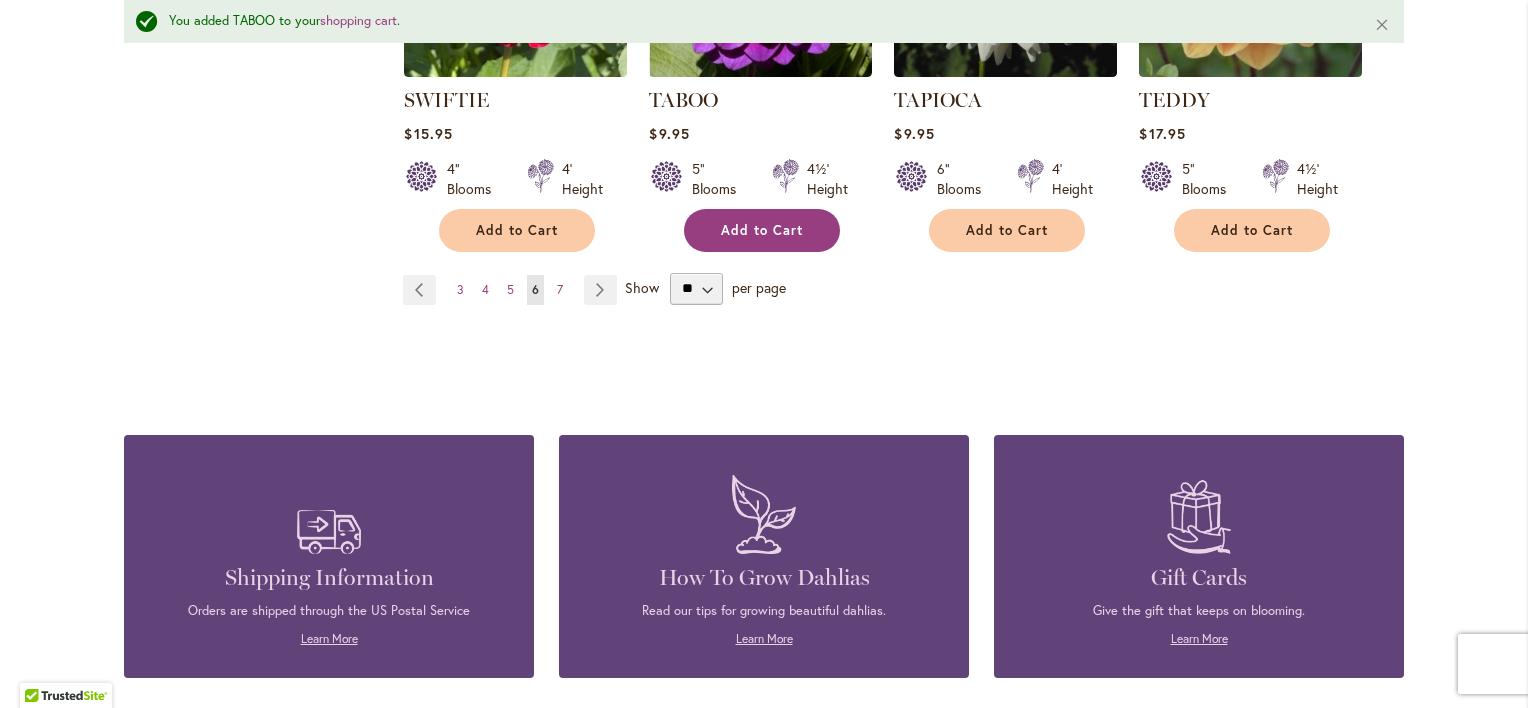 scroll, scrollTop: 1952, scrollLeft: 0, axis: vertical 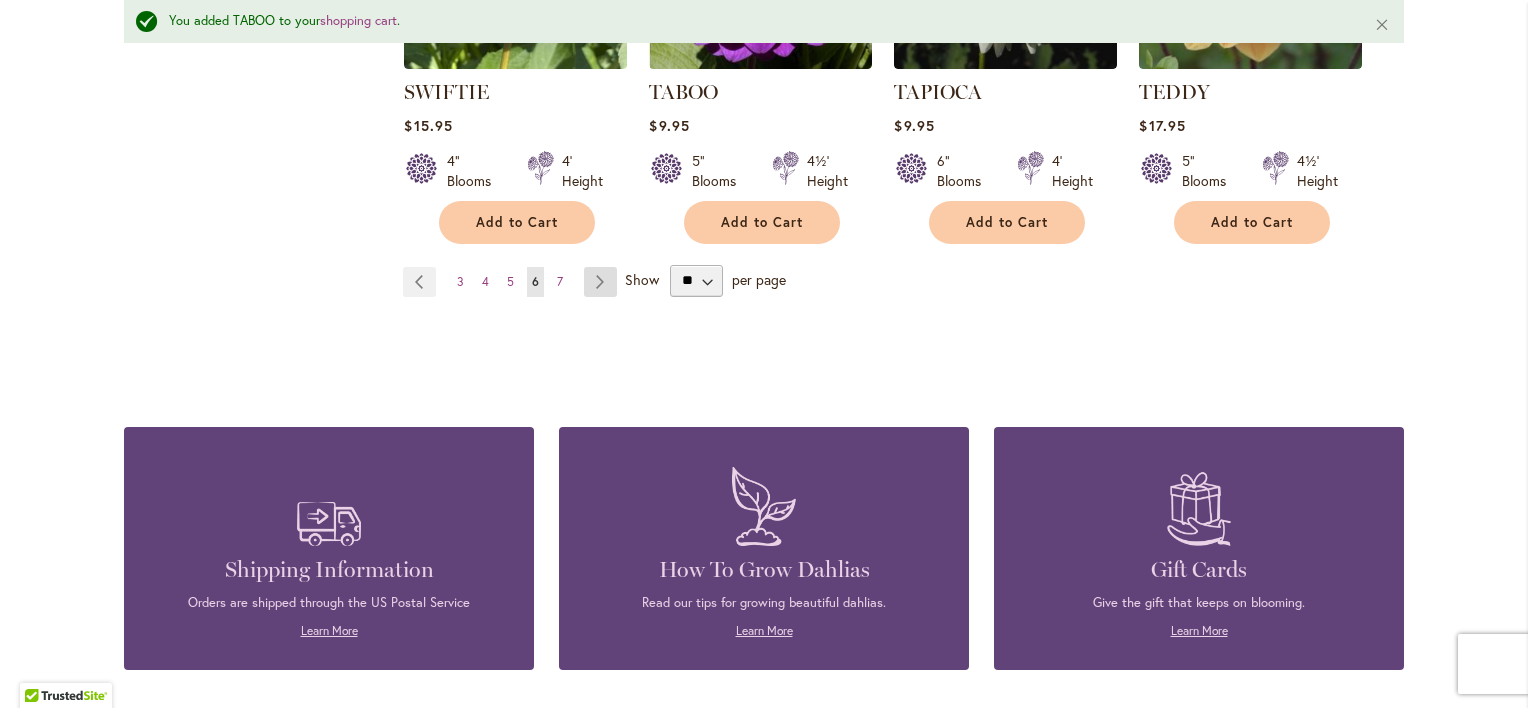 click on "Page
Next" at bounding box center (600, 282) 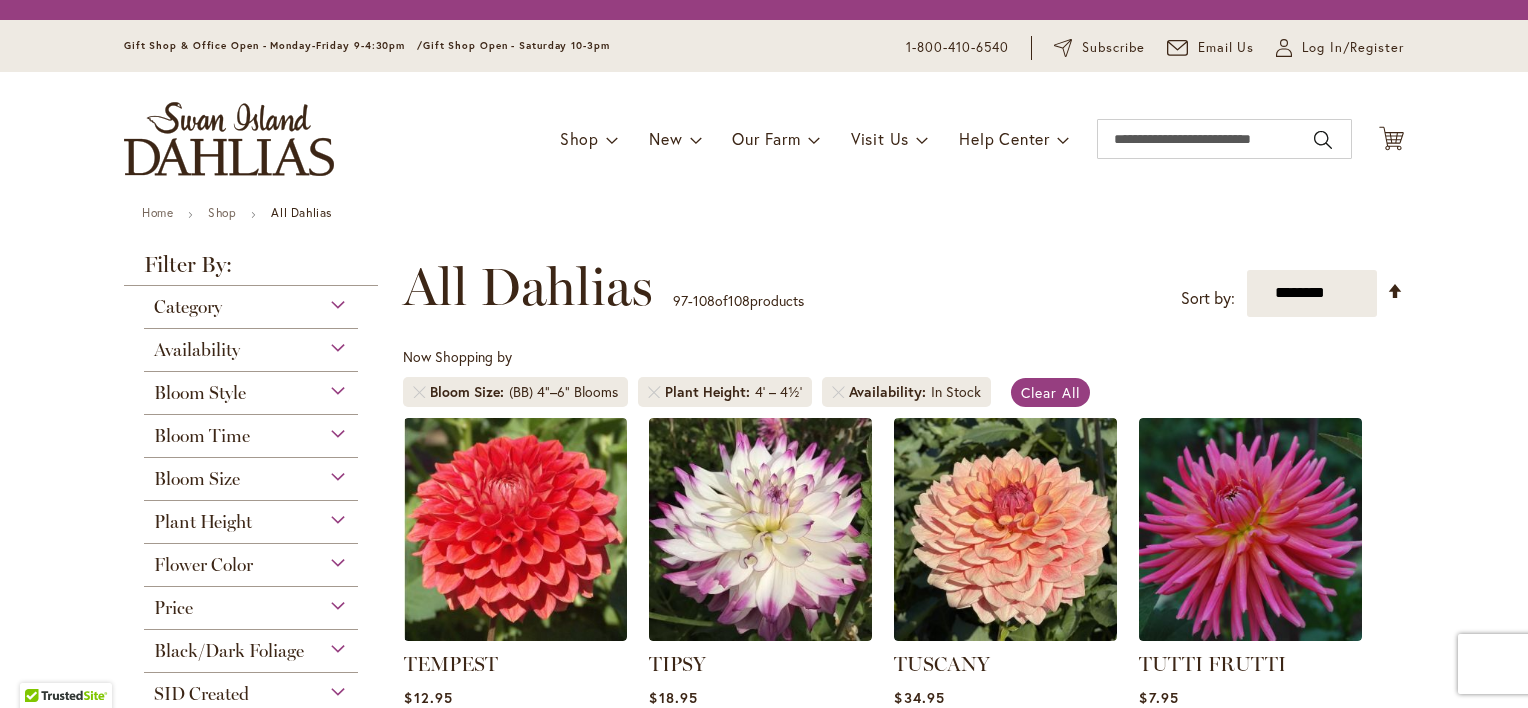 scroll, scrollTop: 0, scrollLeft: 0, axis: both 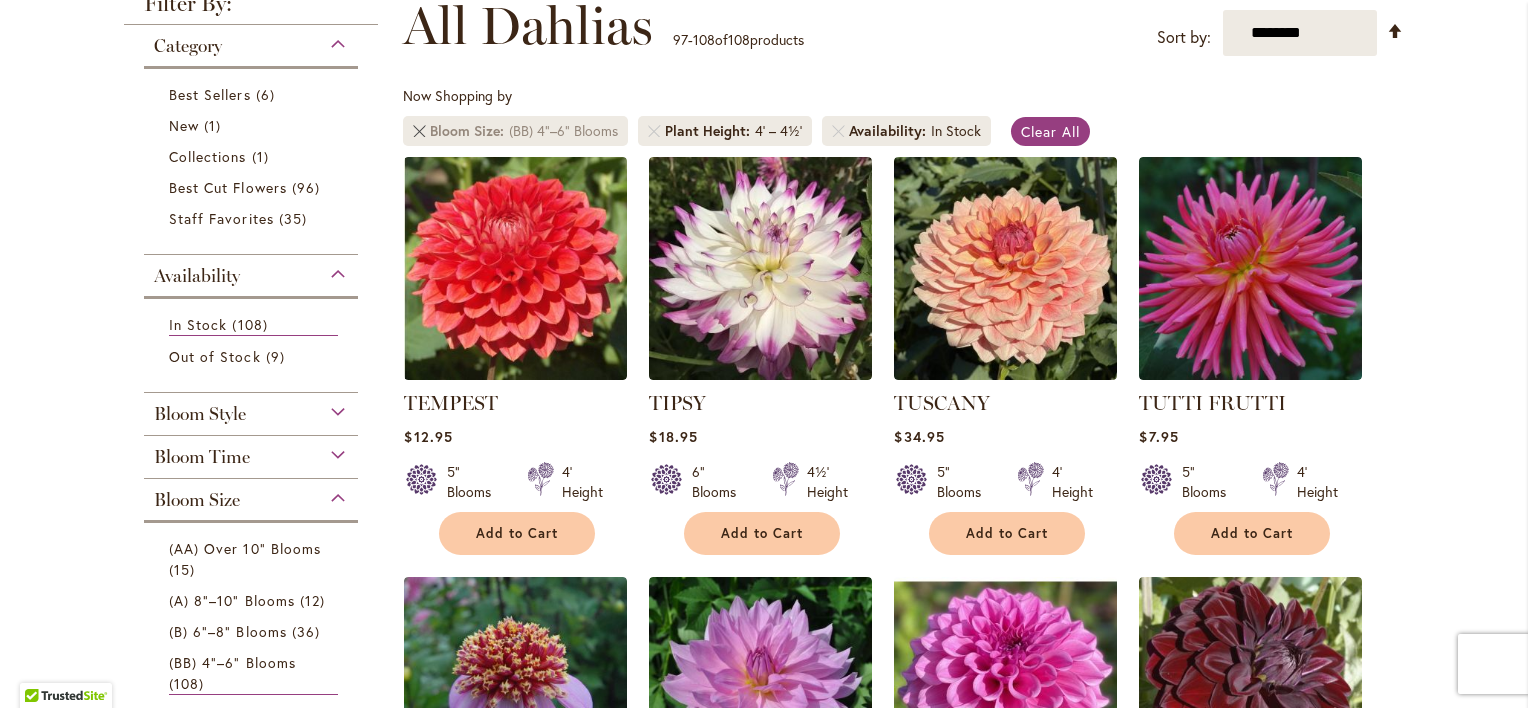 click at bounding box center [419, 131] 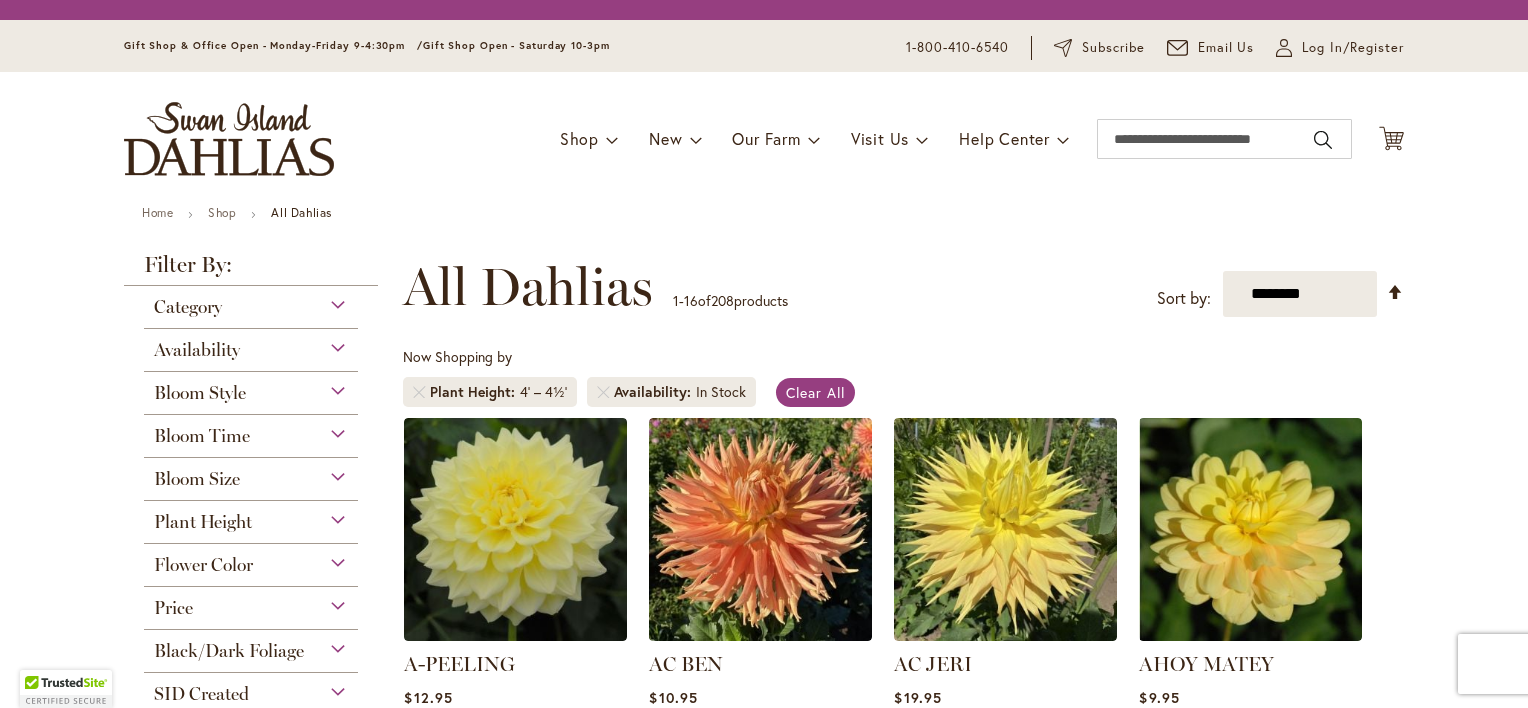 scroll, scrollTop: 0, scrollLeft: 0, axis: both 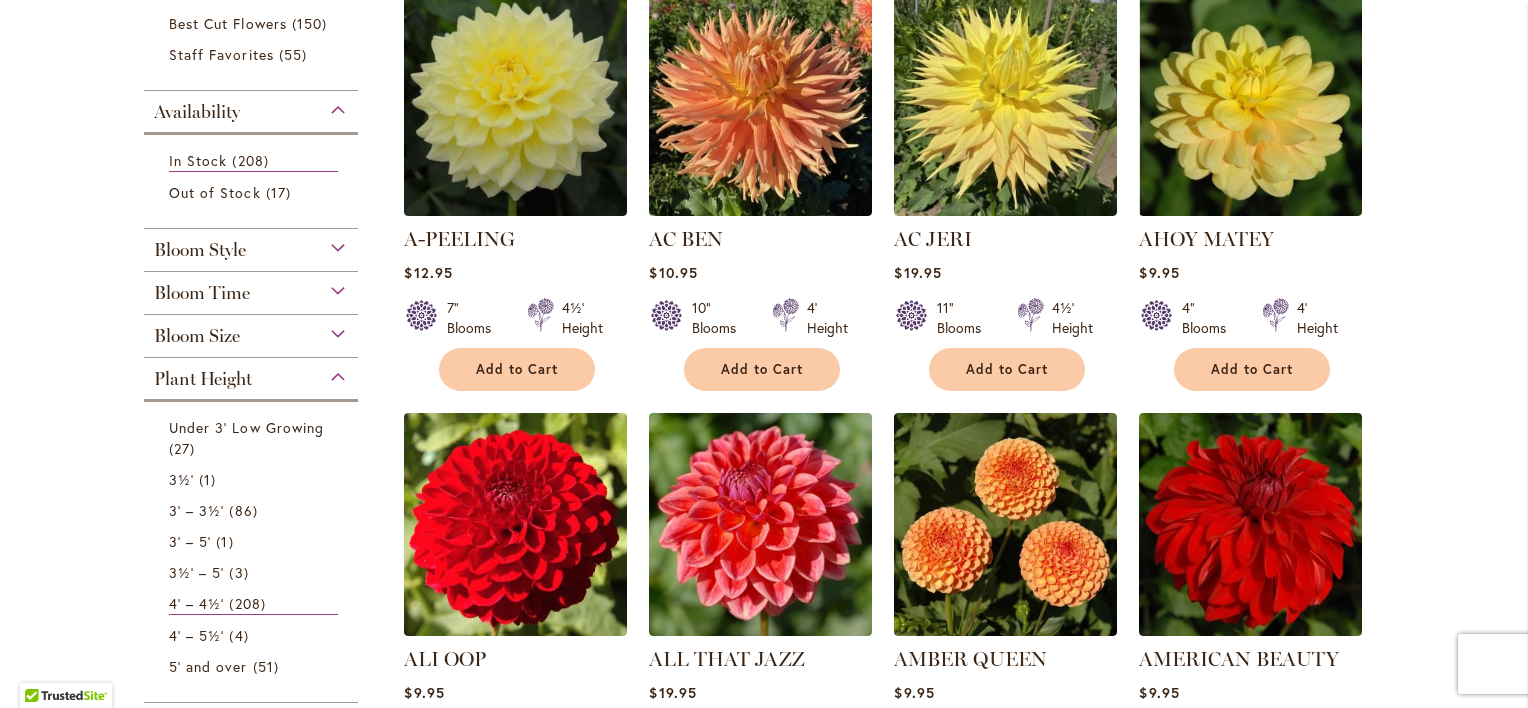 click on "Bloom Size" at bounding box center [251, 331] 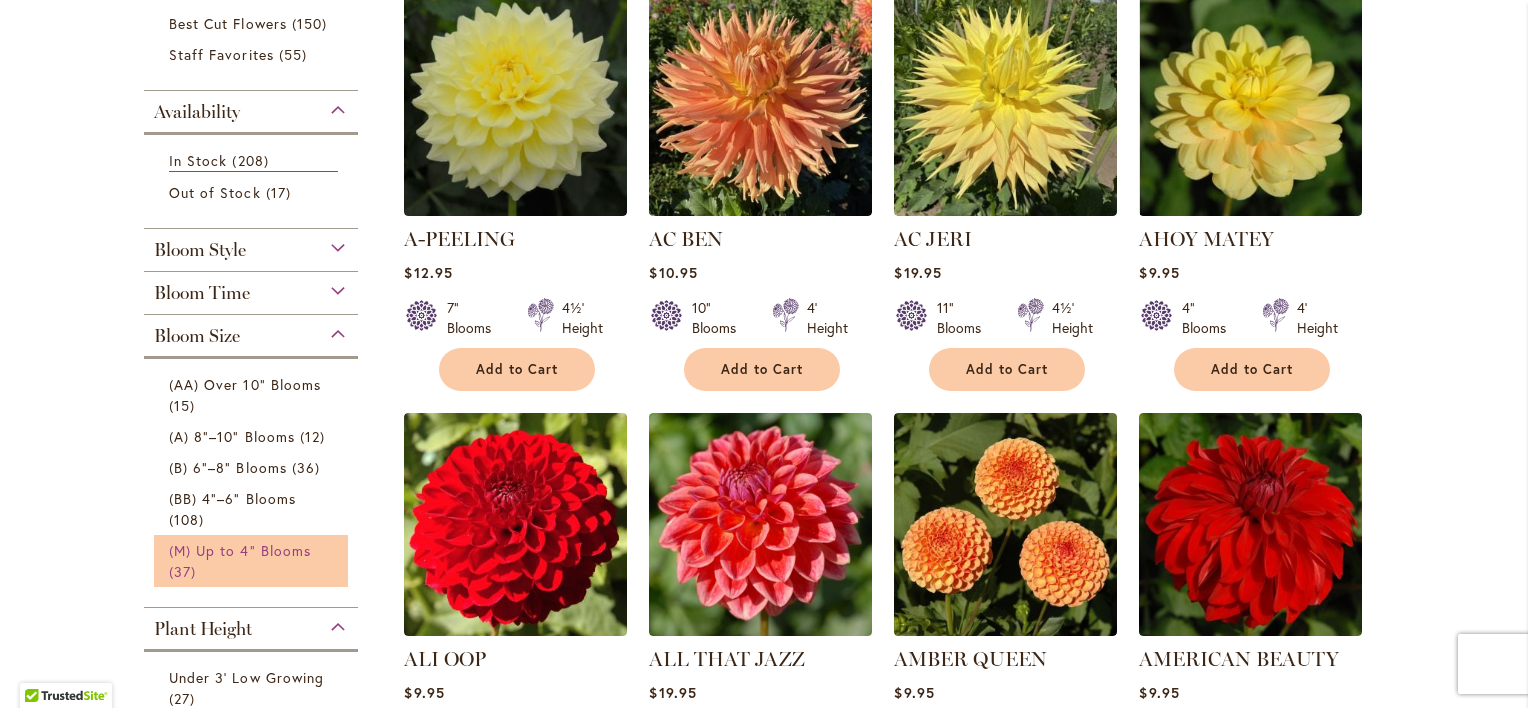 click on "(M) Up to 4" Blooms" at bounding box center (240, 550) 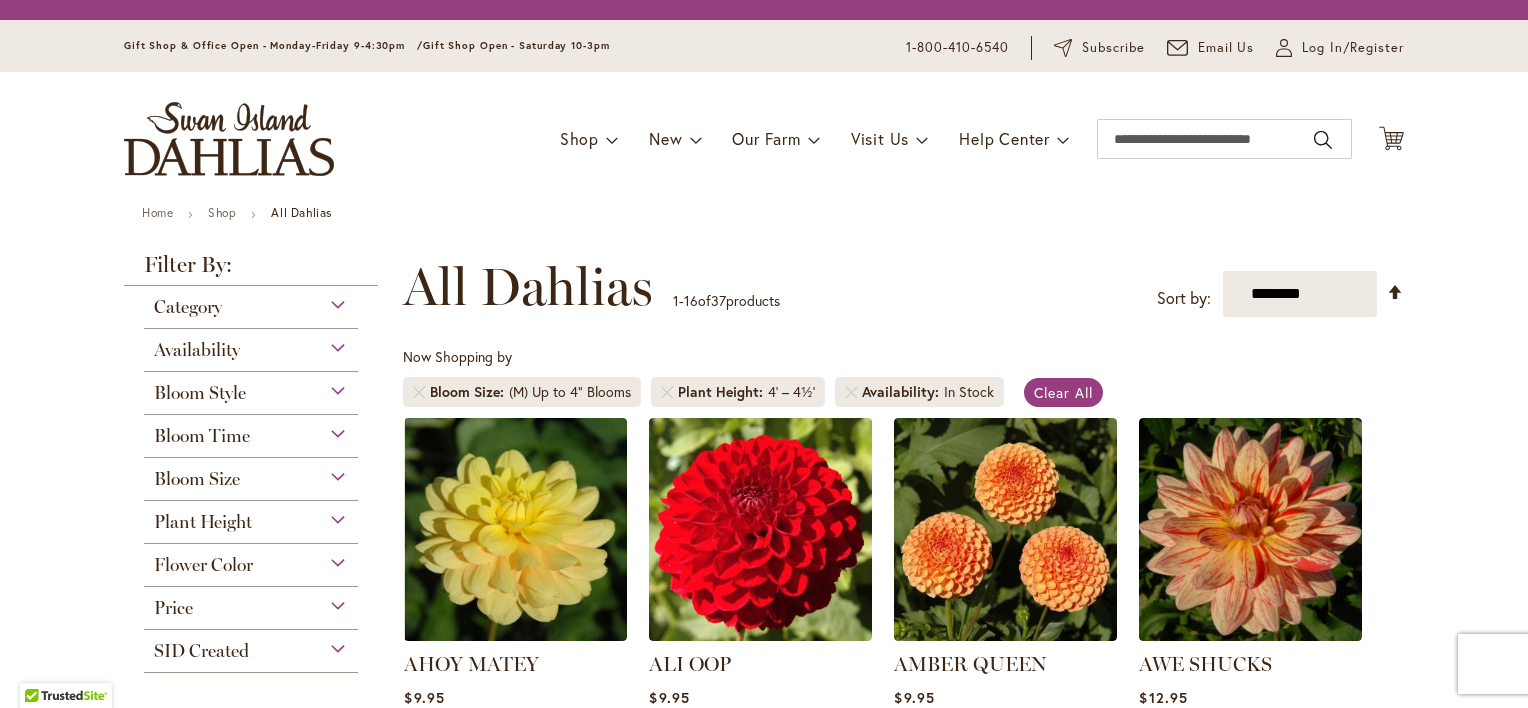scroll, scrollTop: 0, scrollLeft: 0, axis: both 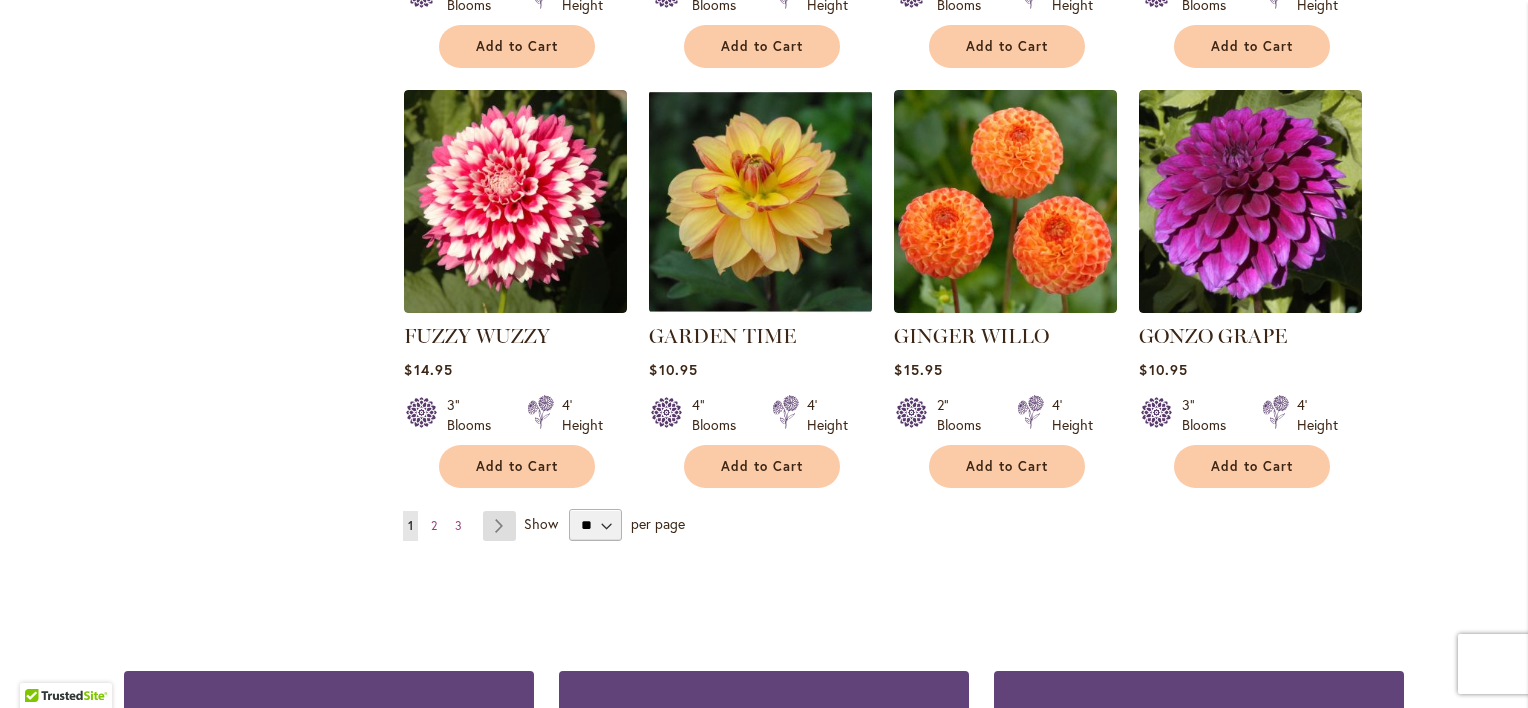 click on "Page
Next" at bounding box center [499, 526] 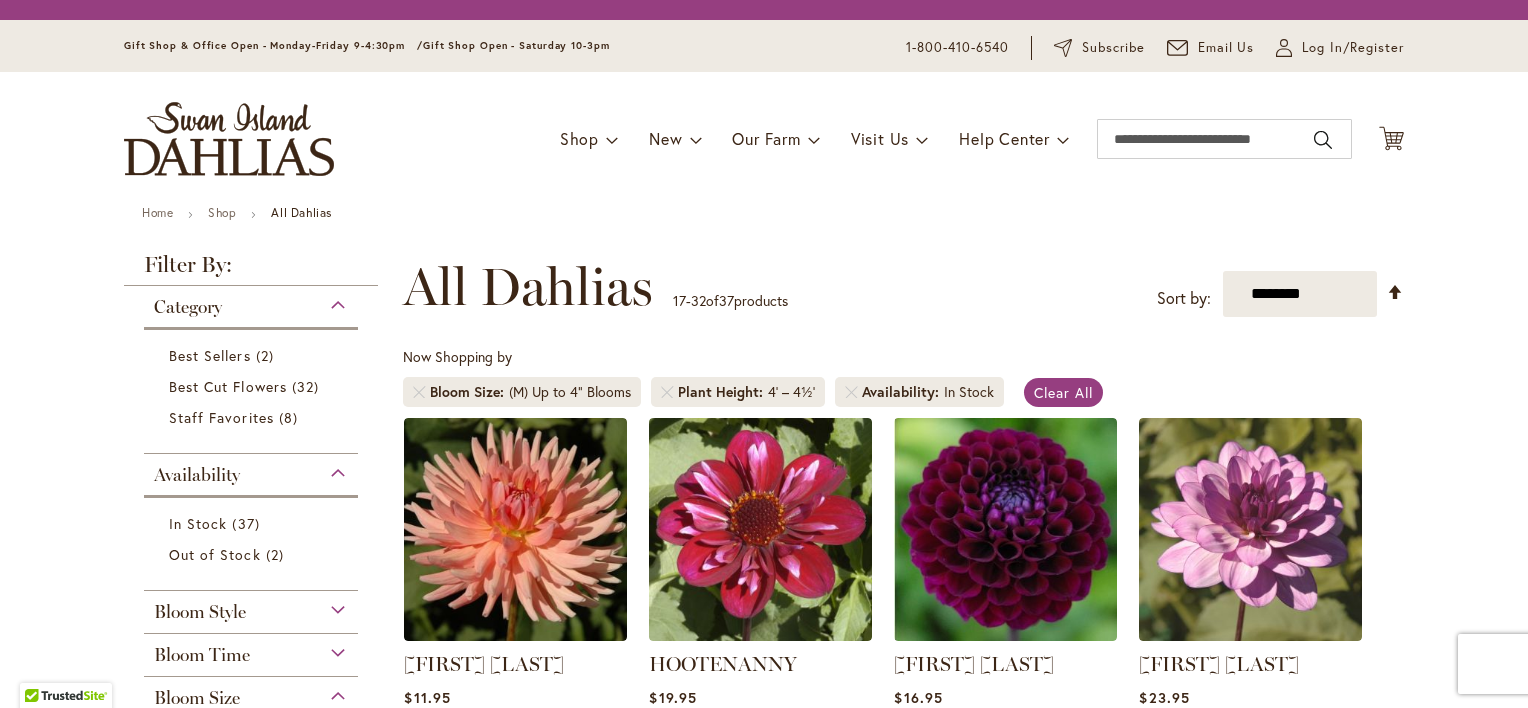scroll, scrollTop: 0, scrollLeft: 0, axis: both 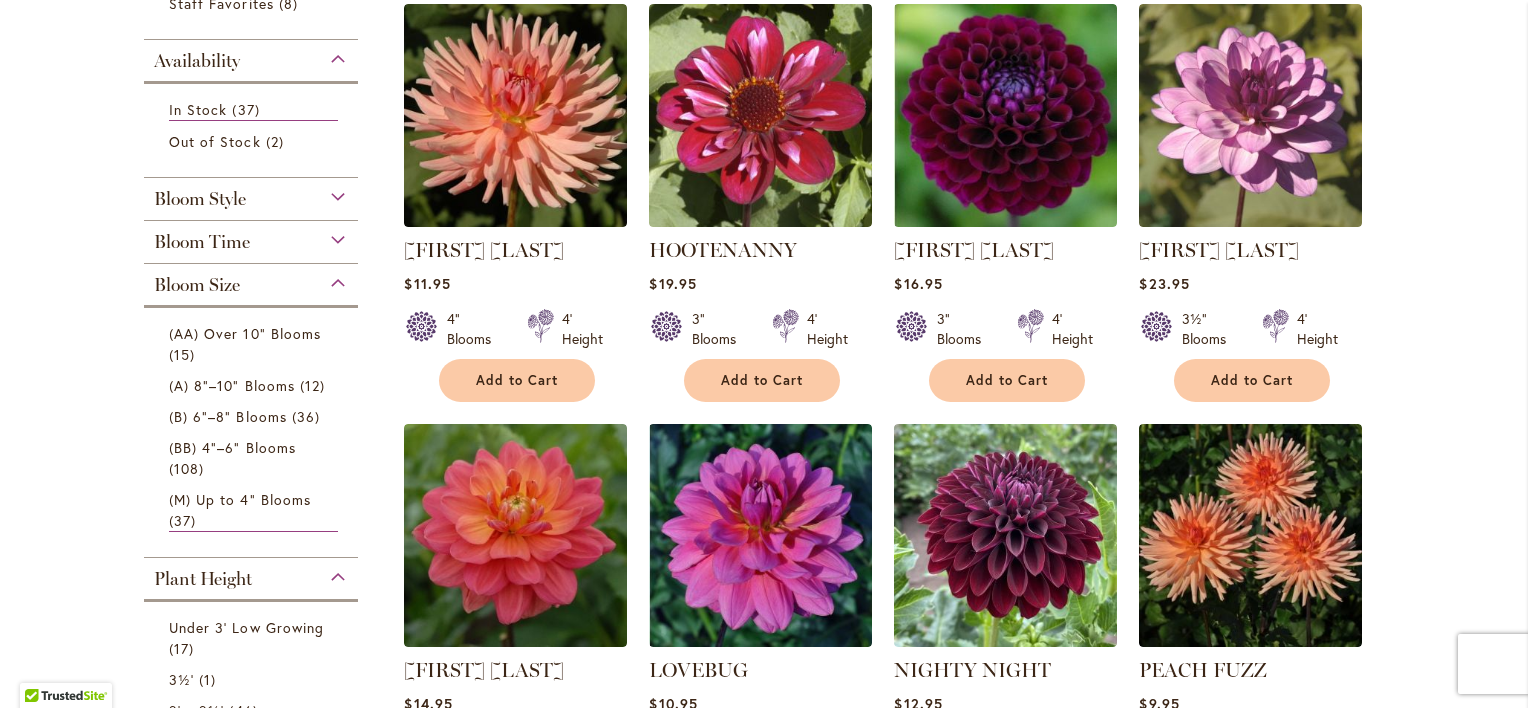 click on "Category
Best Sellers
2
items
Best Cut Flowers
32
items
Staff Favorites
8
items" at bounding box center (251, 405) 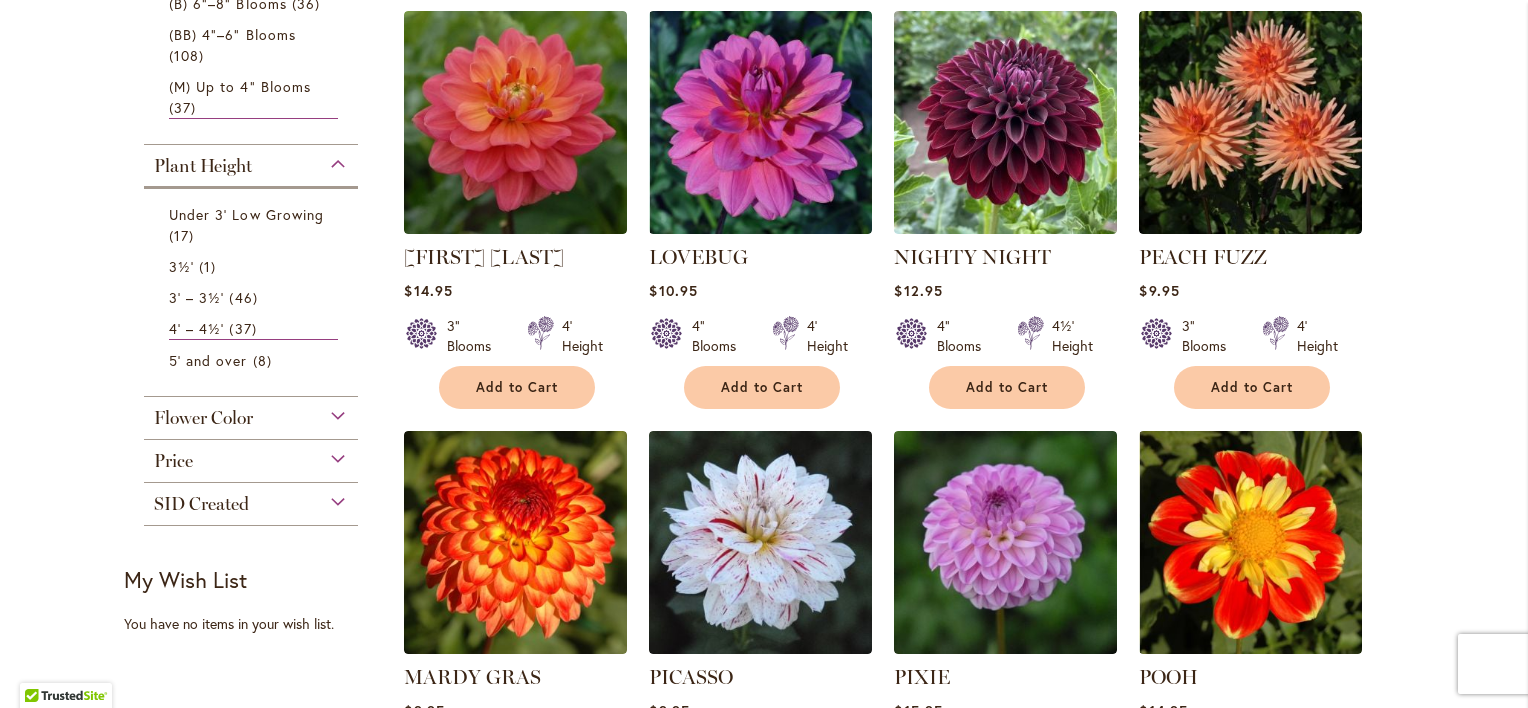 scroll, scrollTop: 867, scrollLeft: 0, axis: vertical 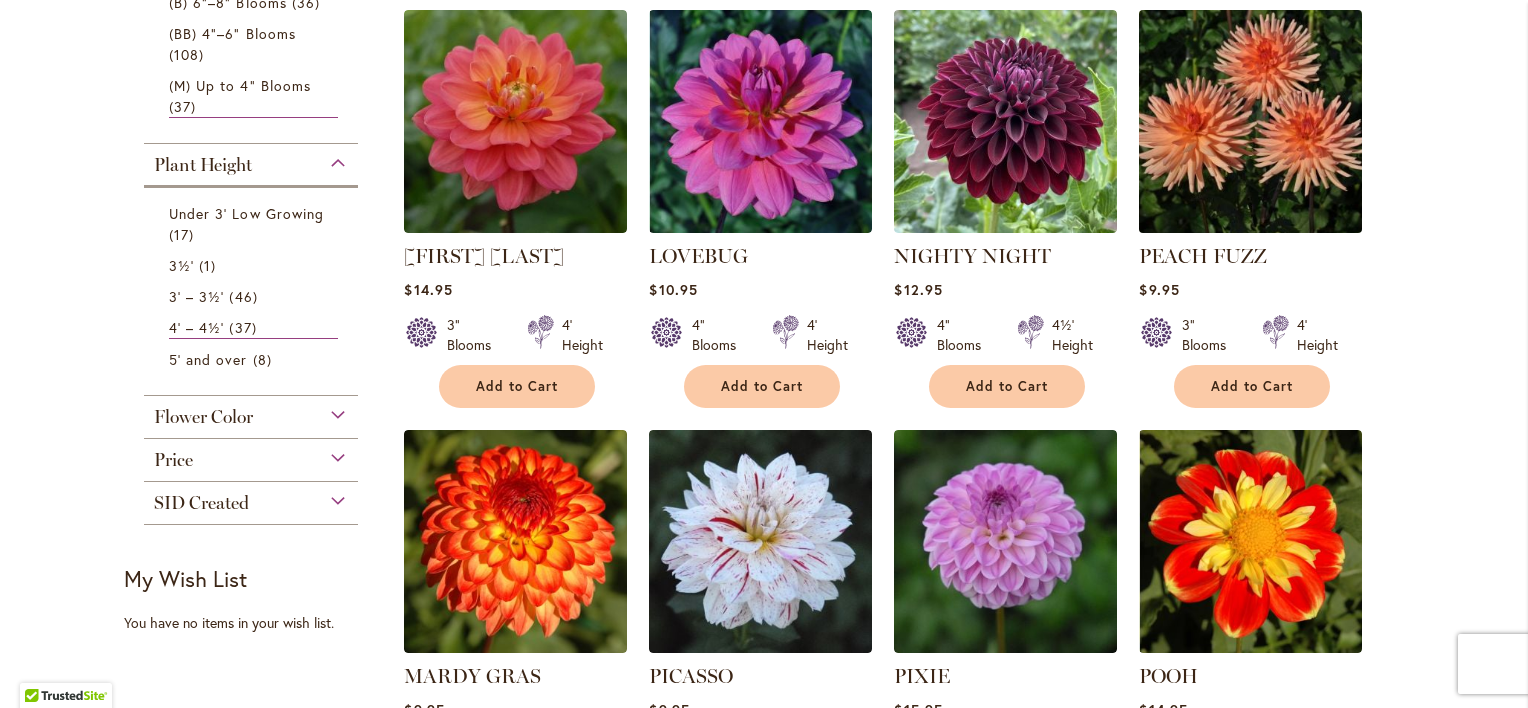 click at bounding box center (1251, 121) 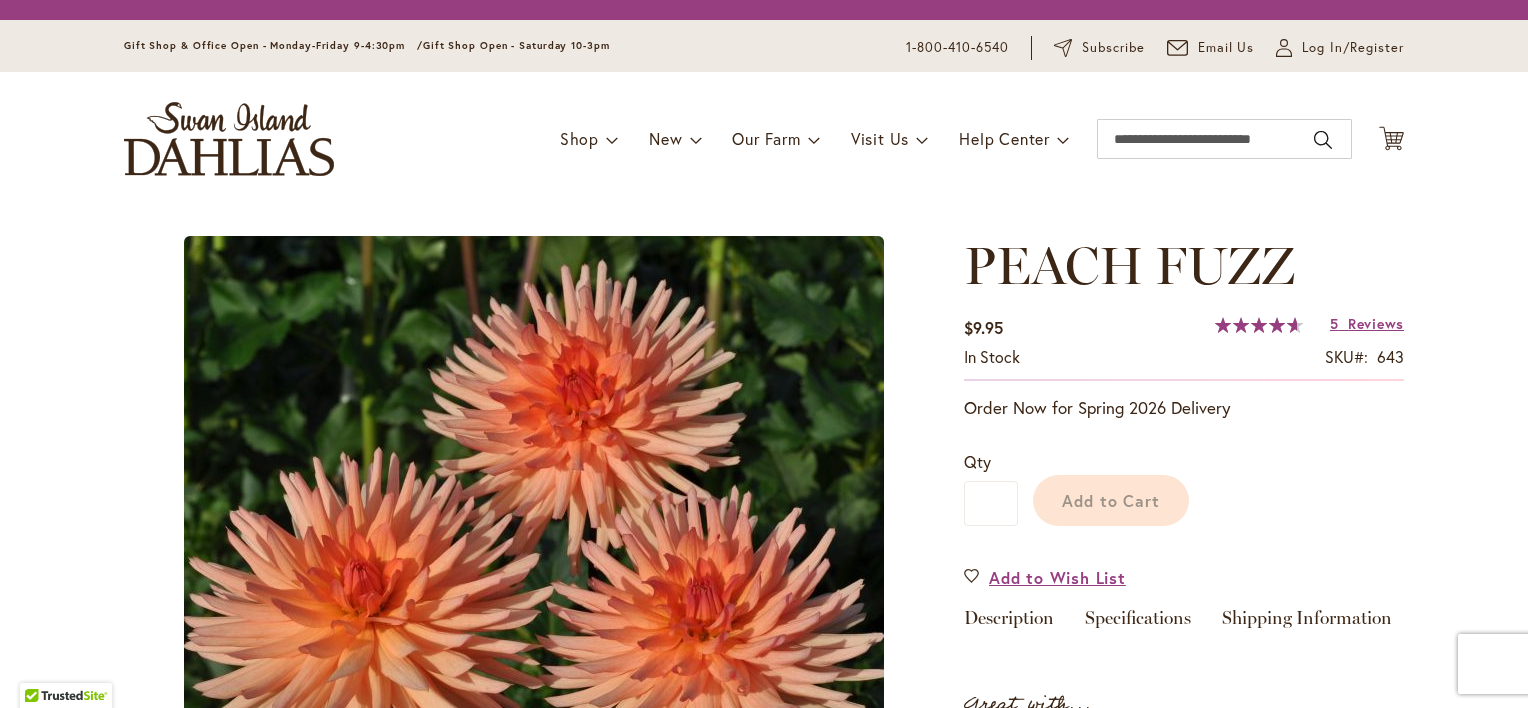 scroll, scrollTop: 0, scrollLeft: 0, axis: both 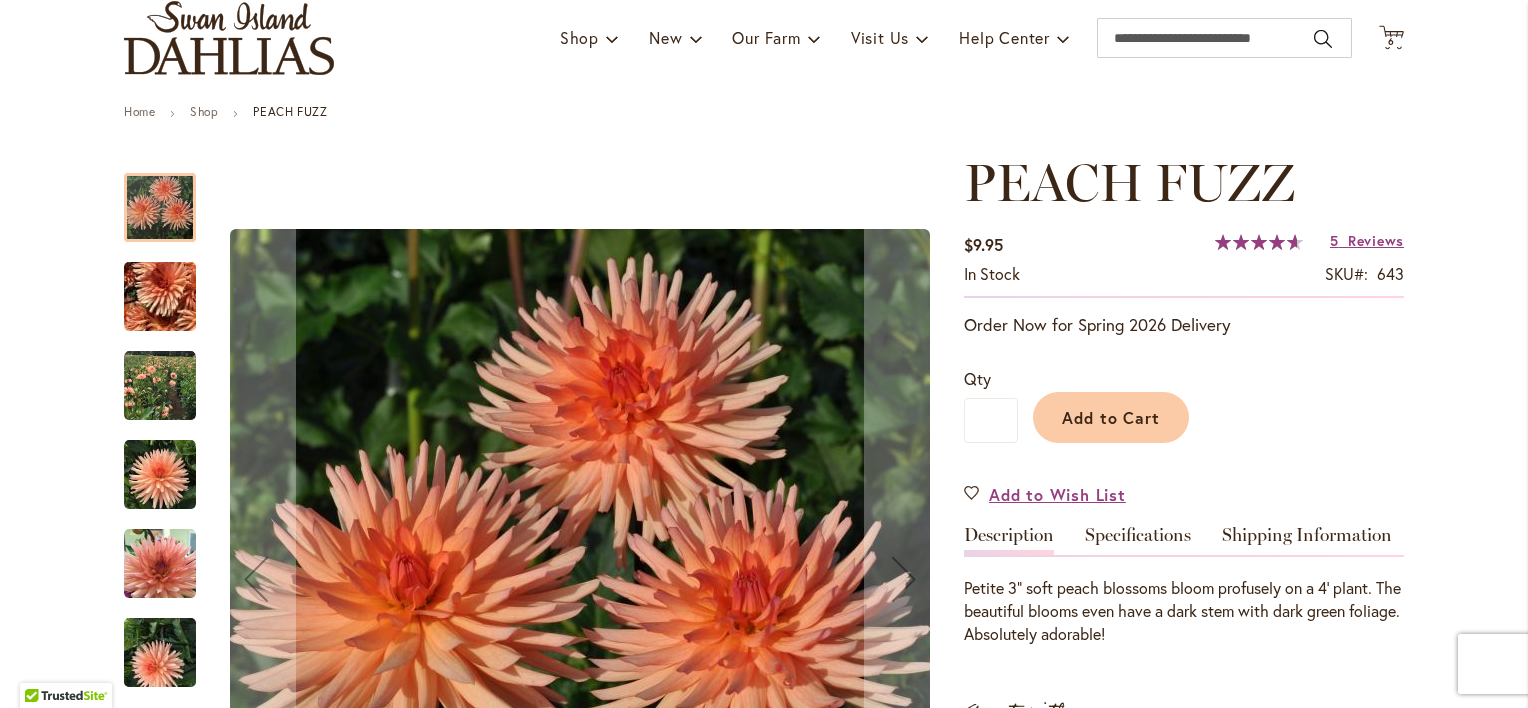 click at bounding box center (160, 386) 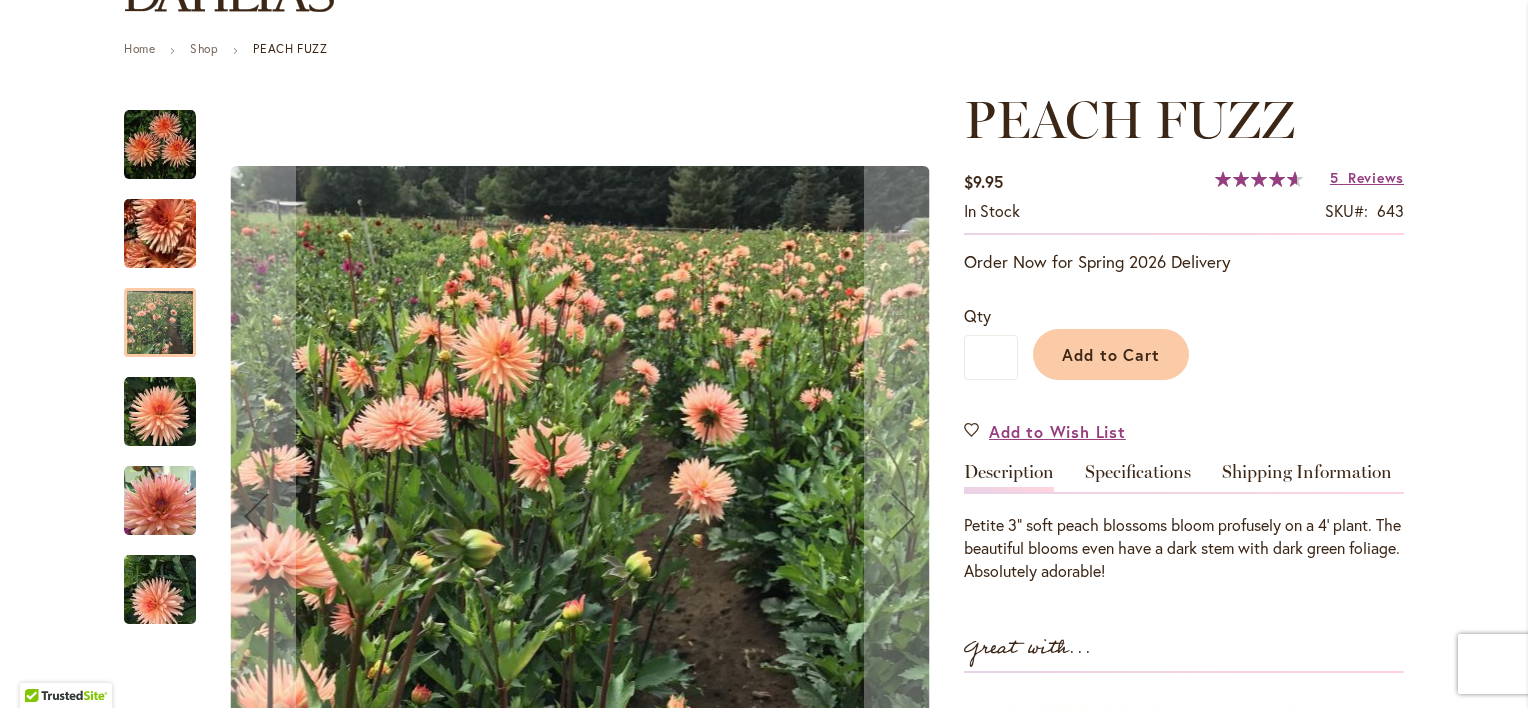 scroll, scrollTop: 208, scrollLeft: 0, axis: vertical 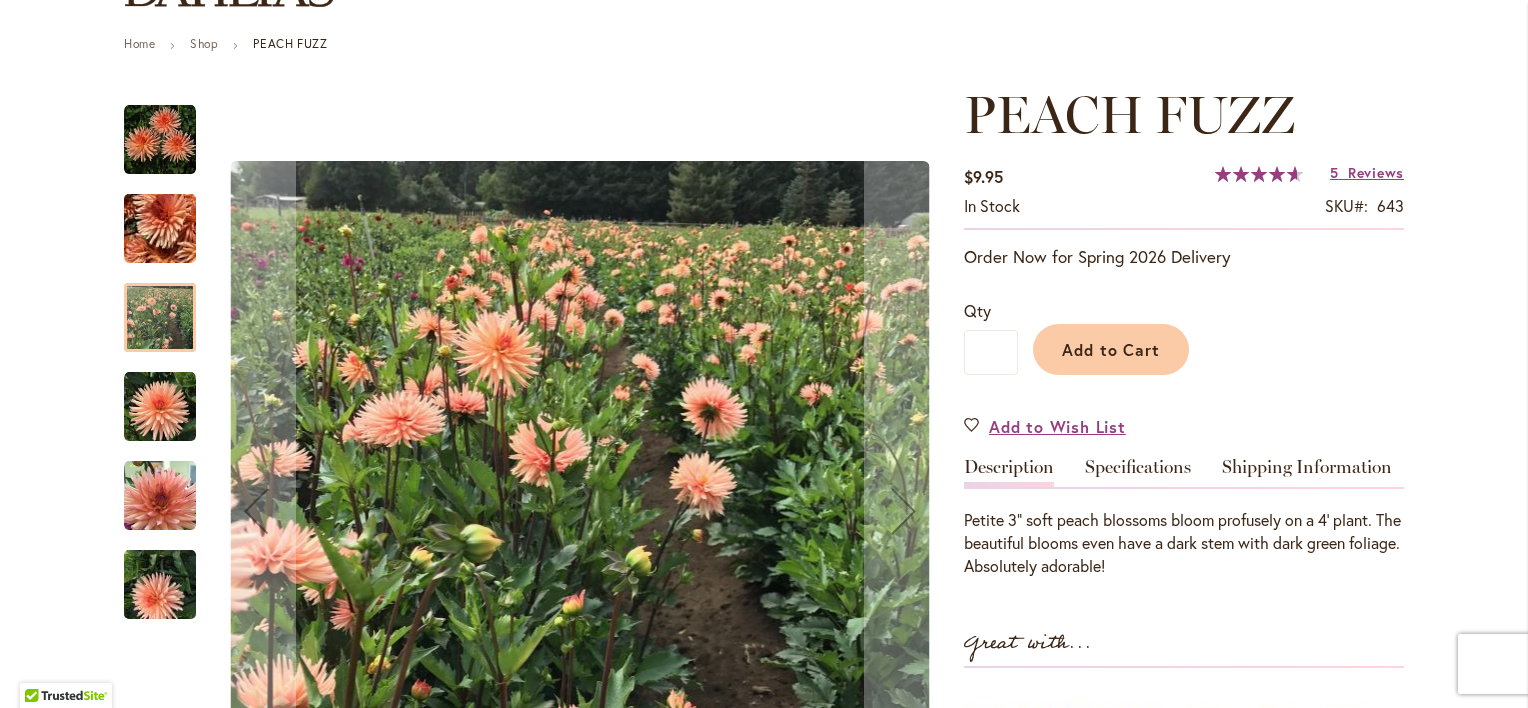 click at bounding box center [160, 496] 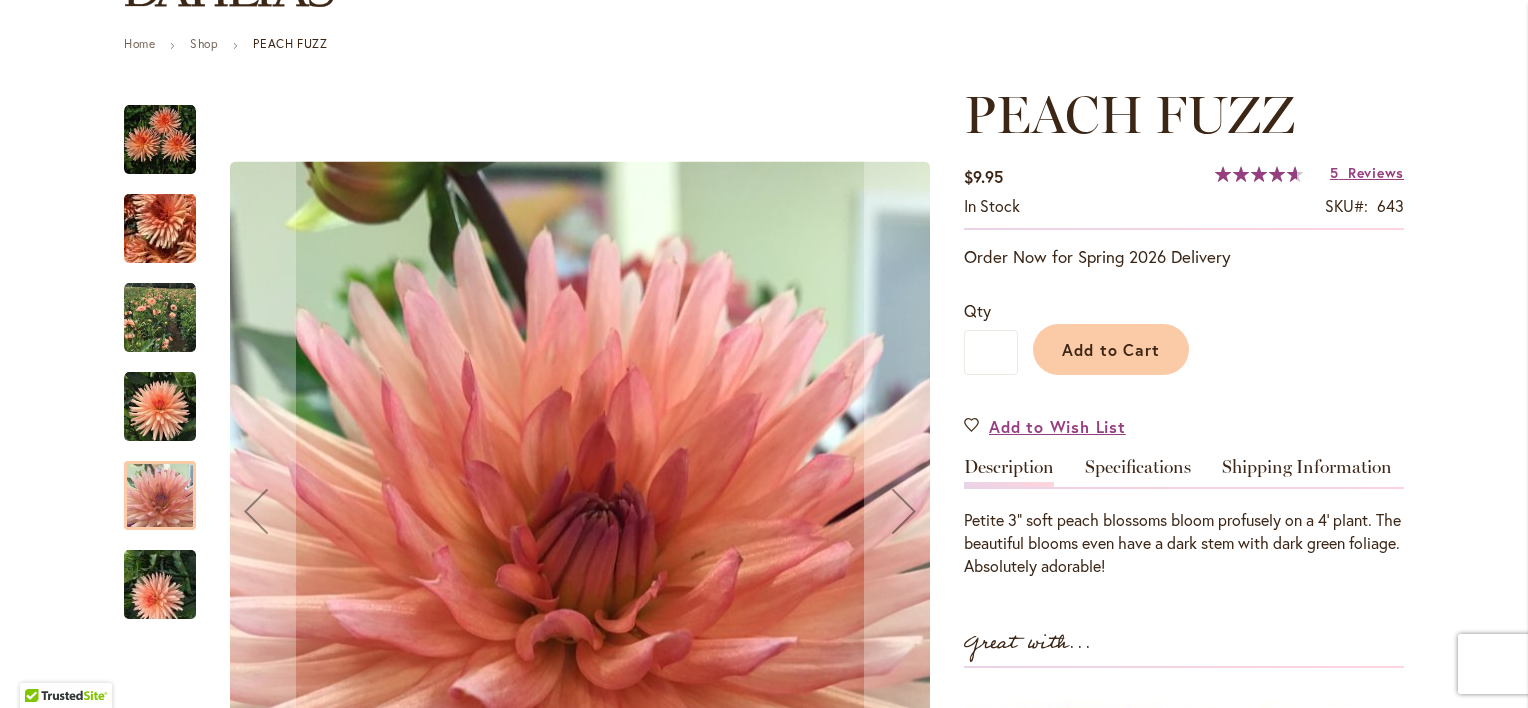 click at bounding box center (160, 585) 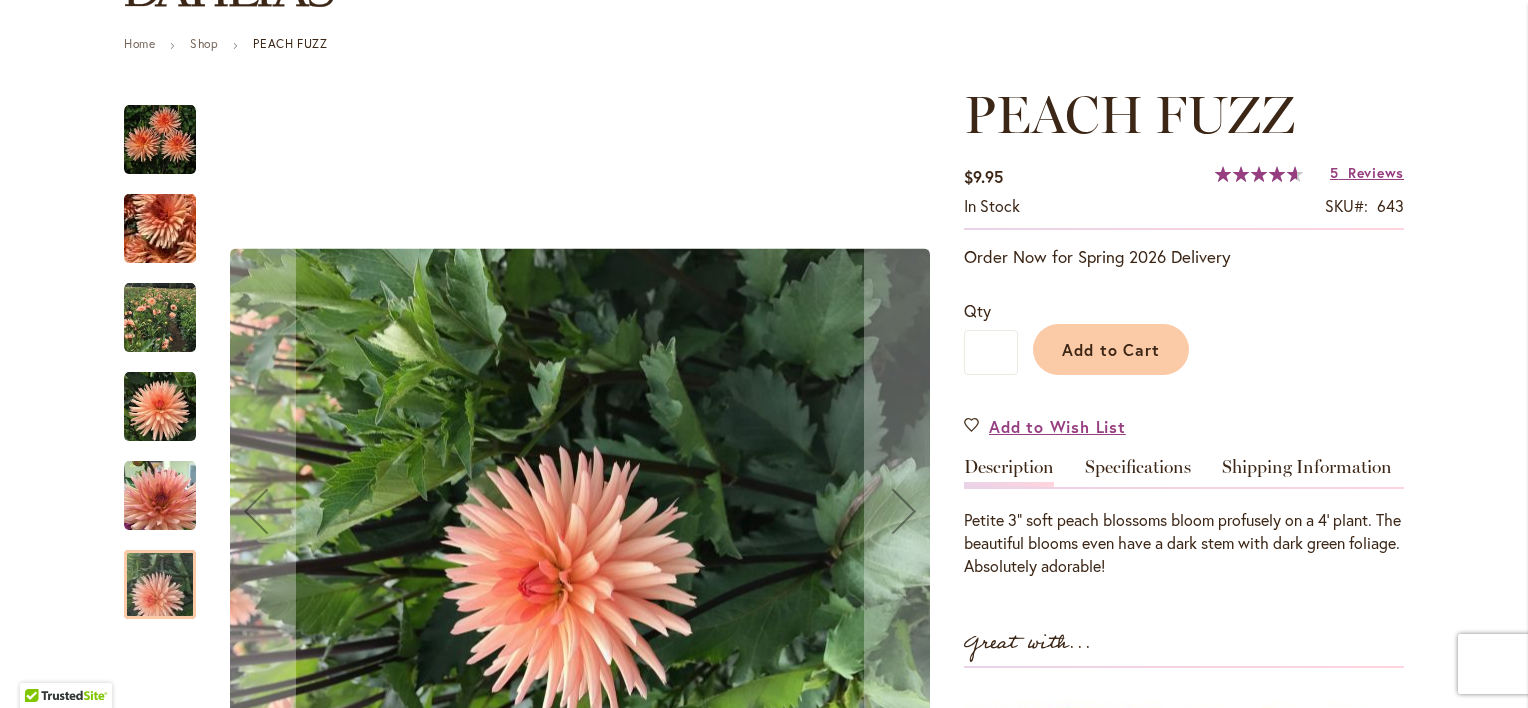 click at bounding box center (160, 318) 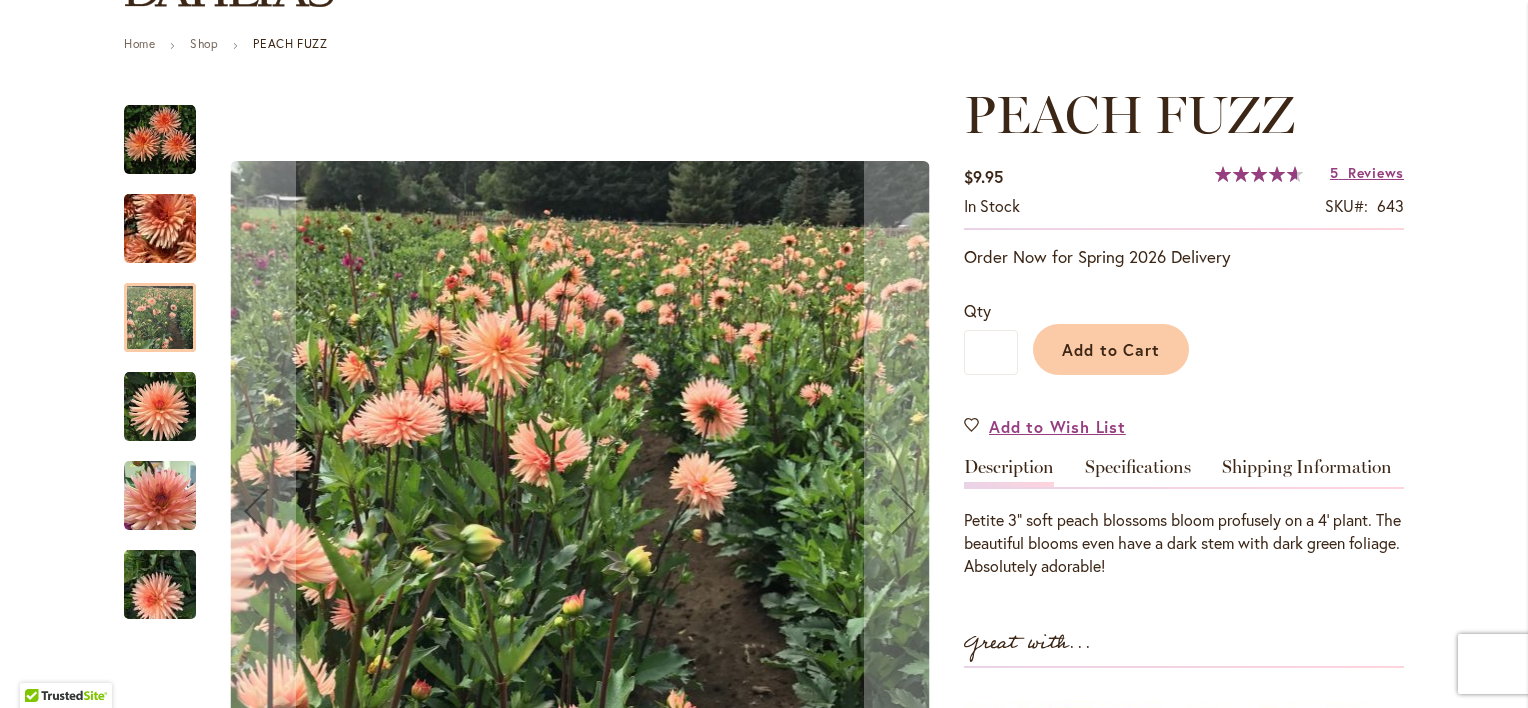 click at bounding box center [160, 229] 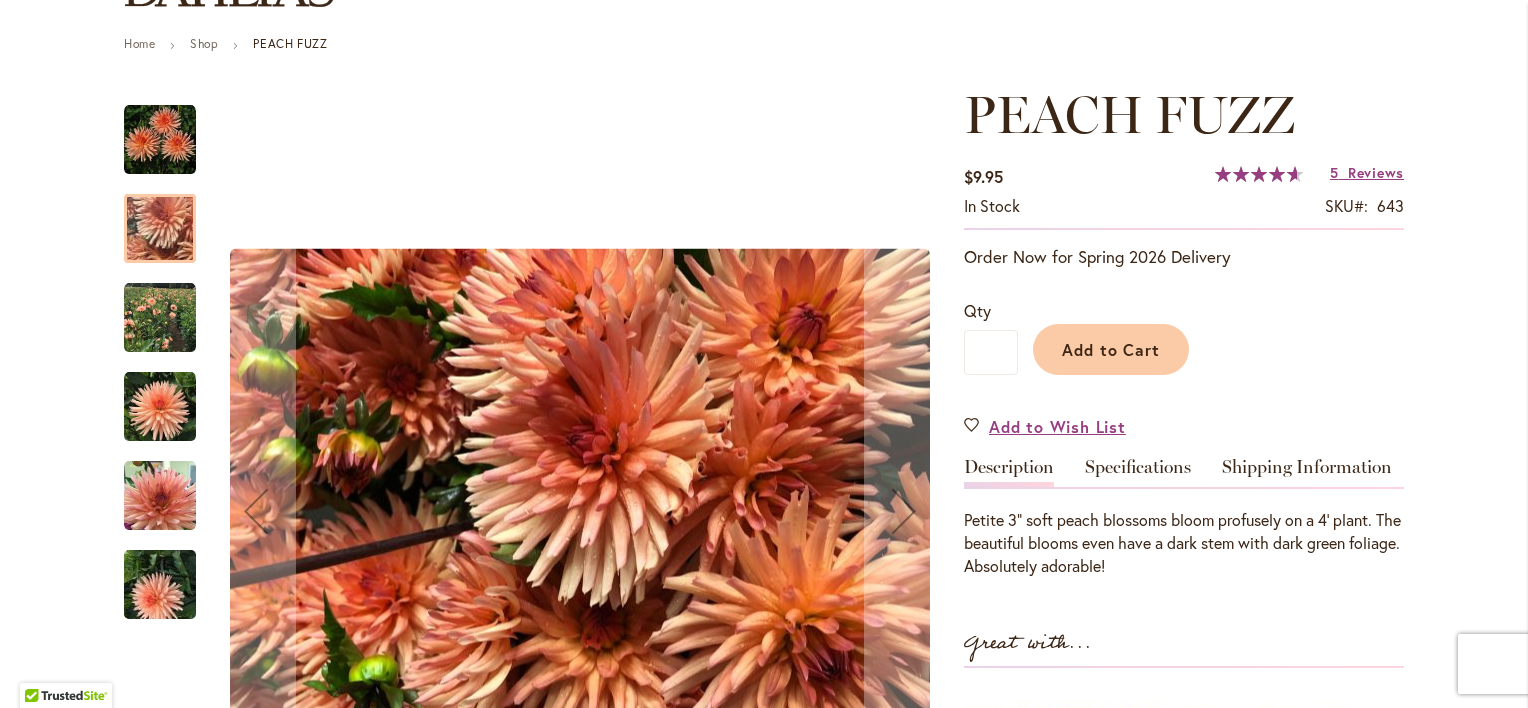 click at bounding box center [160, 140] 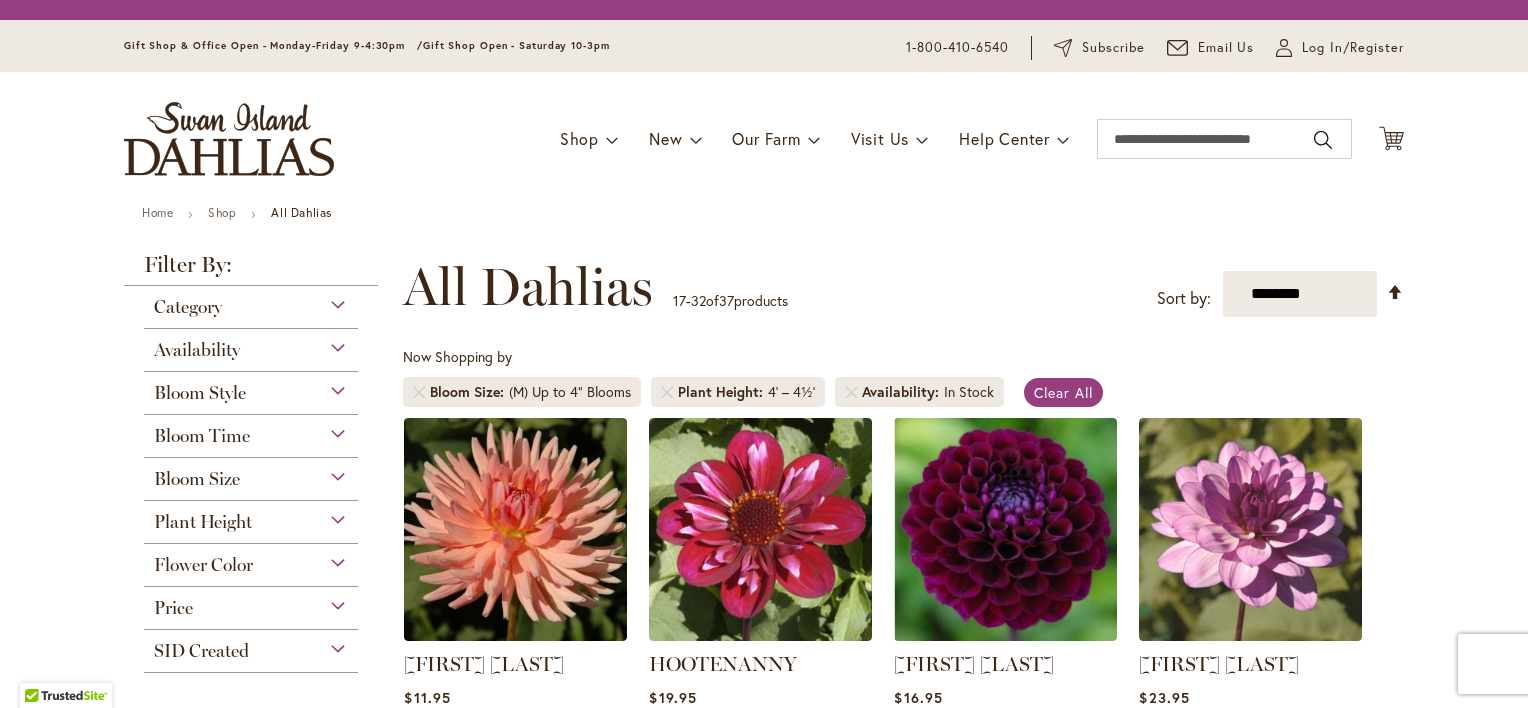scroll, scrollTop: 0, scrollLeft: 0, axis: both 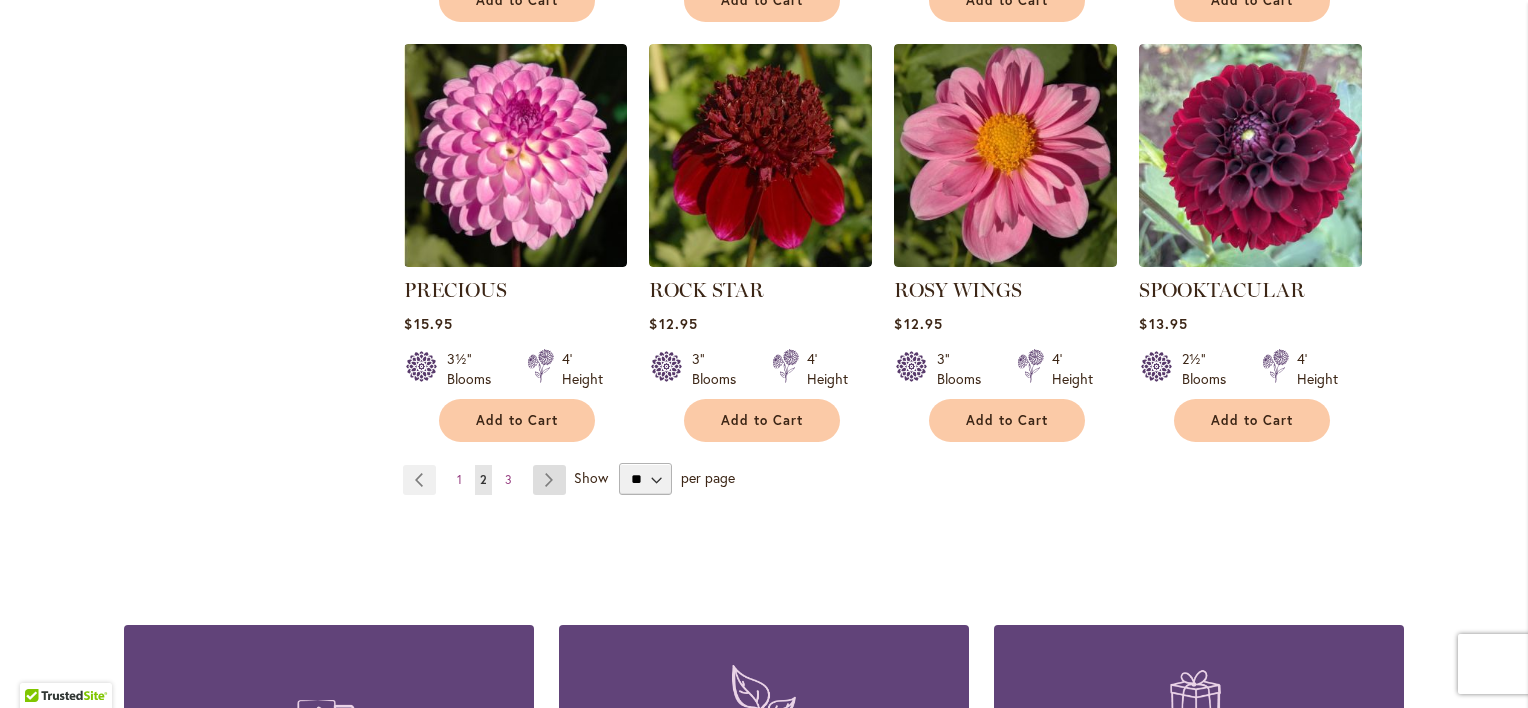 click on "Page
Next" at bounding box center (549, 480) 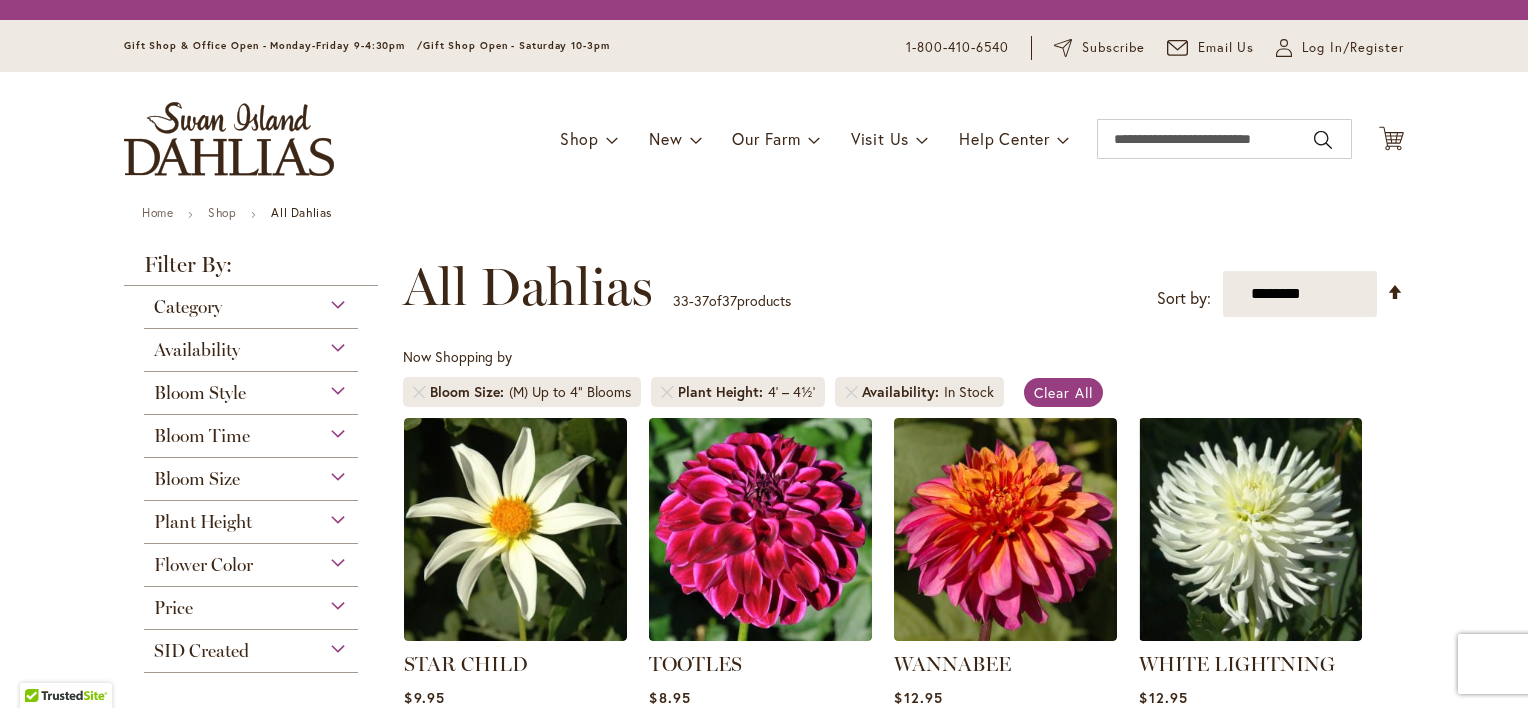 scroll, scrollTop: 0, scrollLeft: 0, axis: both 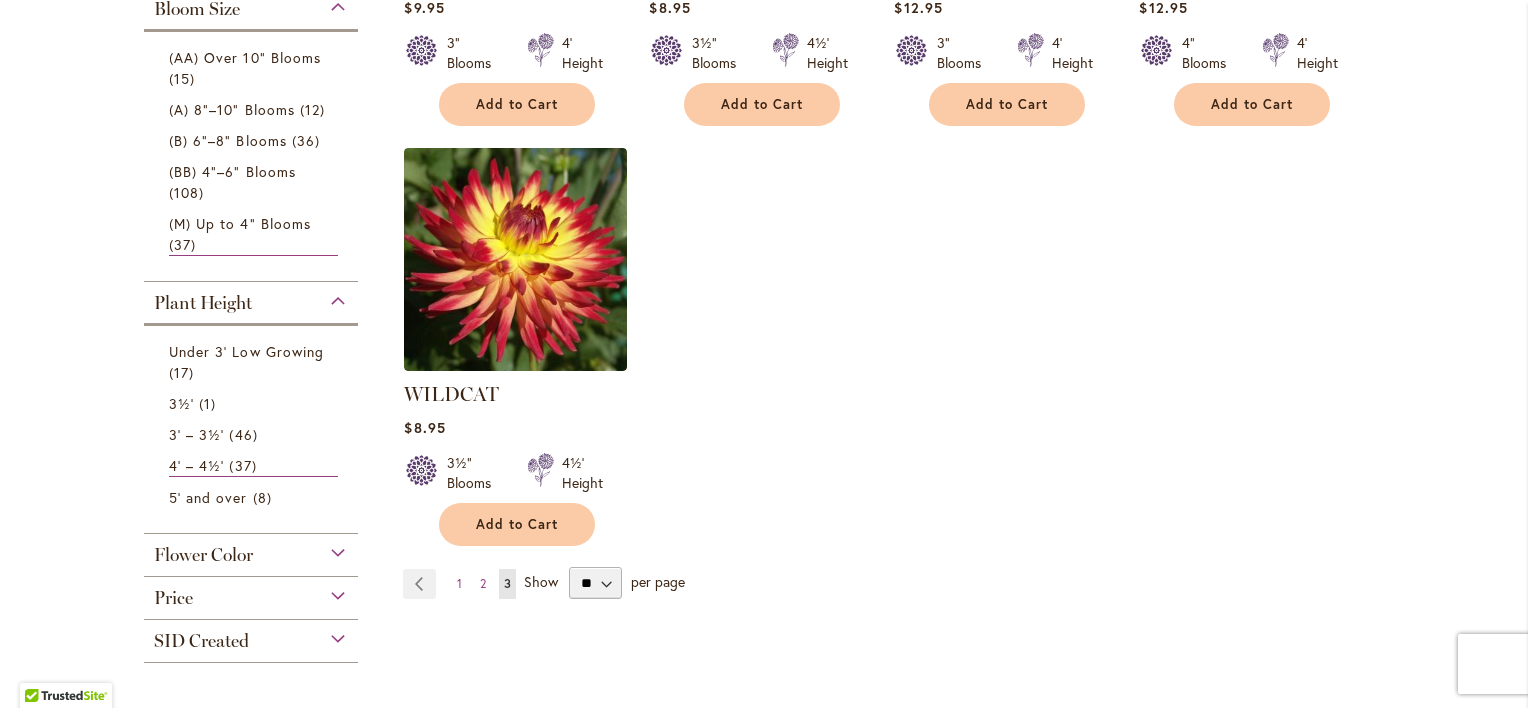 click on "Skip to Content
Gift Shop & Office Open - Monday-Friday 9-4:30pm   /    Gift Shop Open - Saturday 10-3pm
1-800-410-6540
Subscribe
Email Us
My Account
Log In/Register
Toggle Nav
Shop
Dahlia Tubers
Collections
Fresh Cut Dahlias" at bounding box center (764, 547) 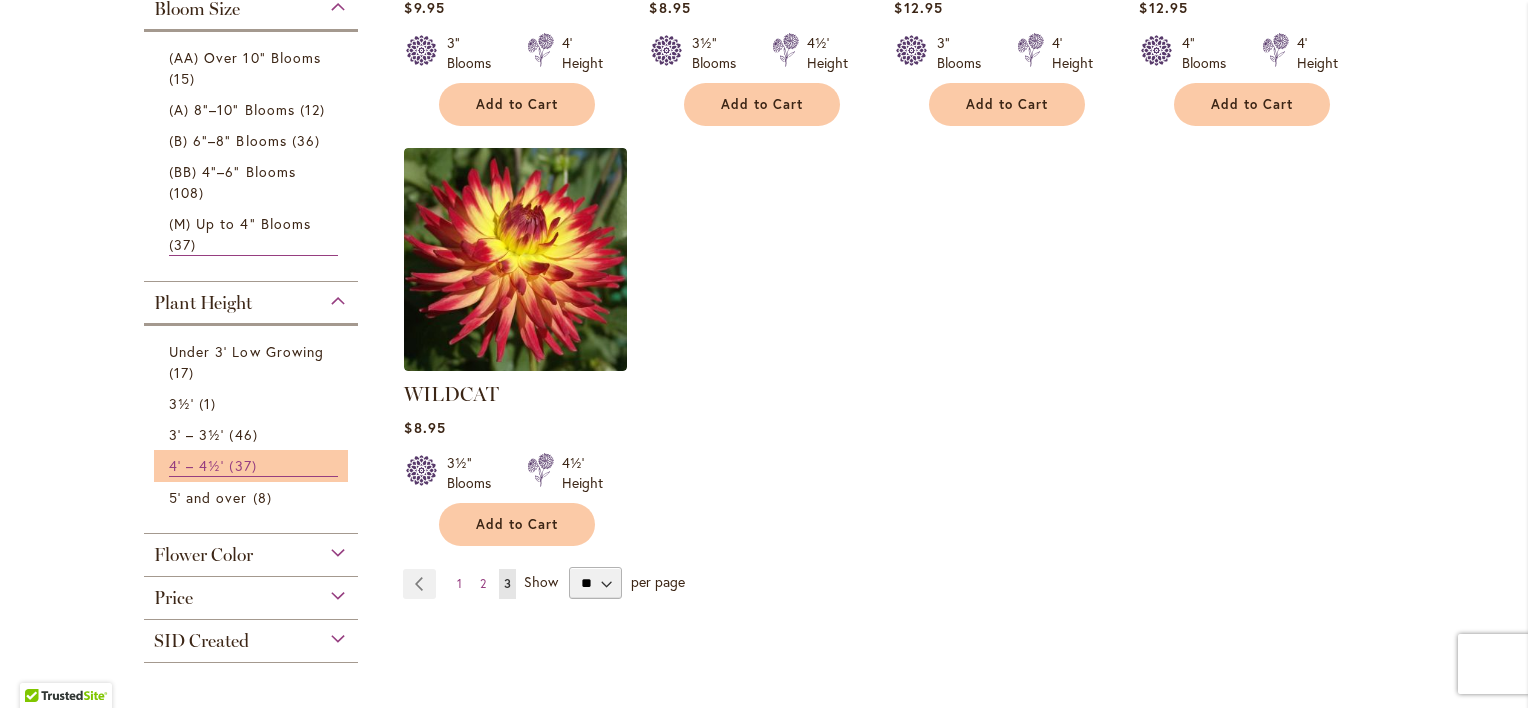 click on "37
items" at bounding box center [245, 465] 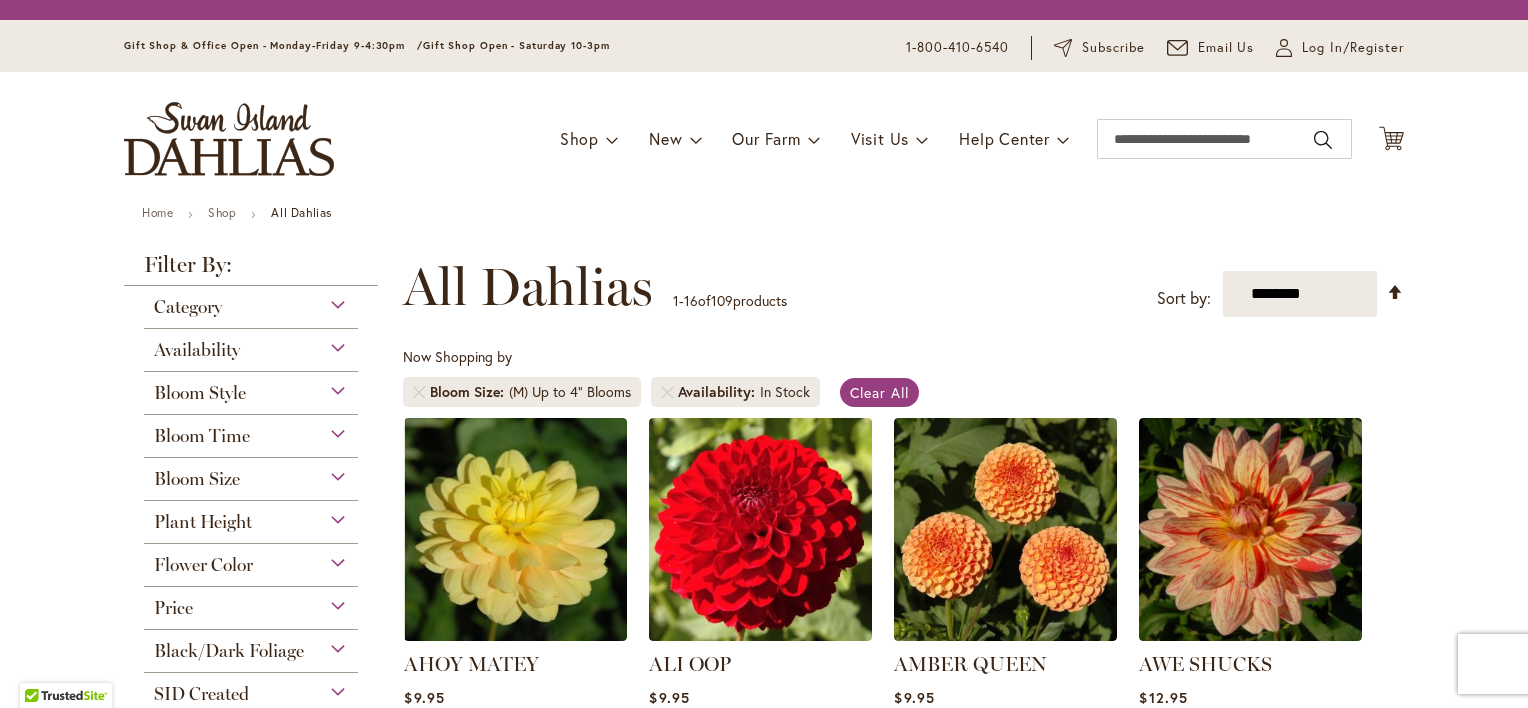 scroll, scrollTop: 0, scrollLeft: 0, axis: both 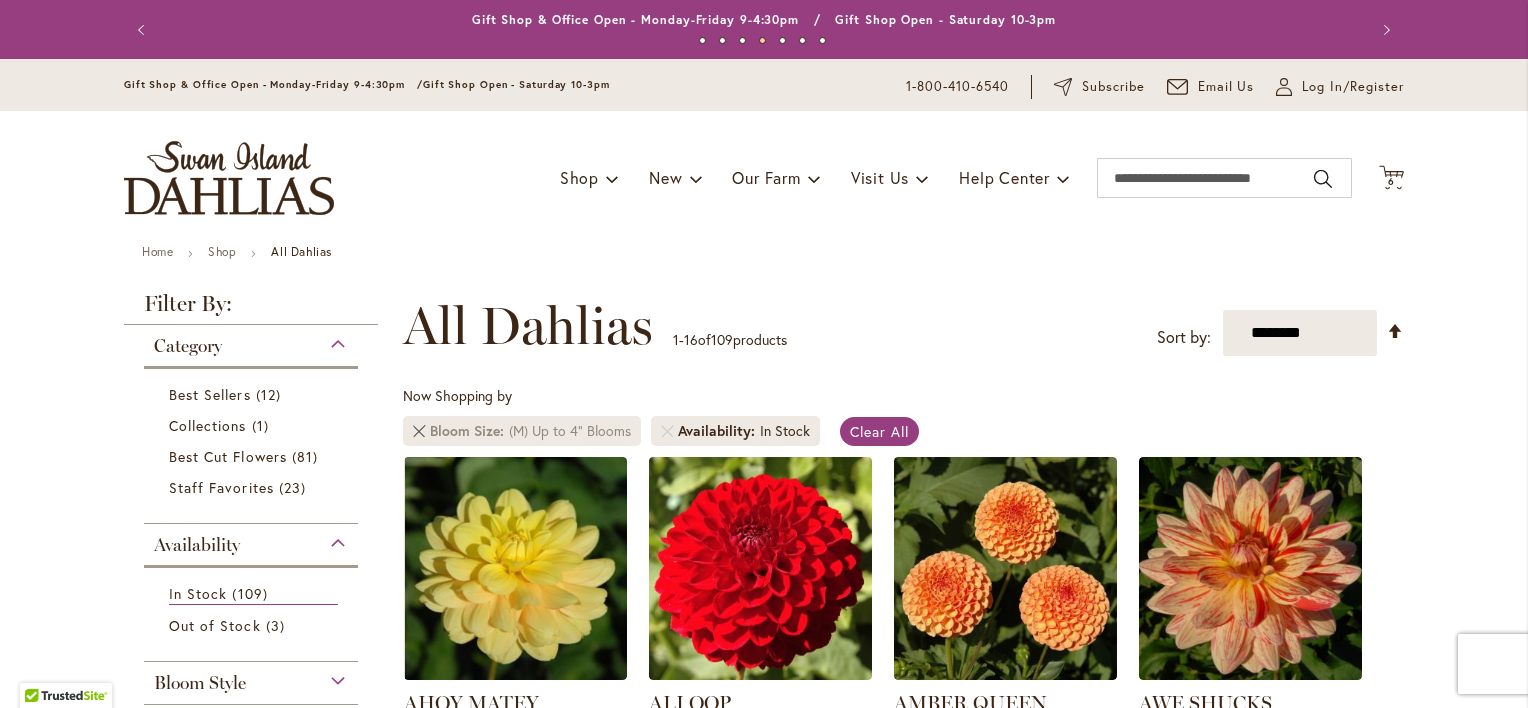 click at bounding box center (419, 431) 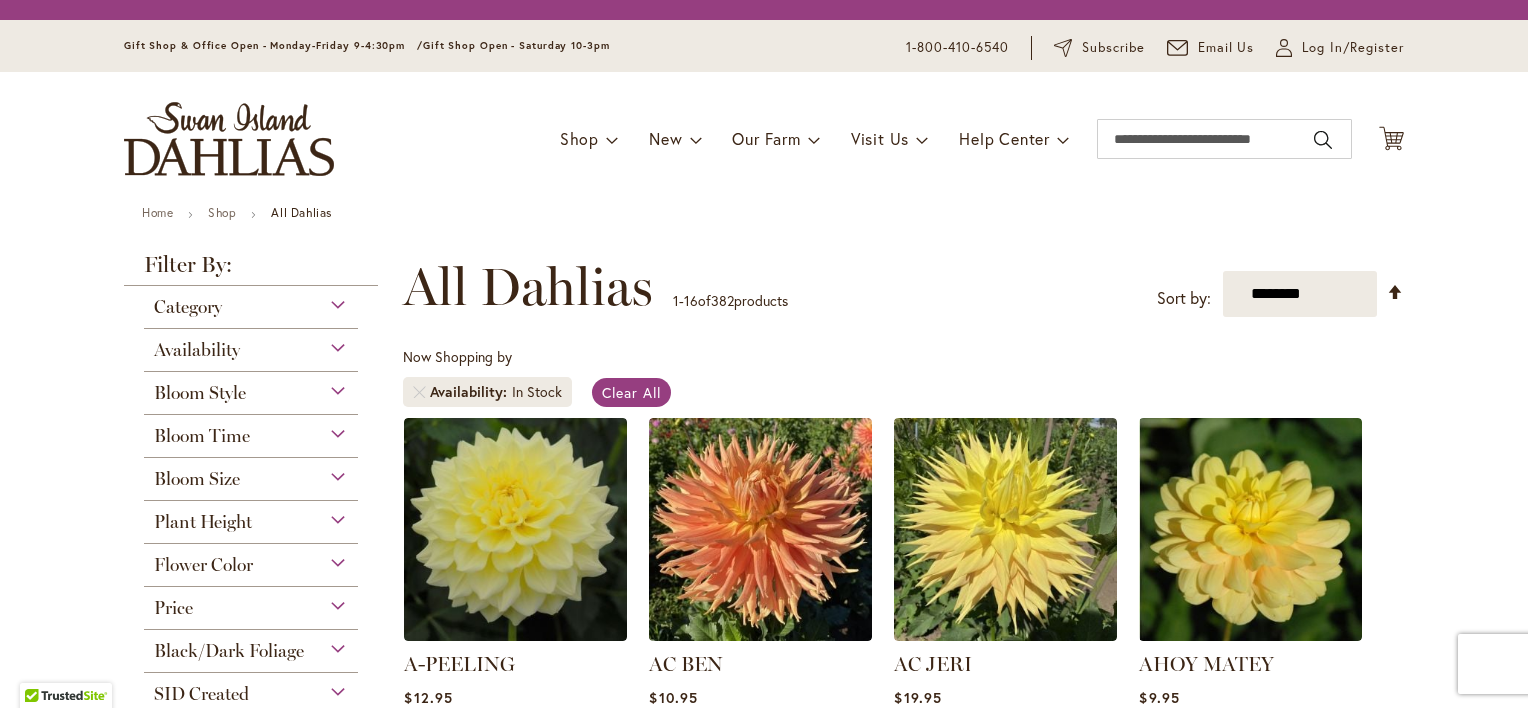 scroll, scrollTop: 0, scrollLeft: 0, axis: both 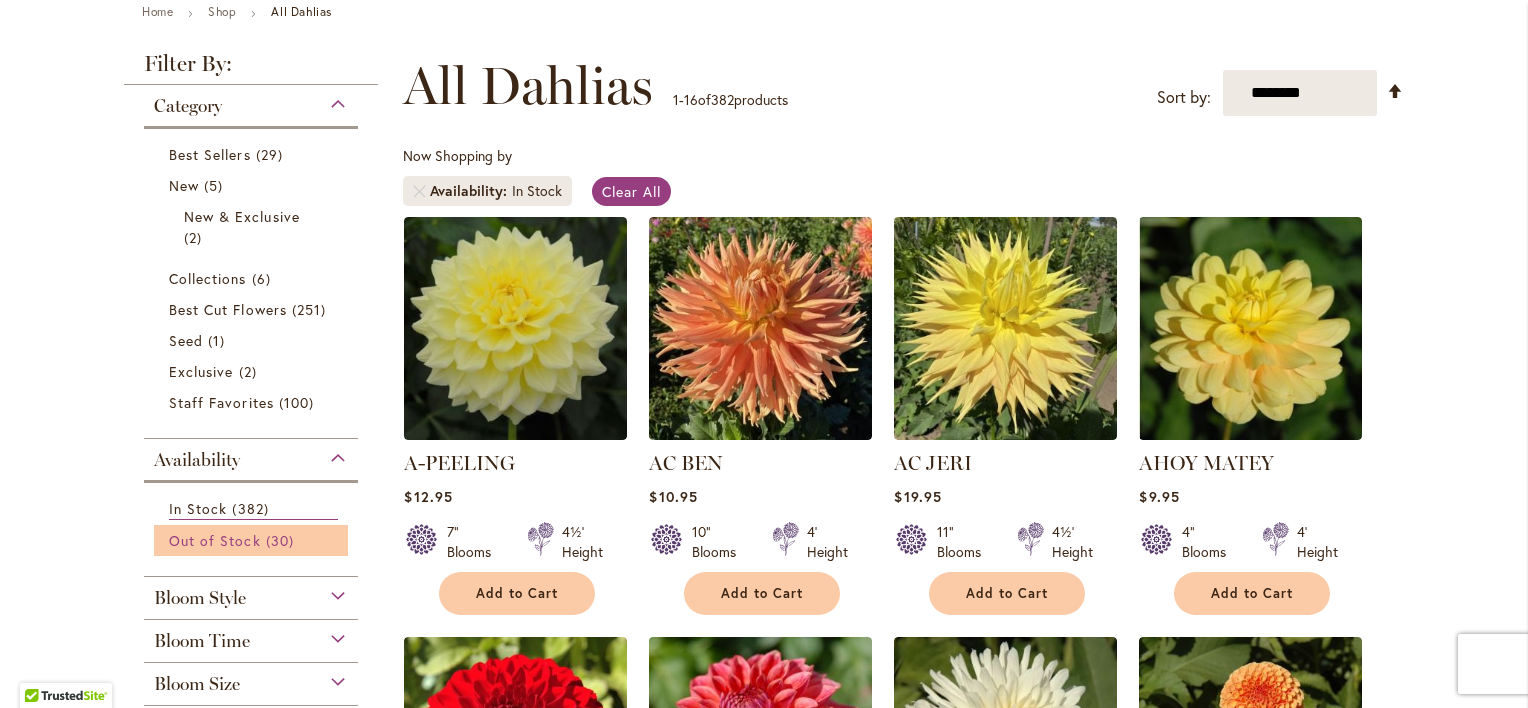 click on "Out of Stock" at bounding box center [215, 540] 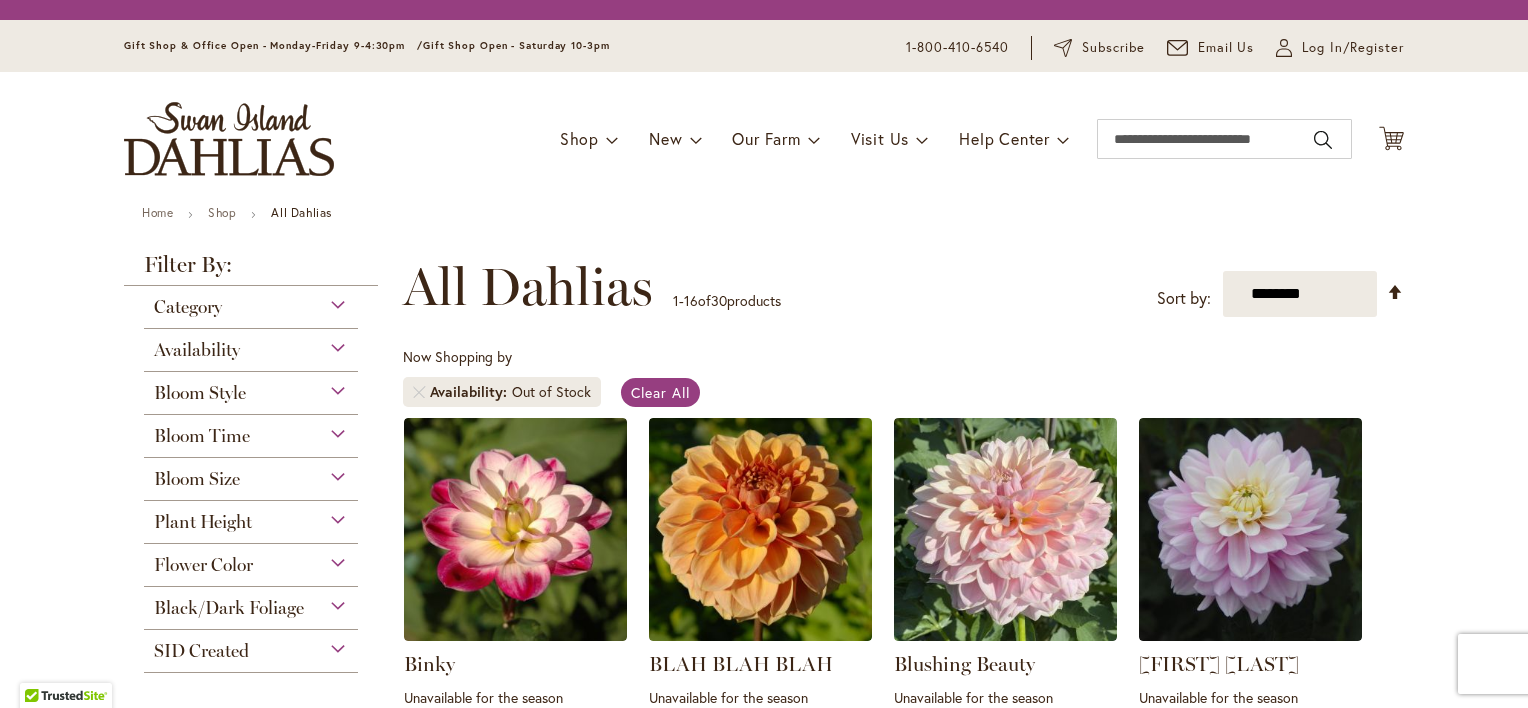 scroll, scrollTop: 0, scrollLeft: 0, axis: both 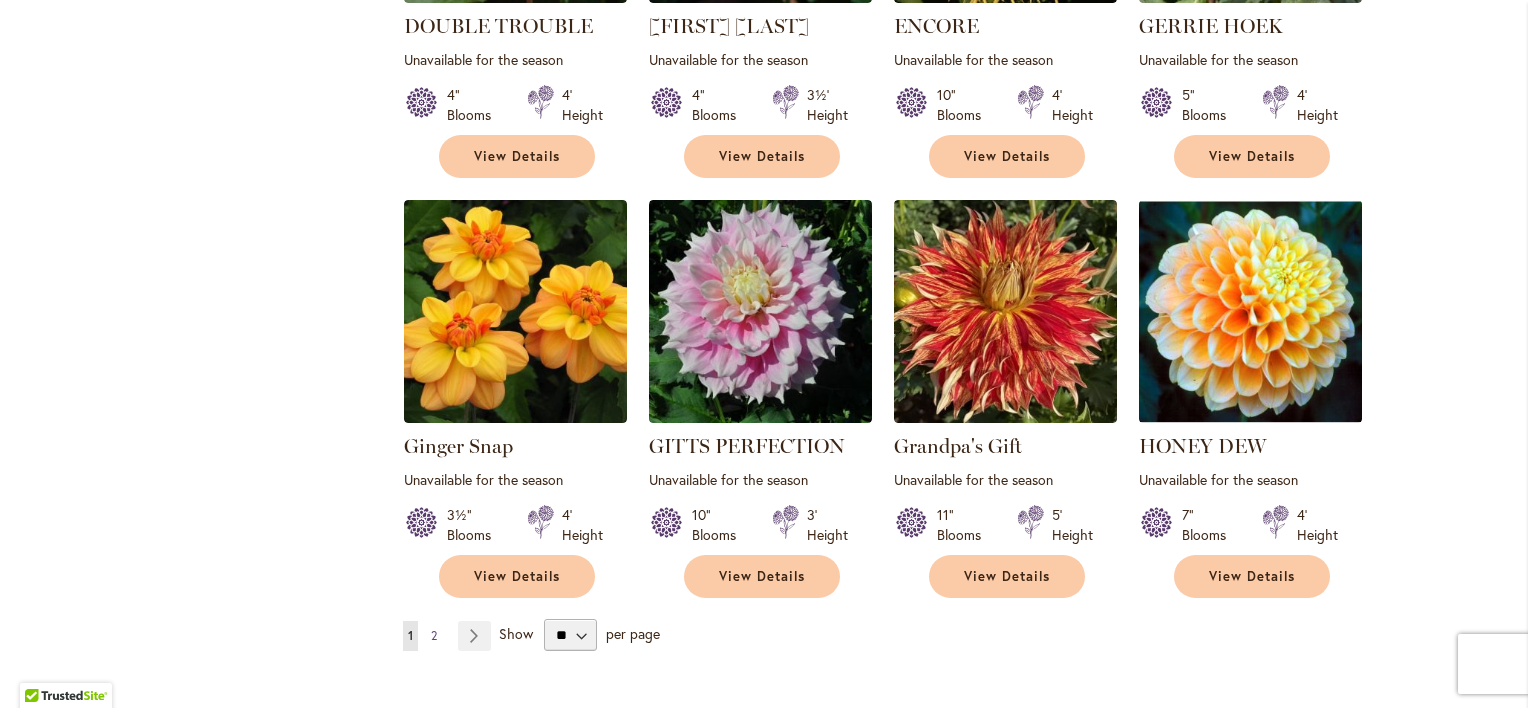 click on "Page
2" at bounding box center [434, 636] 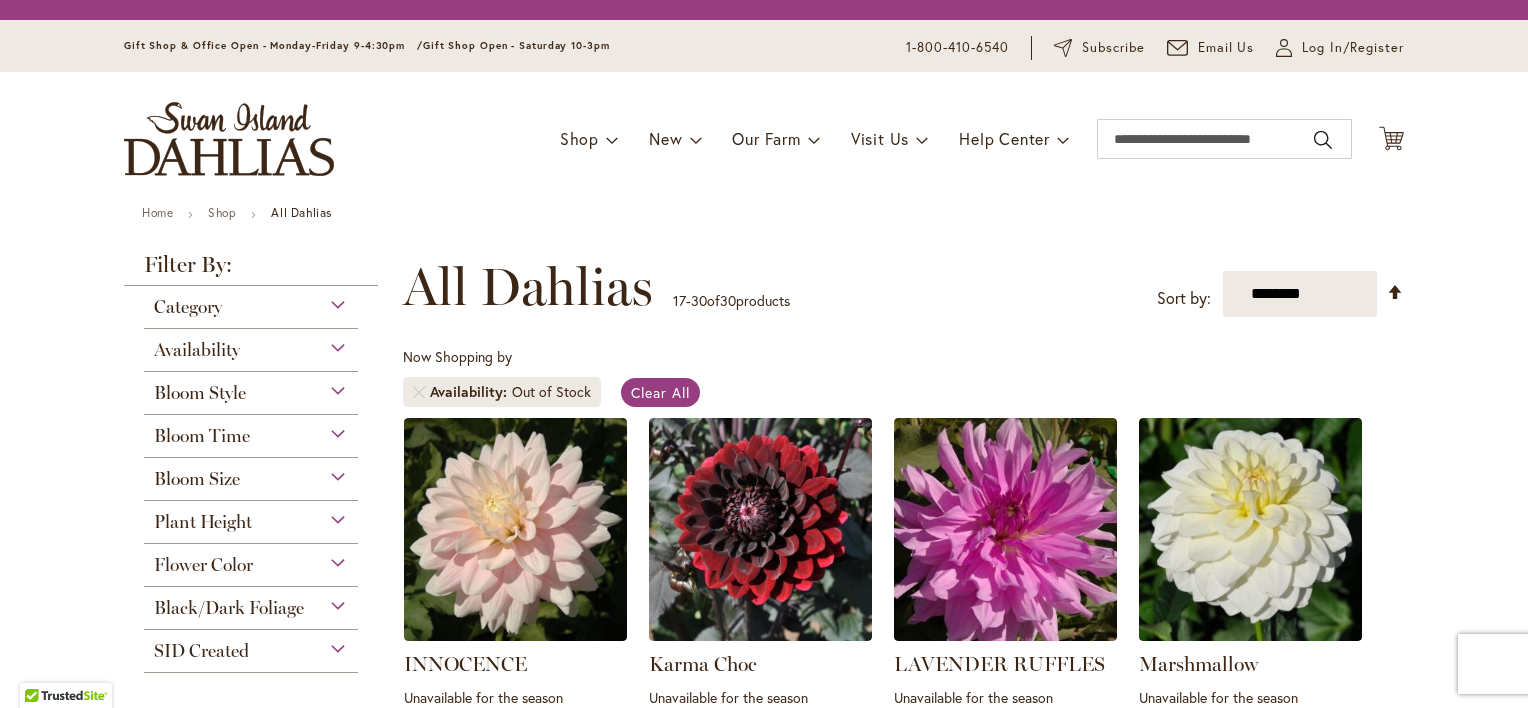scroll, scrollTop: 0, scrollLeft: 0, axis: both 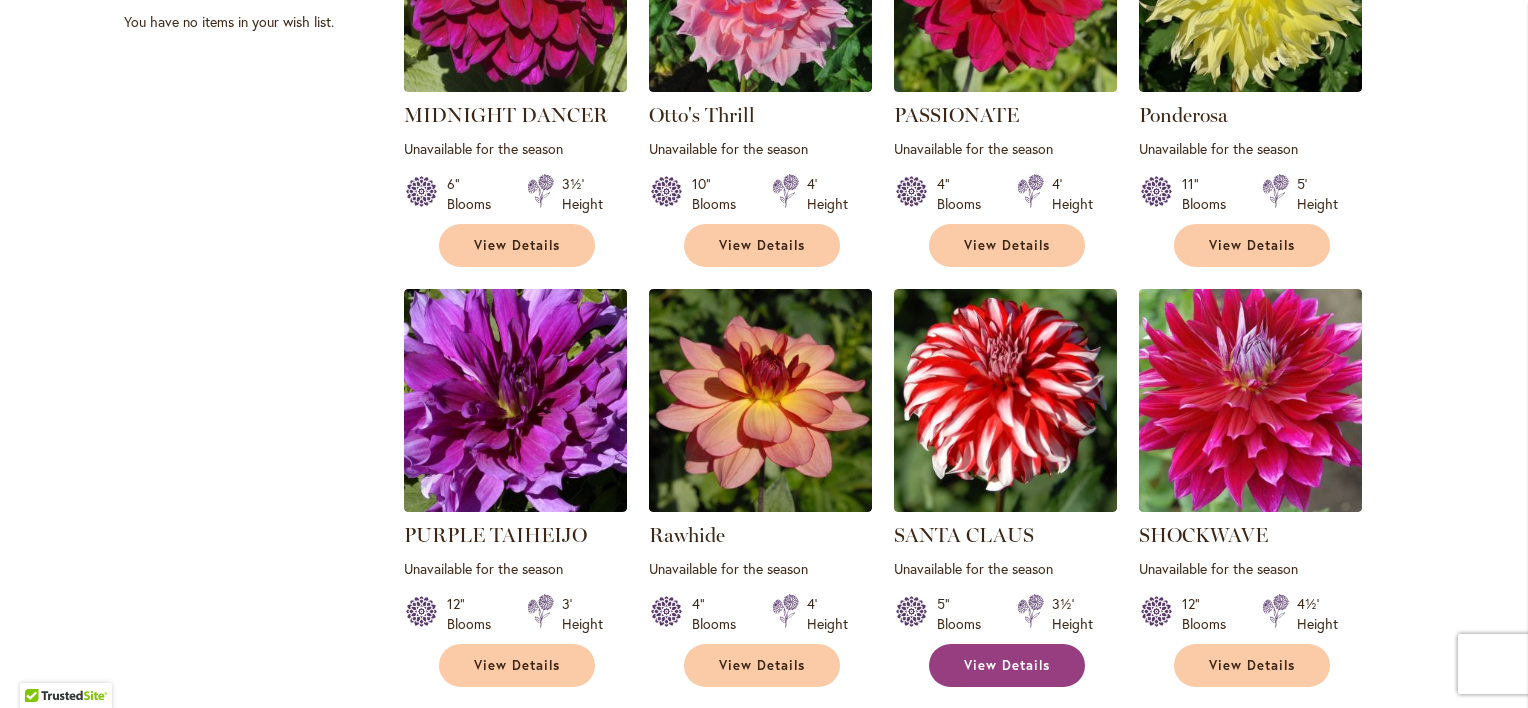 click on "View Details" at bounding box center [1007, 665] 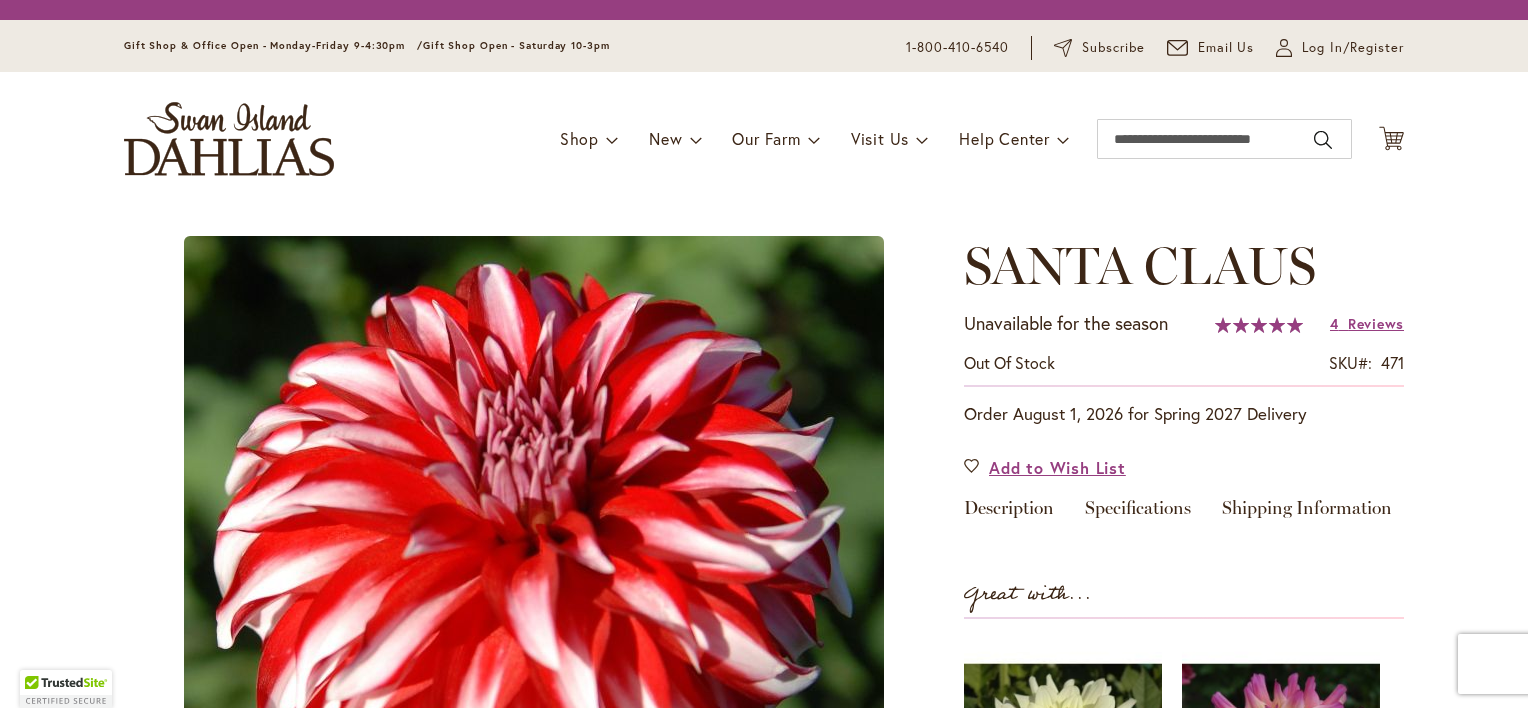 scroll, scrollTop: 0, scrollLeft: 0, axis: both 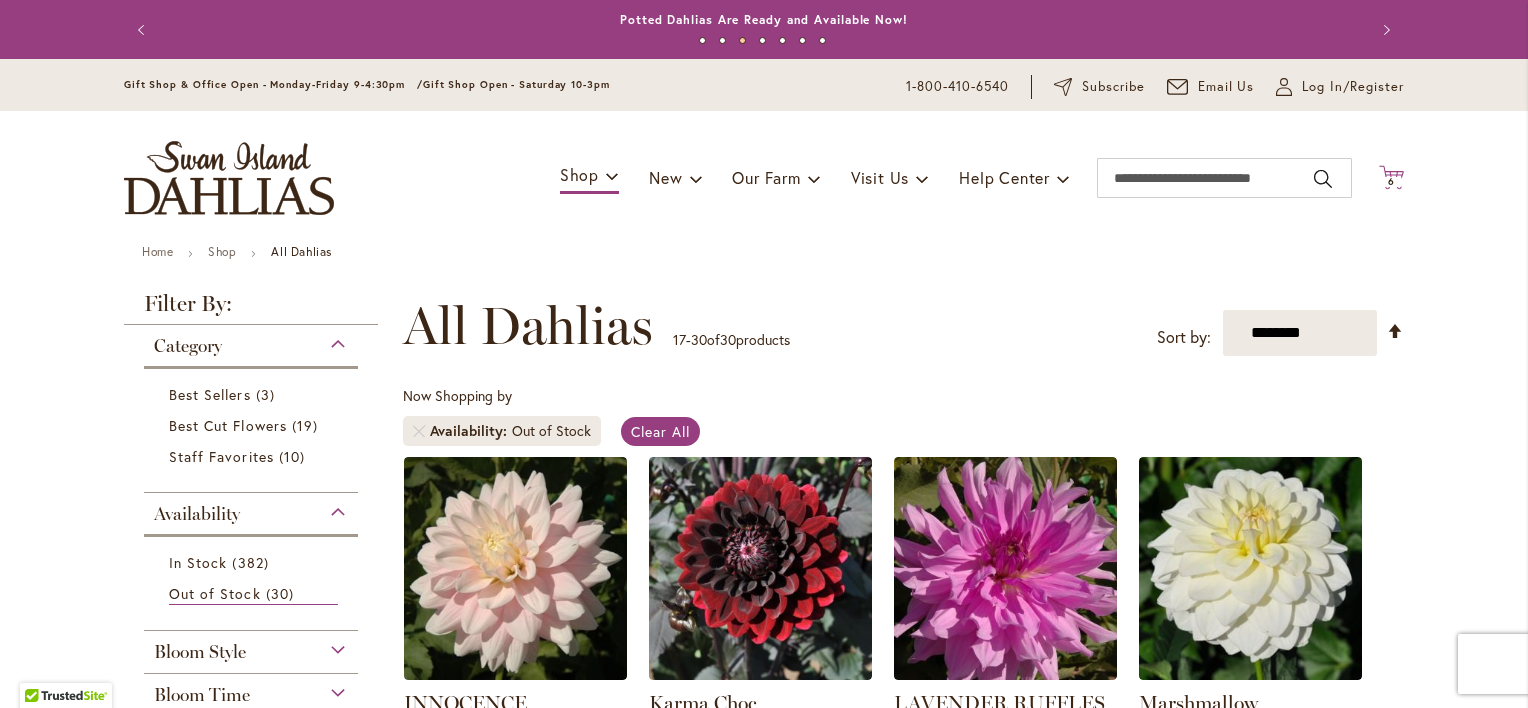 click 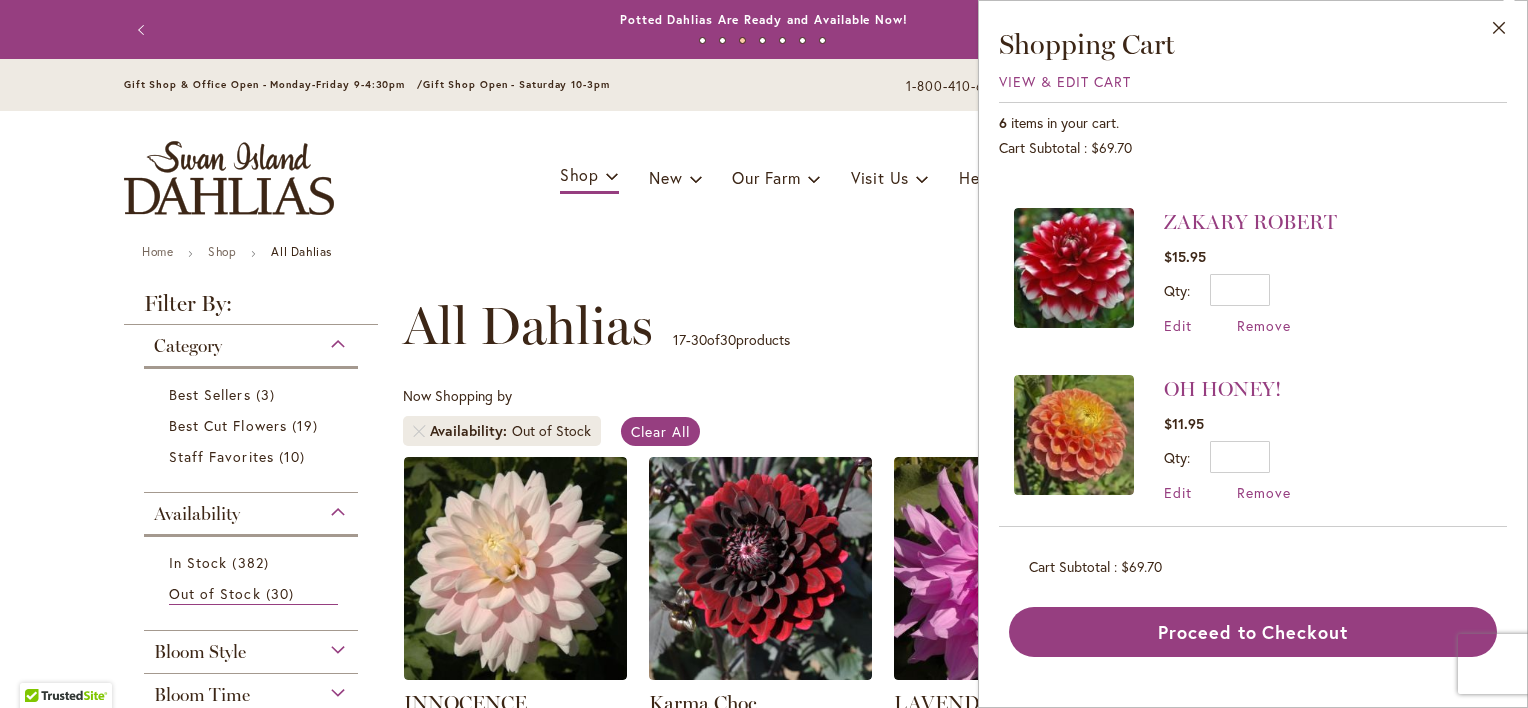 scroll, scrollTop: 475, scrollLeft: 0, axis: vertical 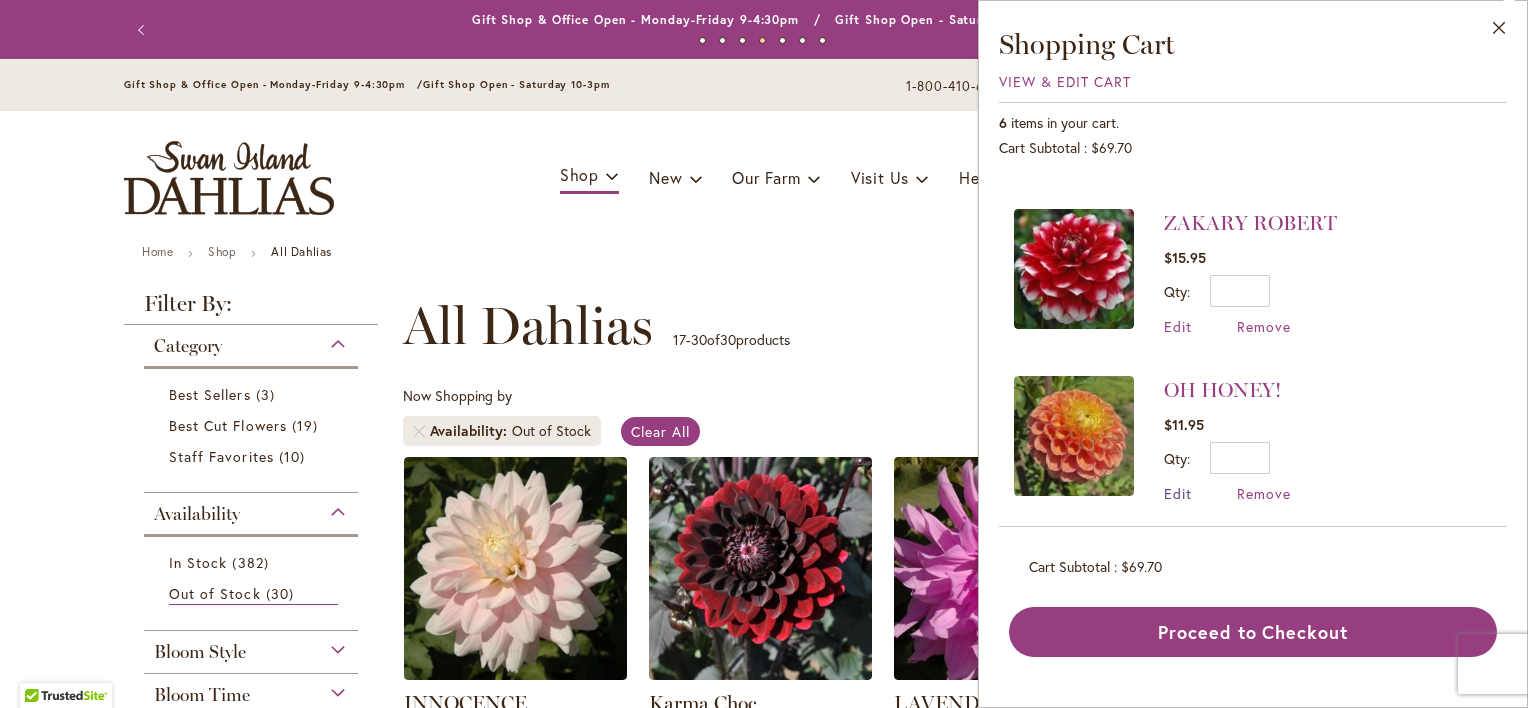 click on "Edit" at bounding box center [1178, 493] 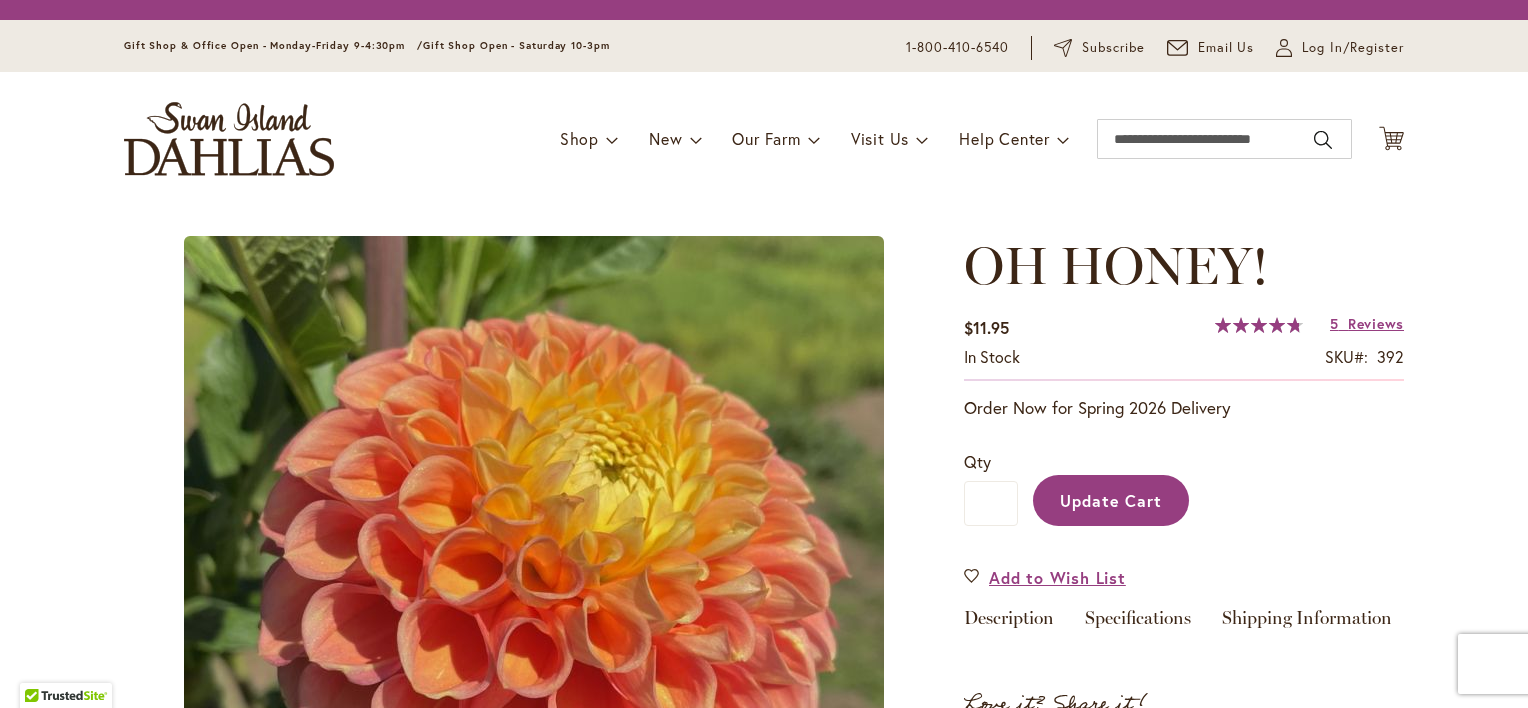scroll, scrollTop: 0, scrollLeft: 0, axis: both 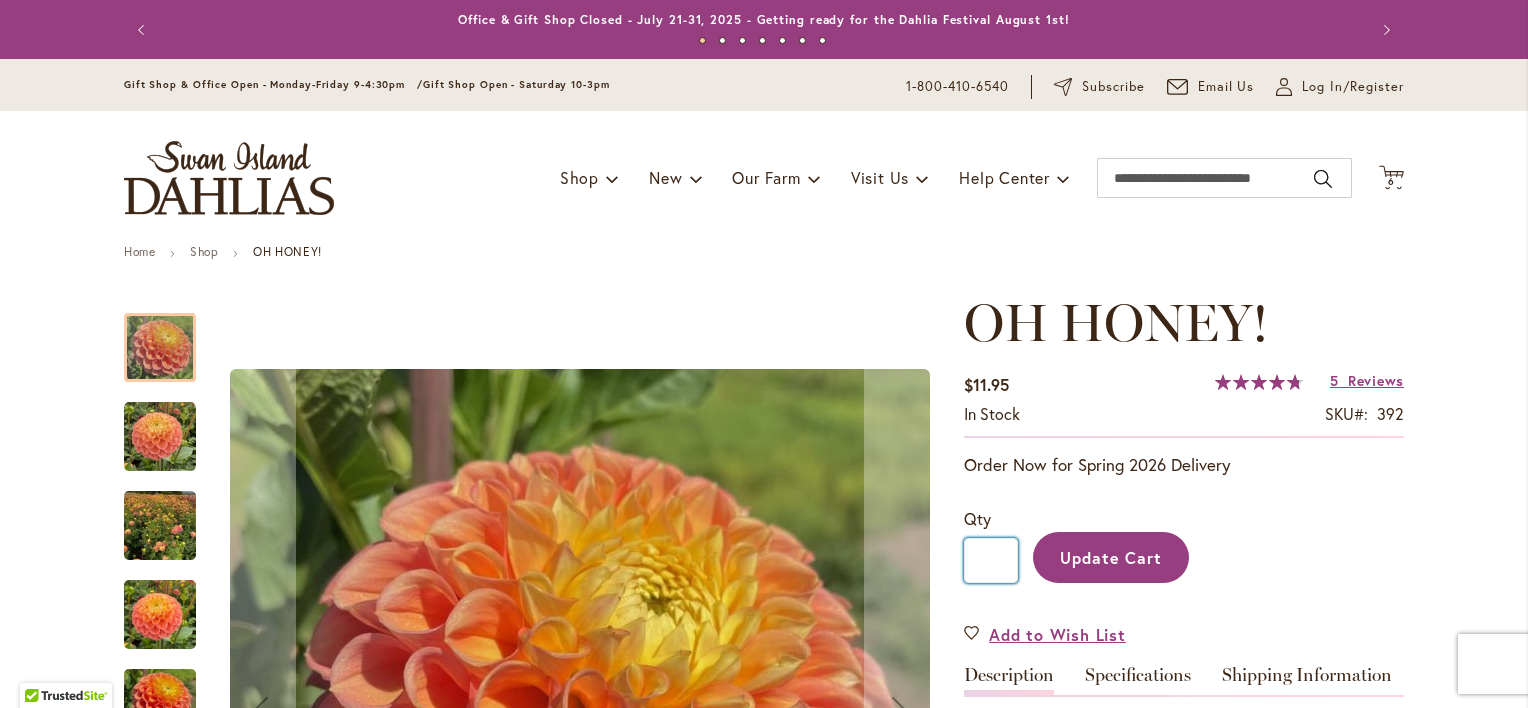 click on "*" at bounding box center (991, 560) 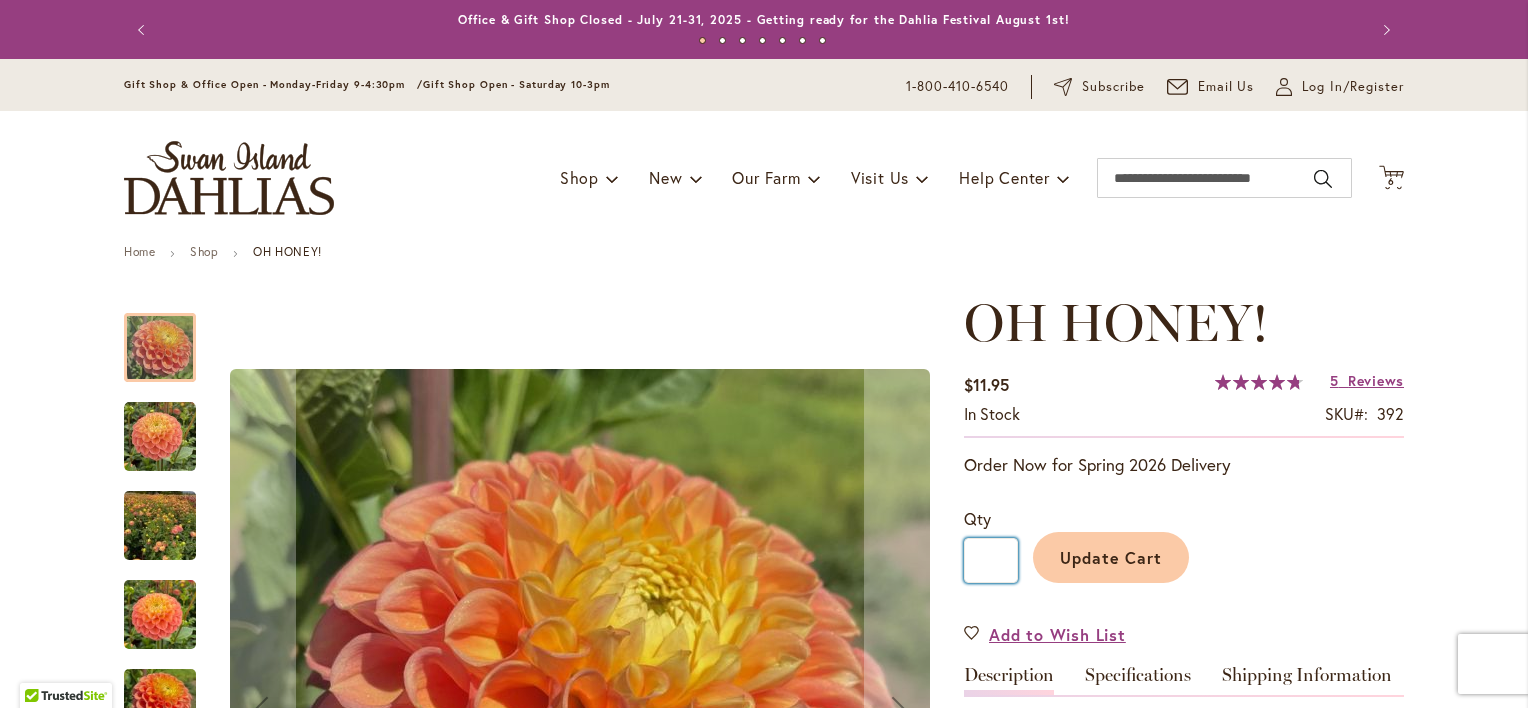 type on "*" 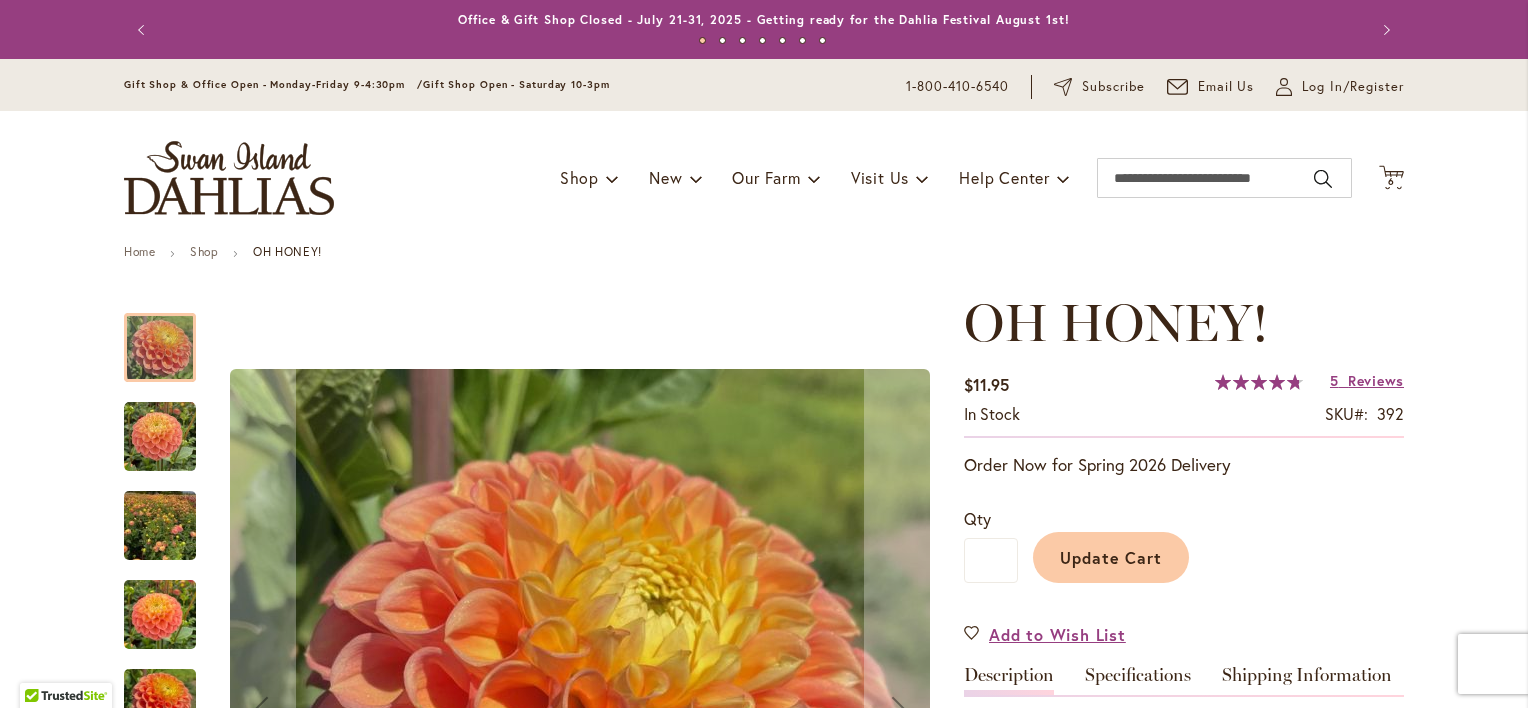 click on "Update Cart" at bounding box center (1111, 557) 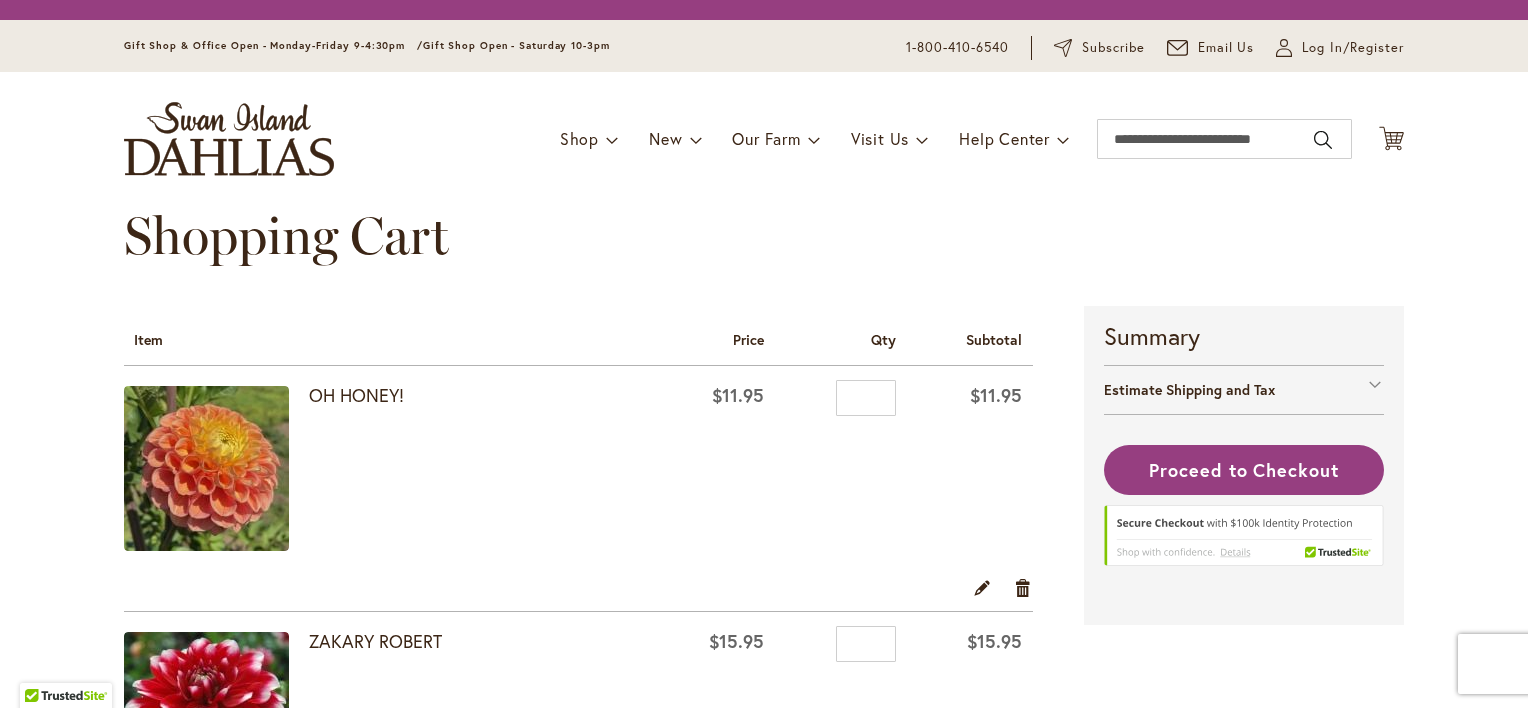 scroll, scrollTop: 0, scrollLeft: 0, axis: both 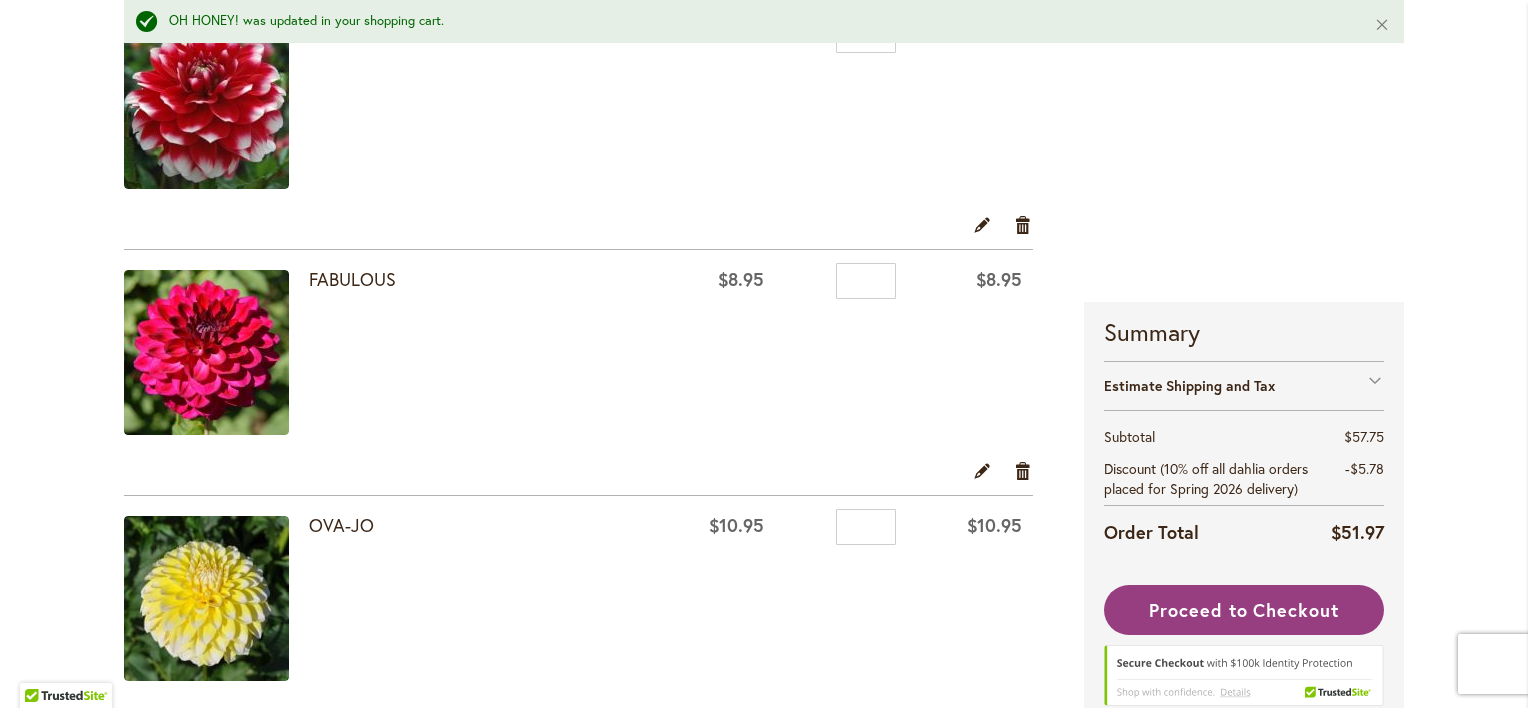 click on "Estimate Shipping and Tax" at bounding box center [1244, 385] 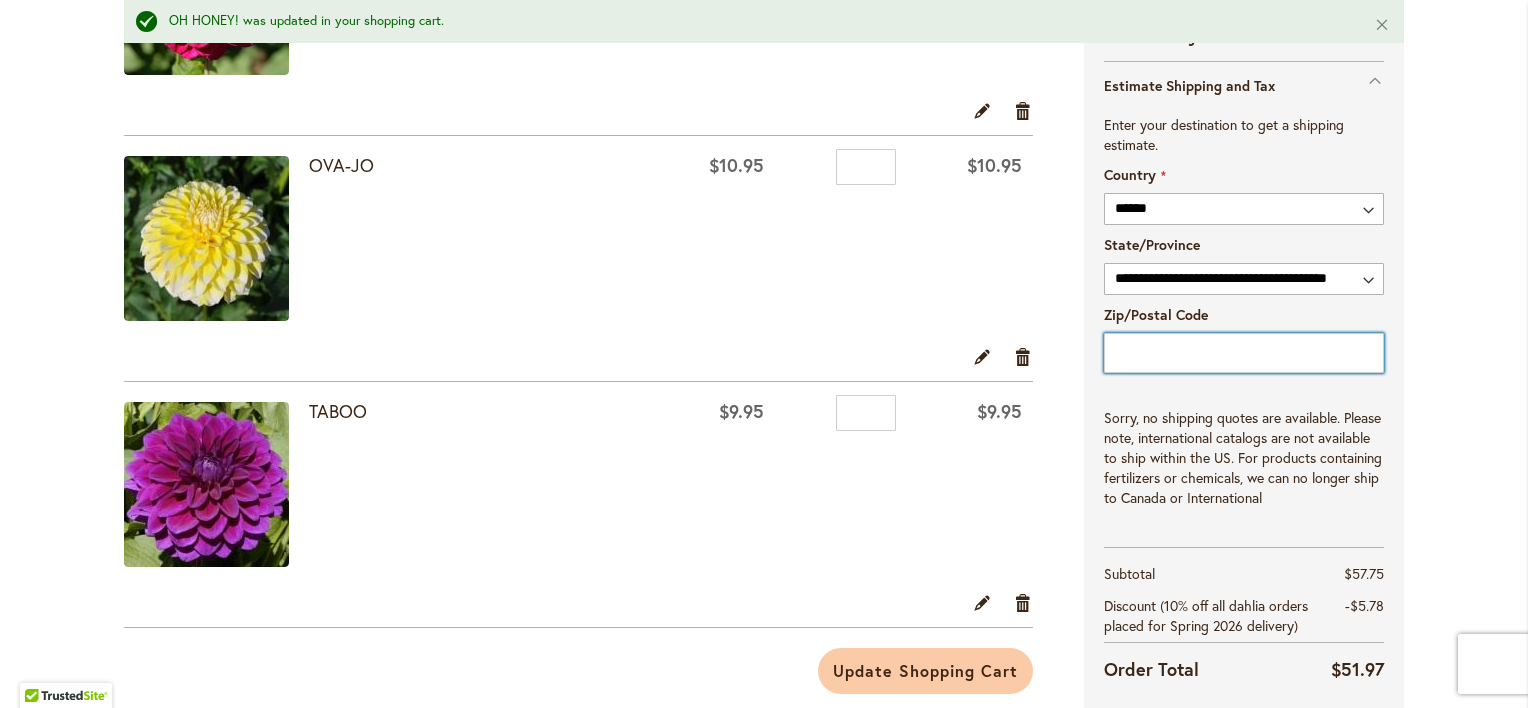 click on "Zip/Postal Code" at bounding box center (1244, 353) 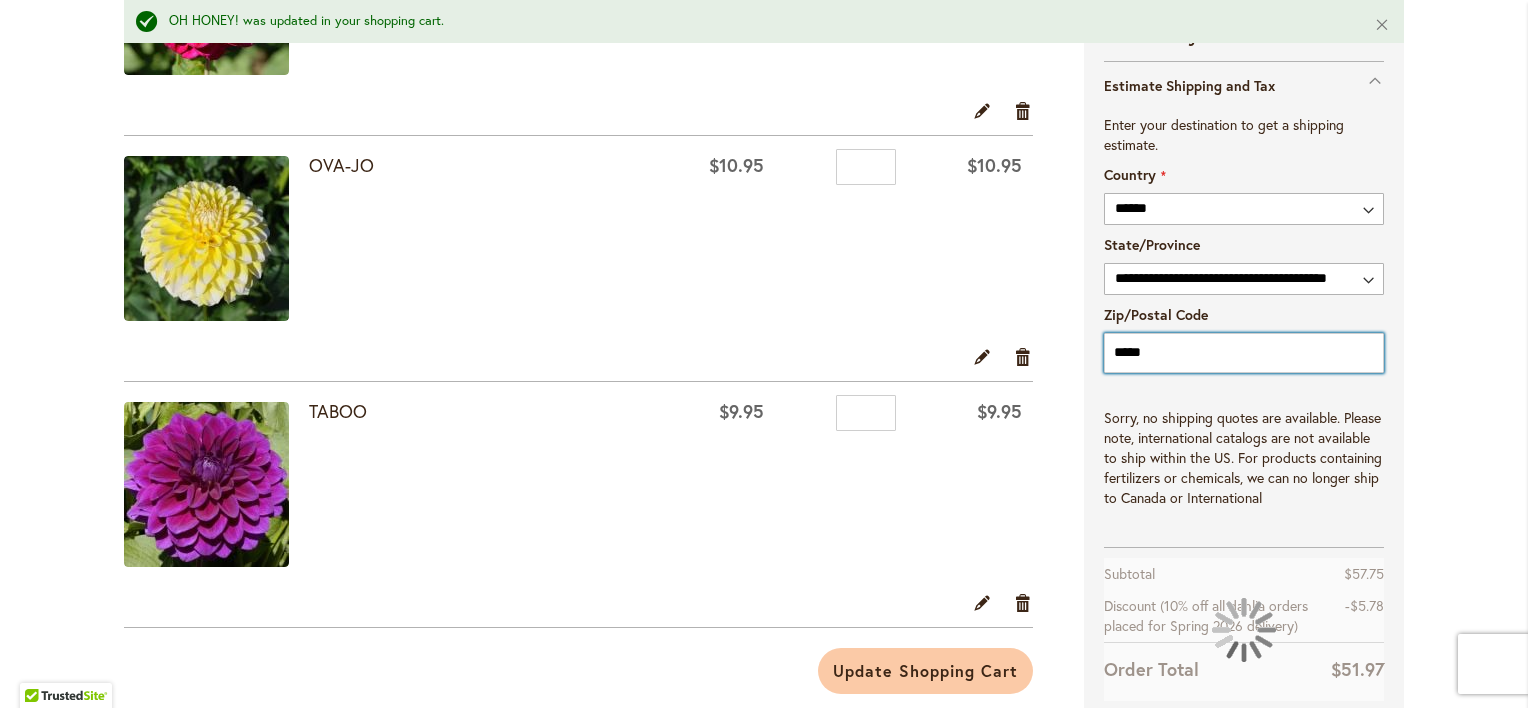 type on "*****" 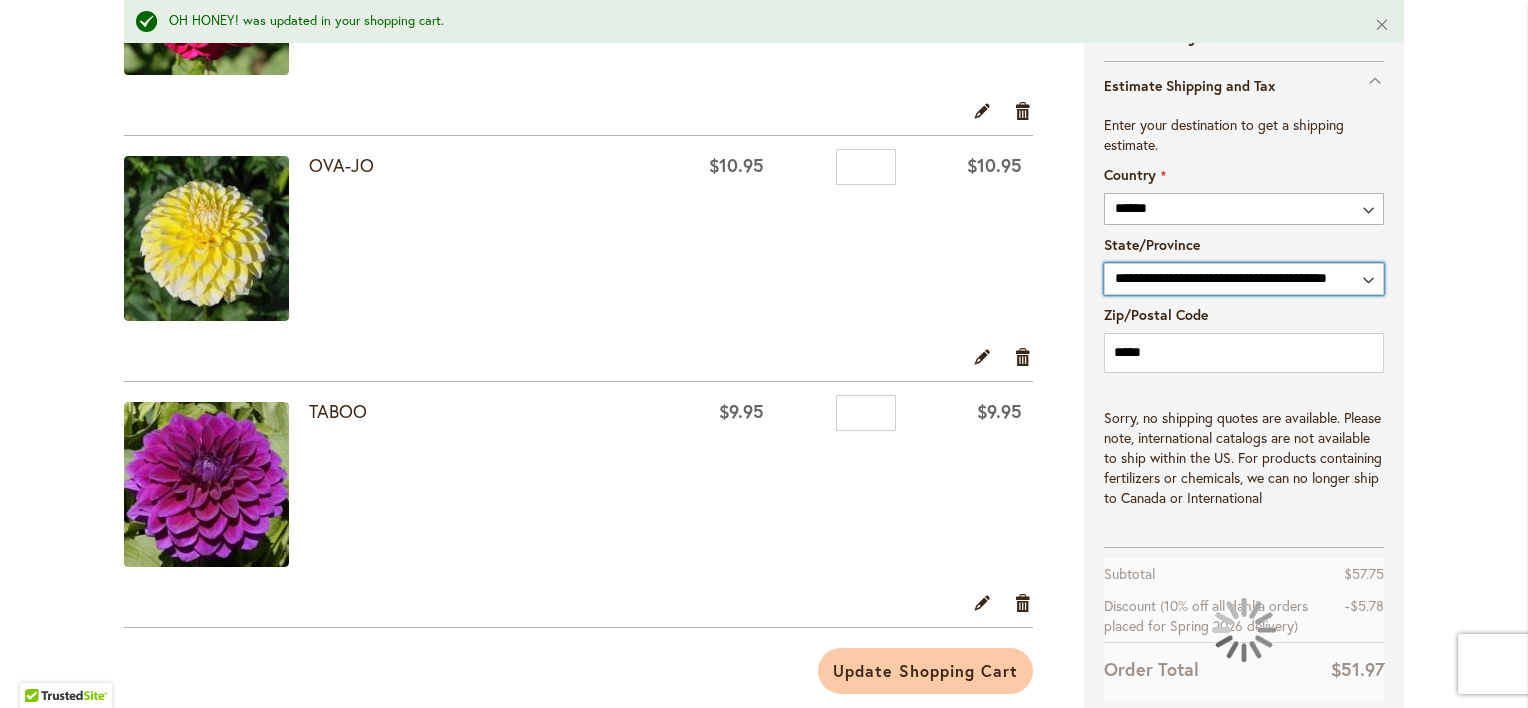 click on "**********" at bounding box center [1244, 279] 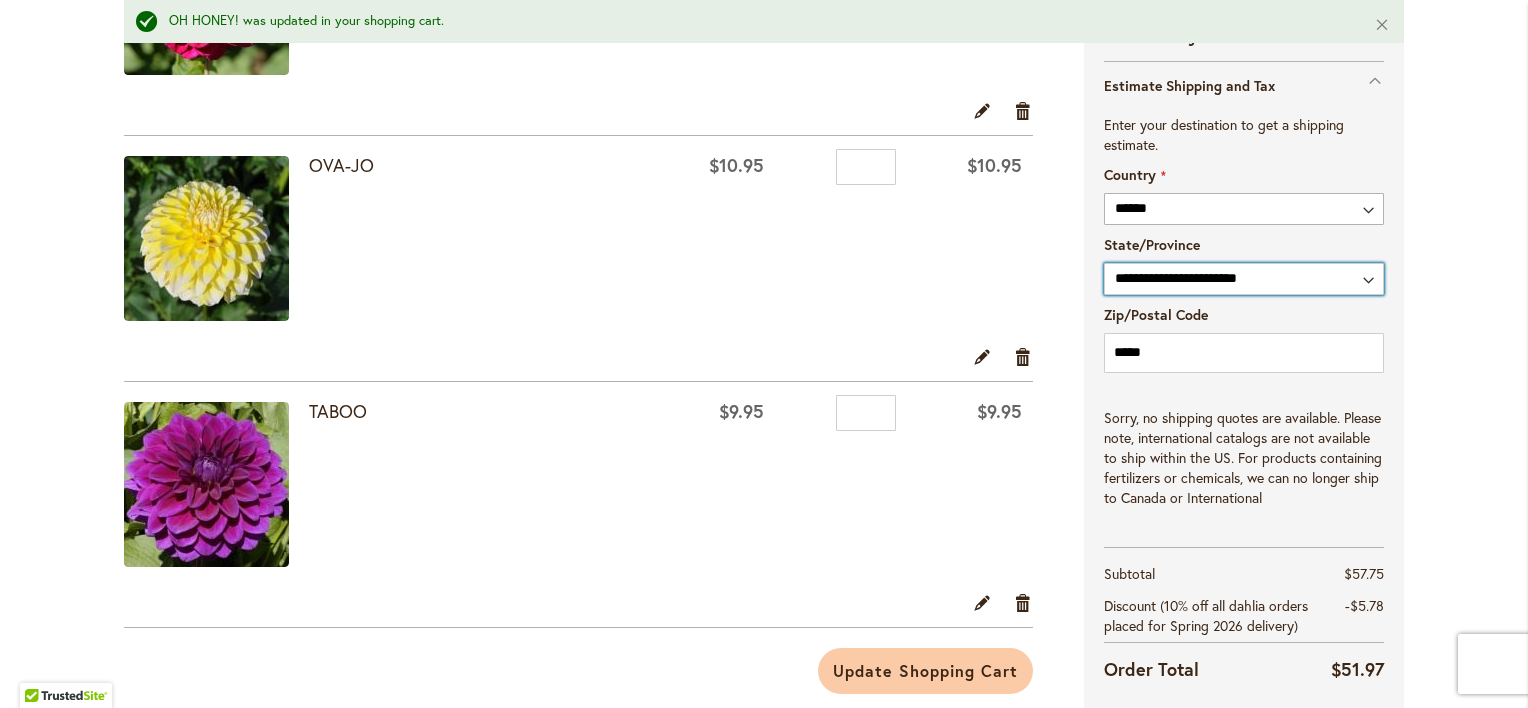 click on "**********" at bounding box center (1244, 279) 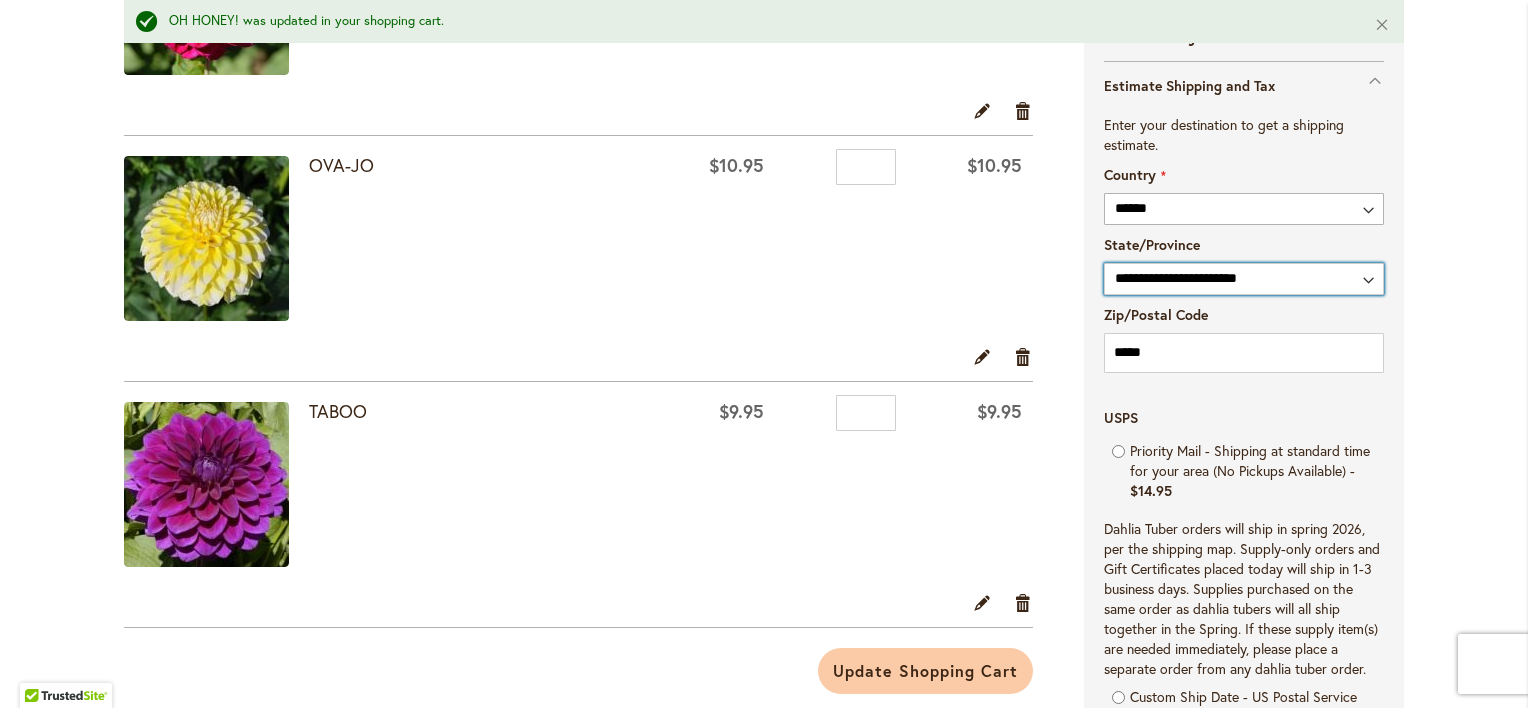 click on "**********" at bounding box center [1244, 279] 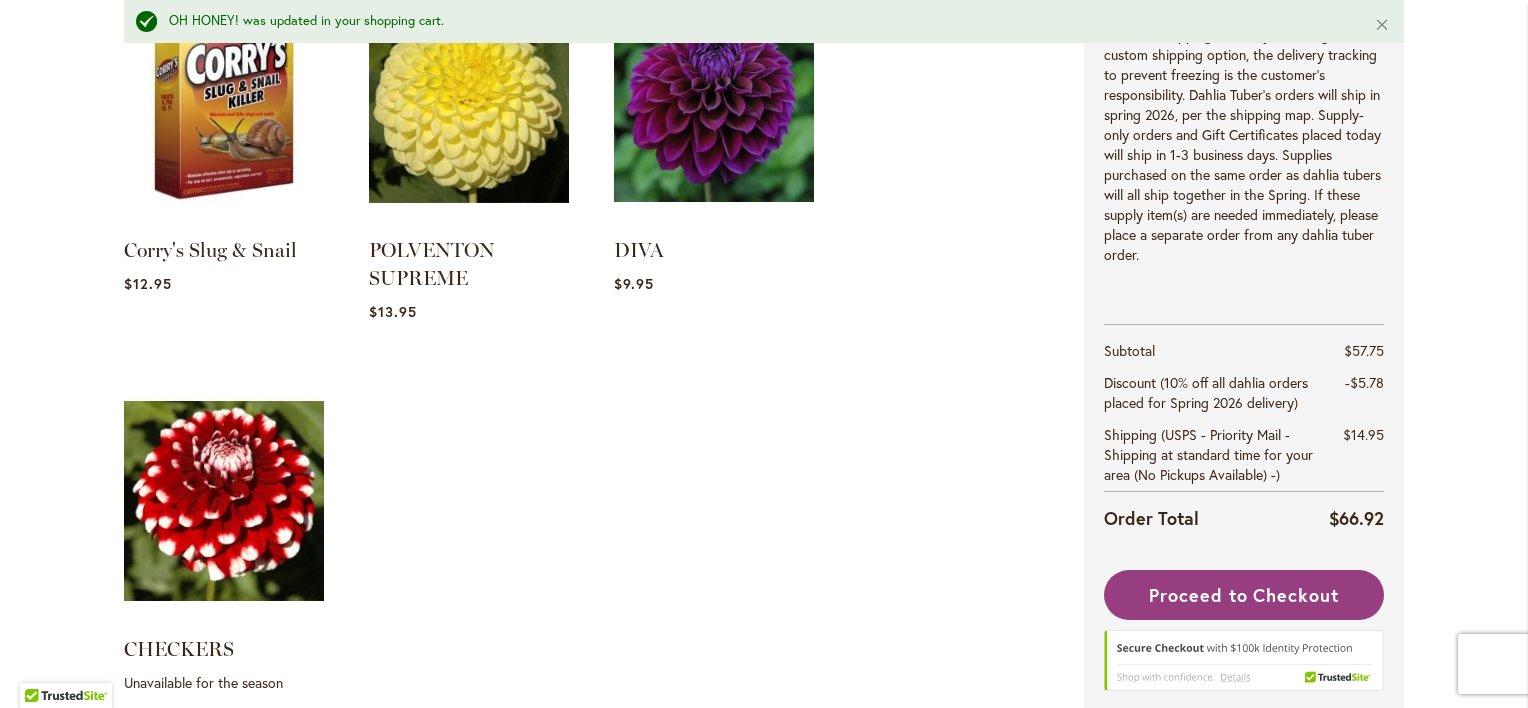 scroll, scrollTop: 2159, scrollLeft: 0, axis: vertical 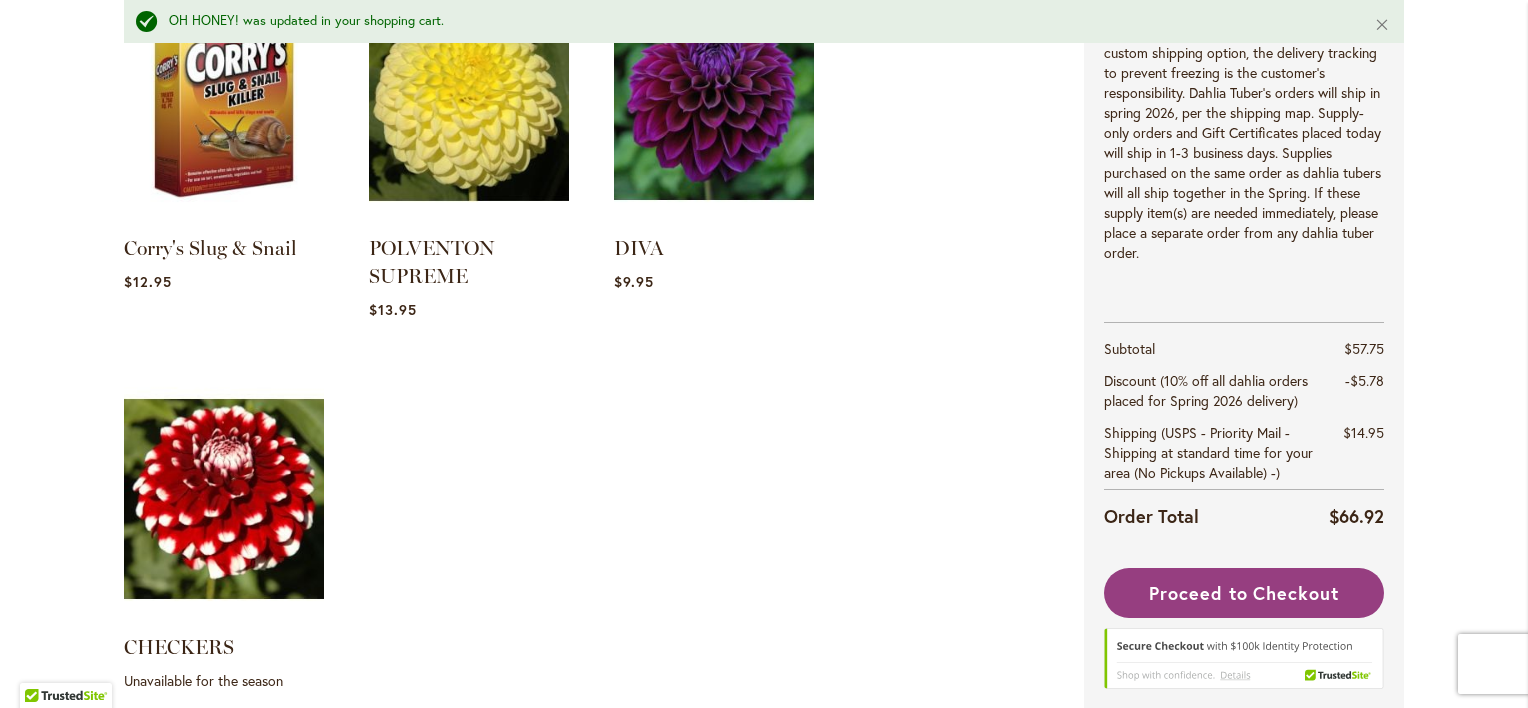 click on "Skip to Content
Gift Shop & Office Open - Monday-Friday 9-4:30pm   /    Gift Shop Open - Saturday 10-3pm
1-800-410-6540
Subscribe
Email Us
My Account
Log In/Register
Toggle Nav
Shop
Dahlia Tubers
Collections
Fresh Cut Dahlias" at bounding box center (764, -333) 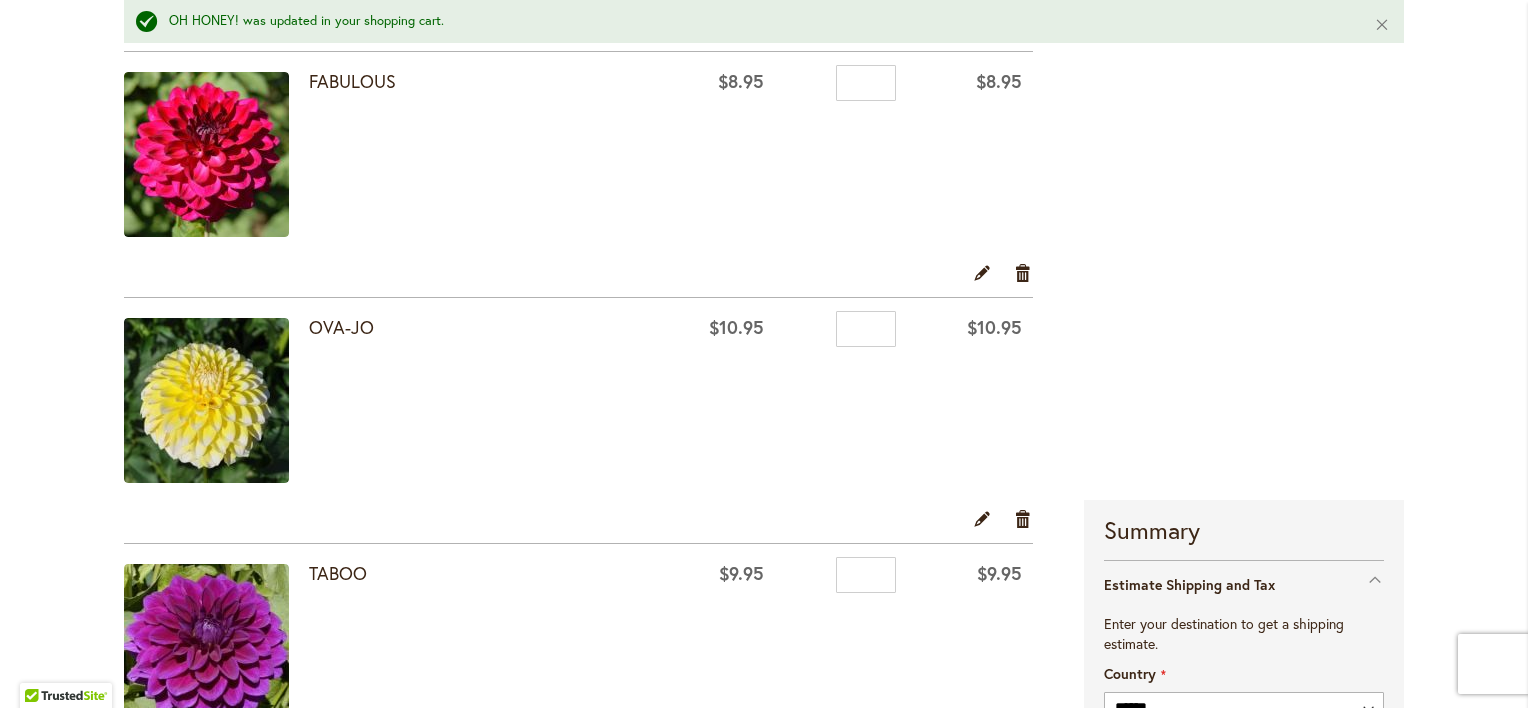 scroll, scrollTop: 899, scrollLeft: 0, axis: vertical 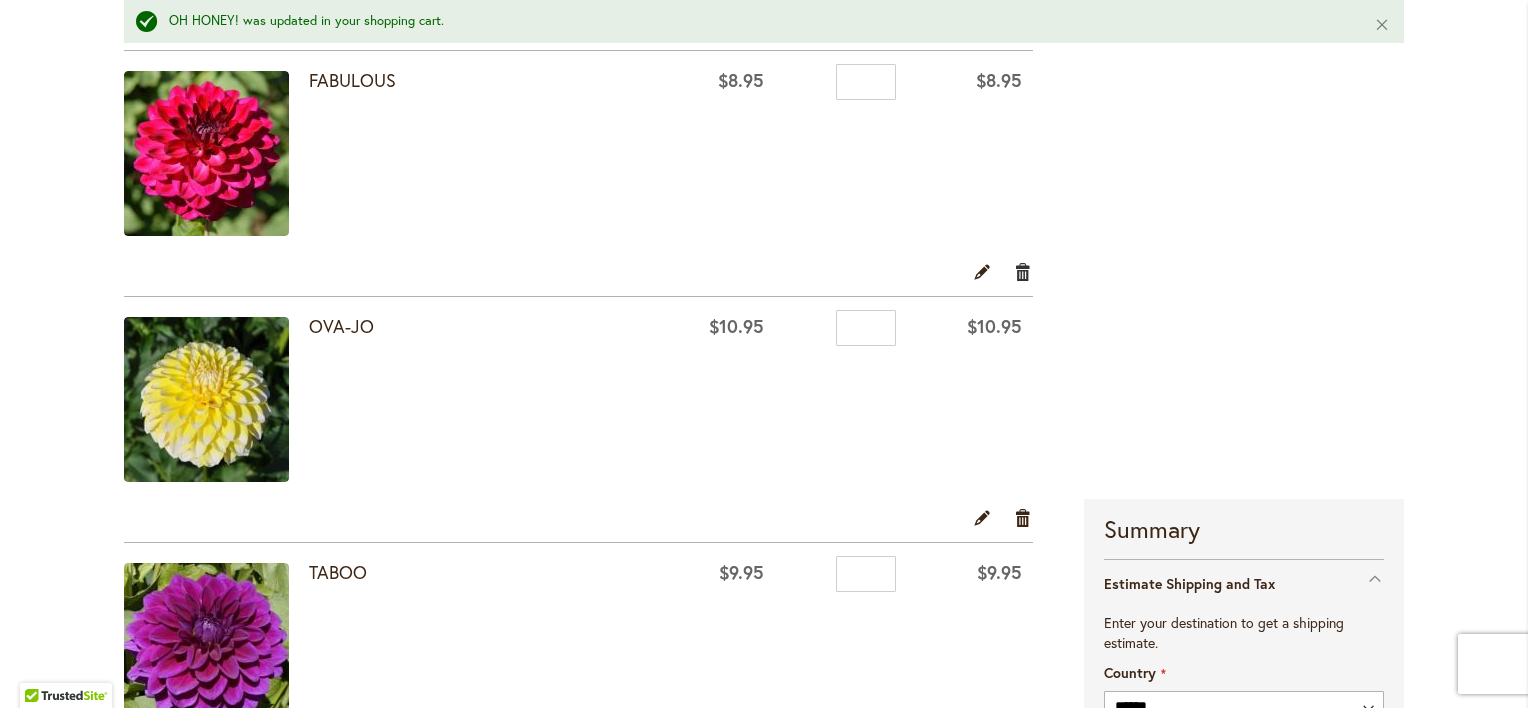 click on "Remove item" at bounding box center [1023, 272] 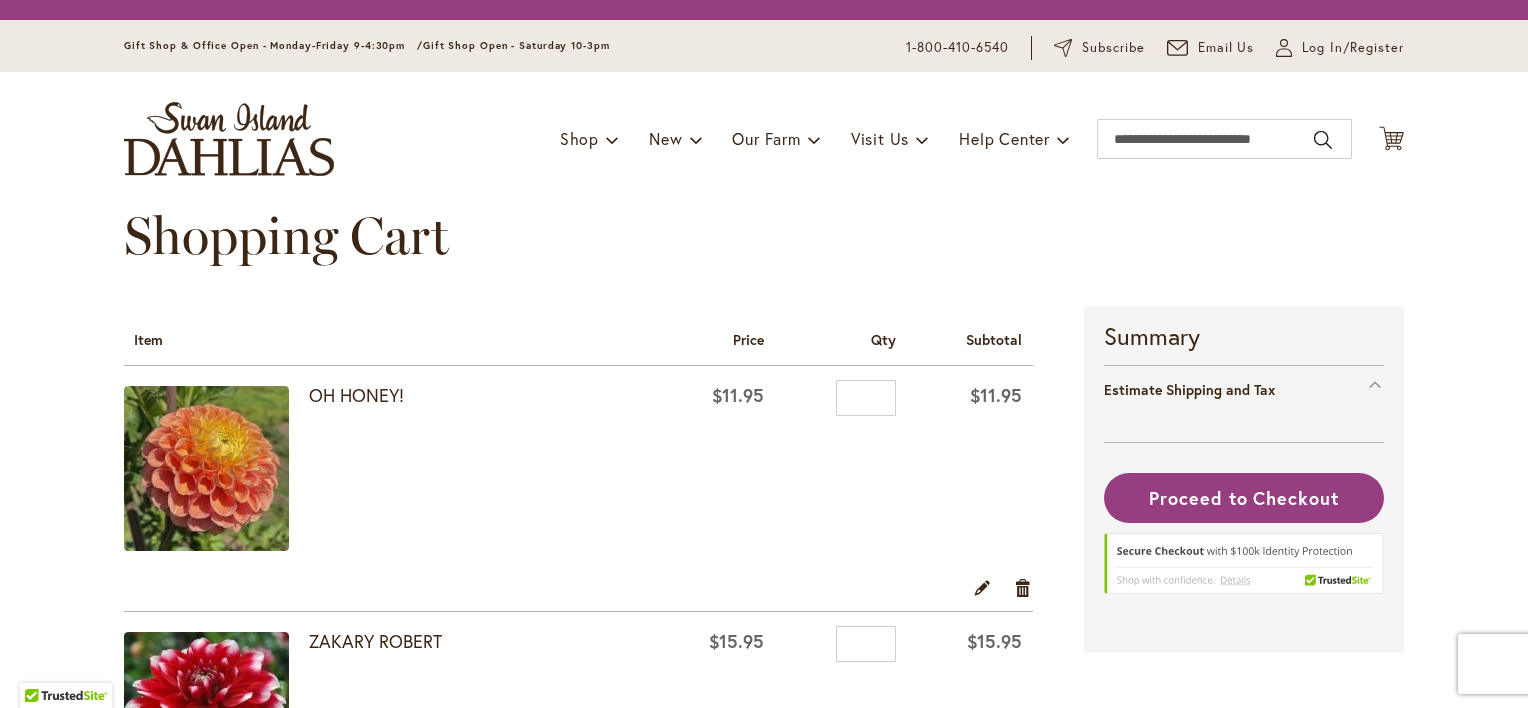 scroll, scrollTop: 0, scrollLeft: 0, axis: both 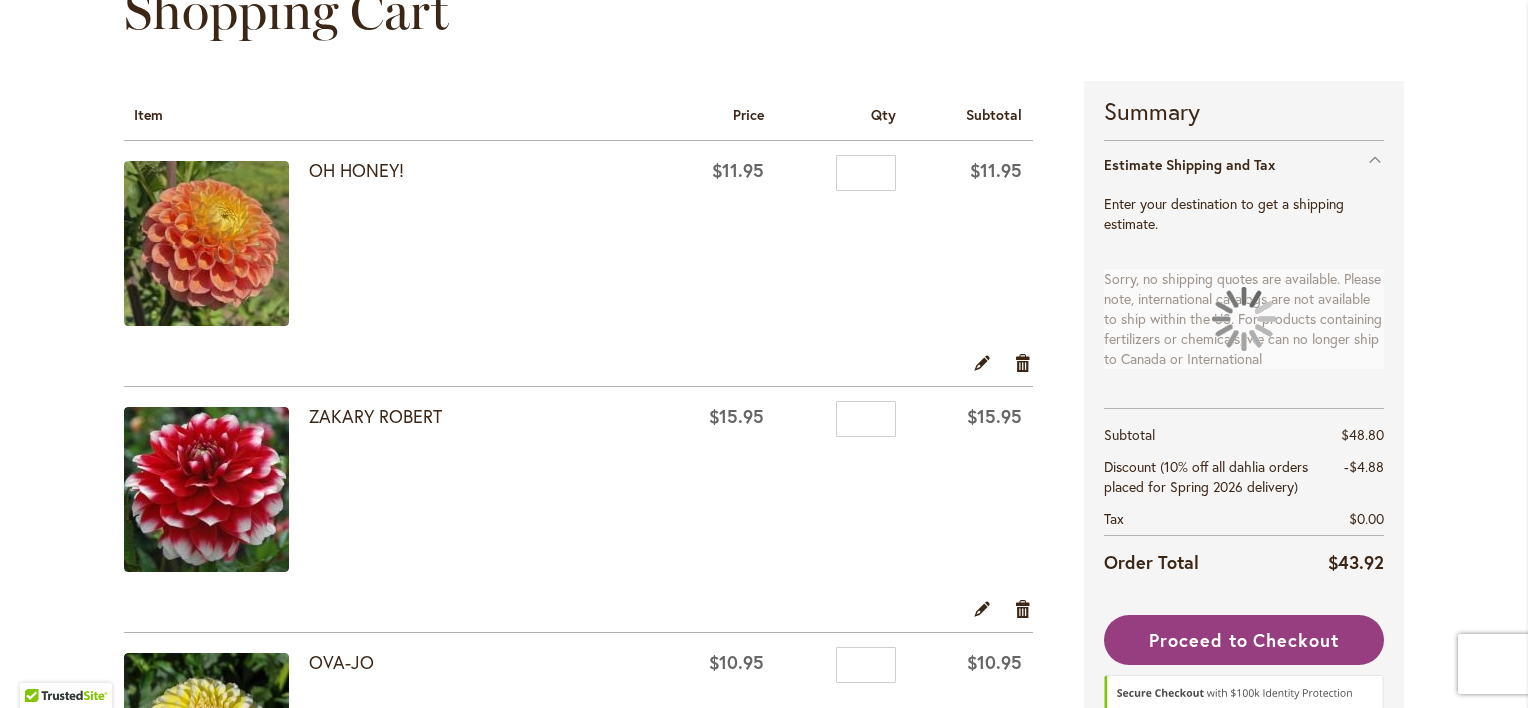 select on "**" 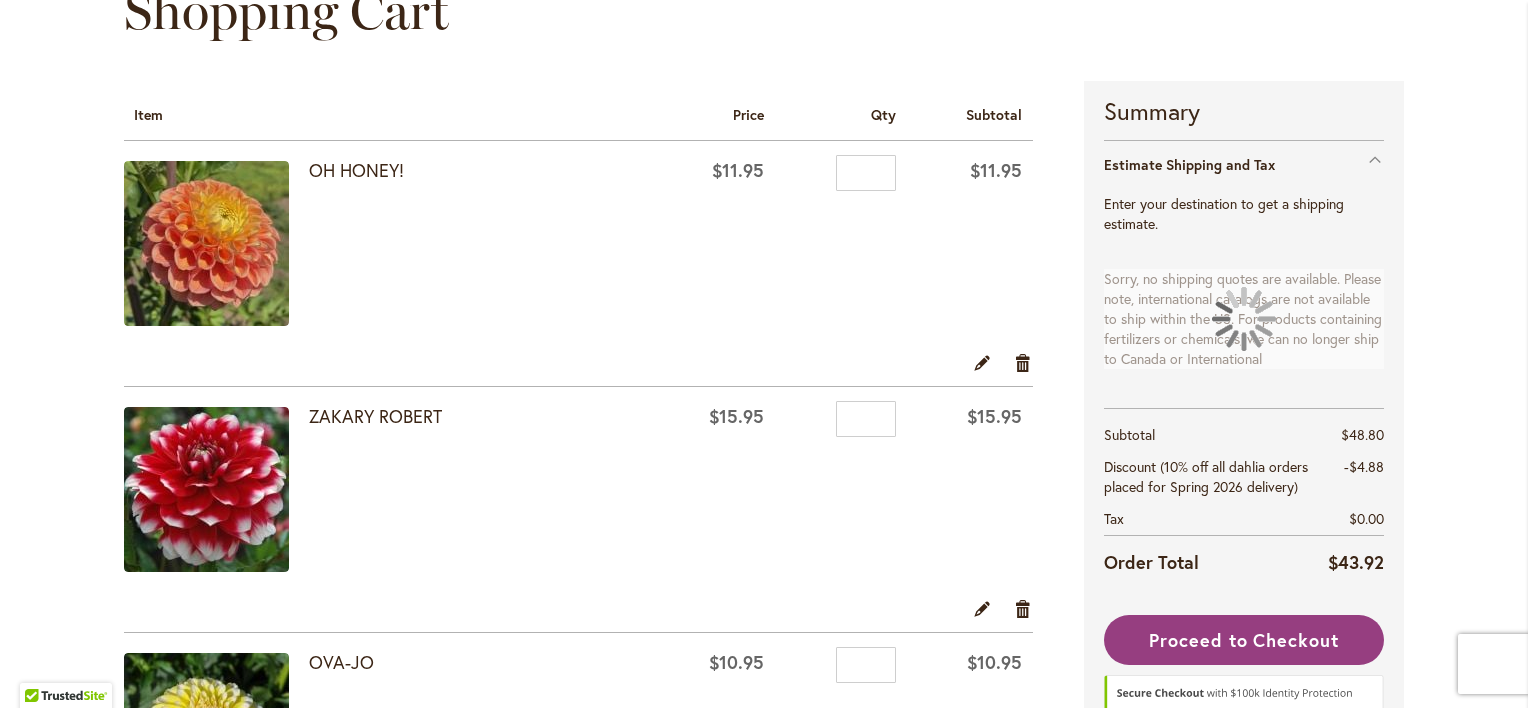 select on "**" 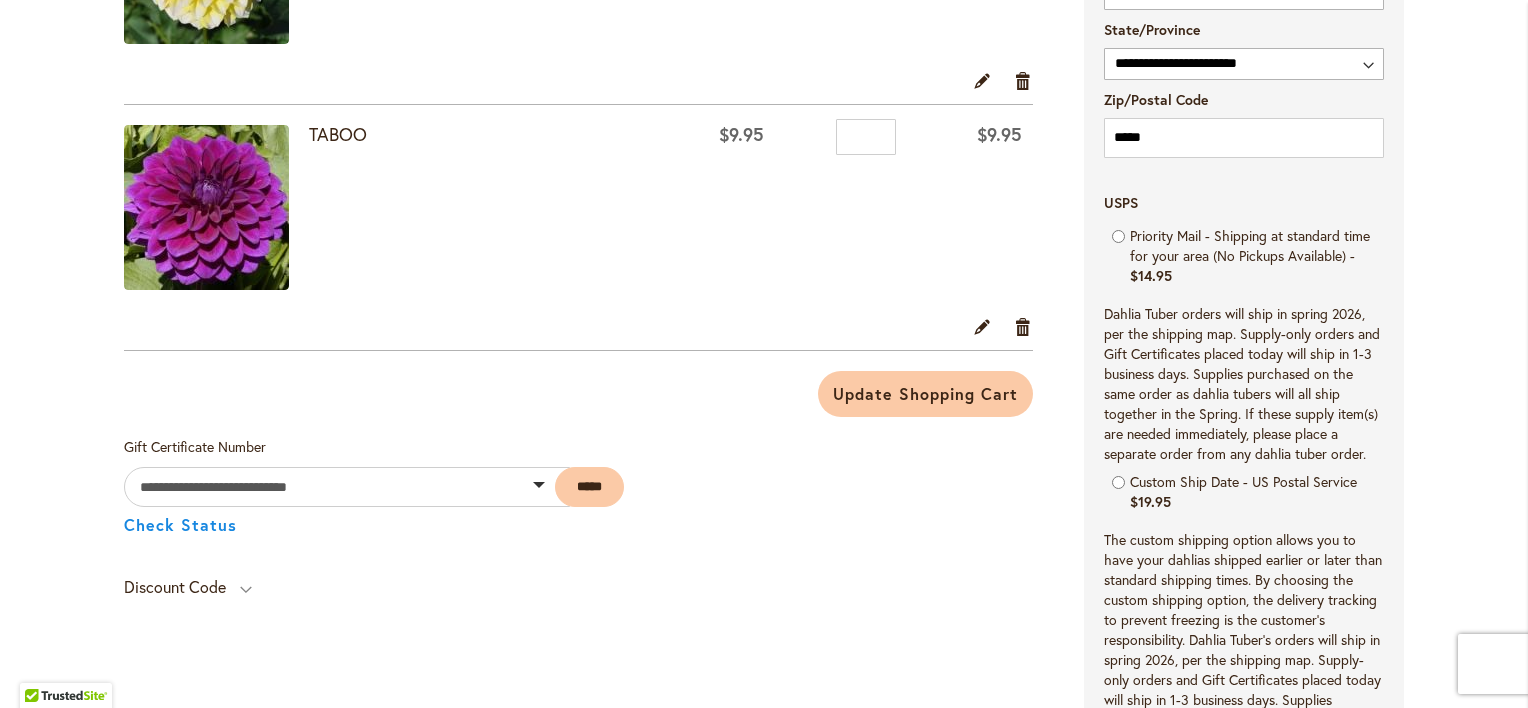 scroll, scrollTop: 1036, scrollLeft: 0, axis: vertical 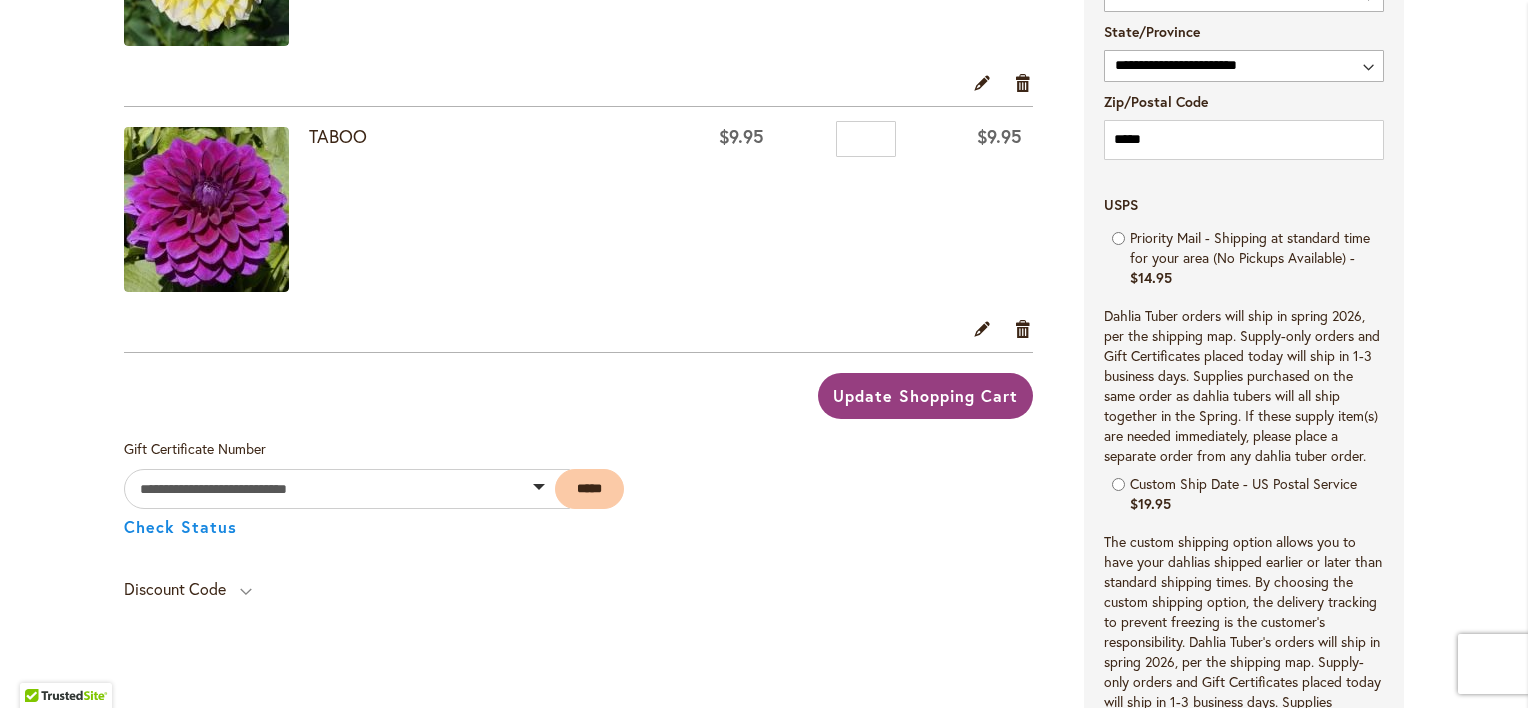 click on "Update Shopping Cart" at bounding box center (925, 395) 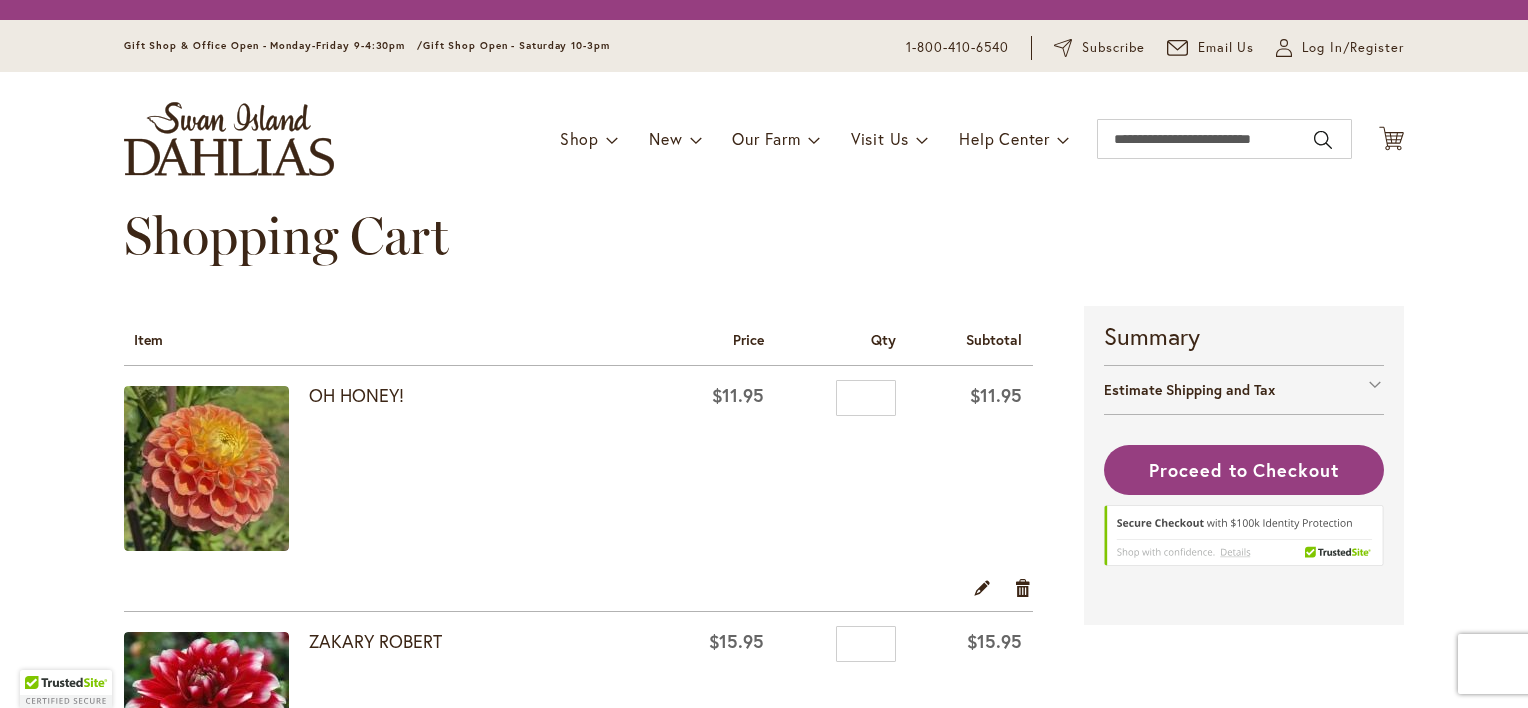 scroll, scrollTop: 0, scrollLeft: 0, axis: both 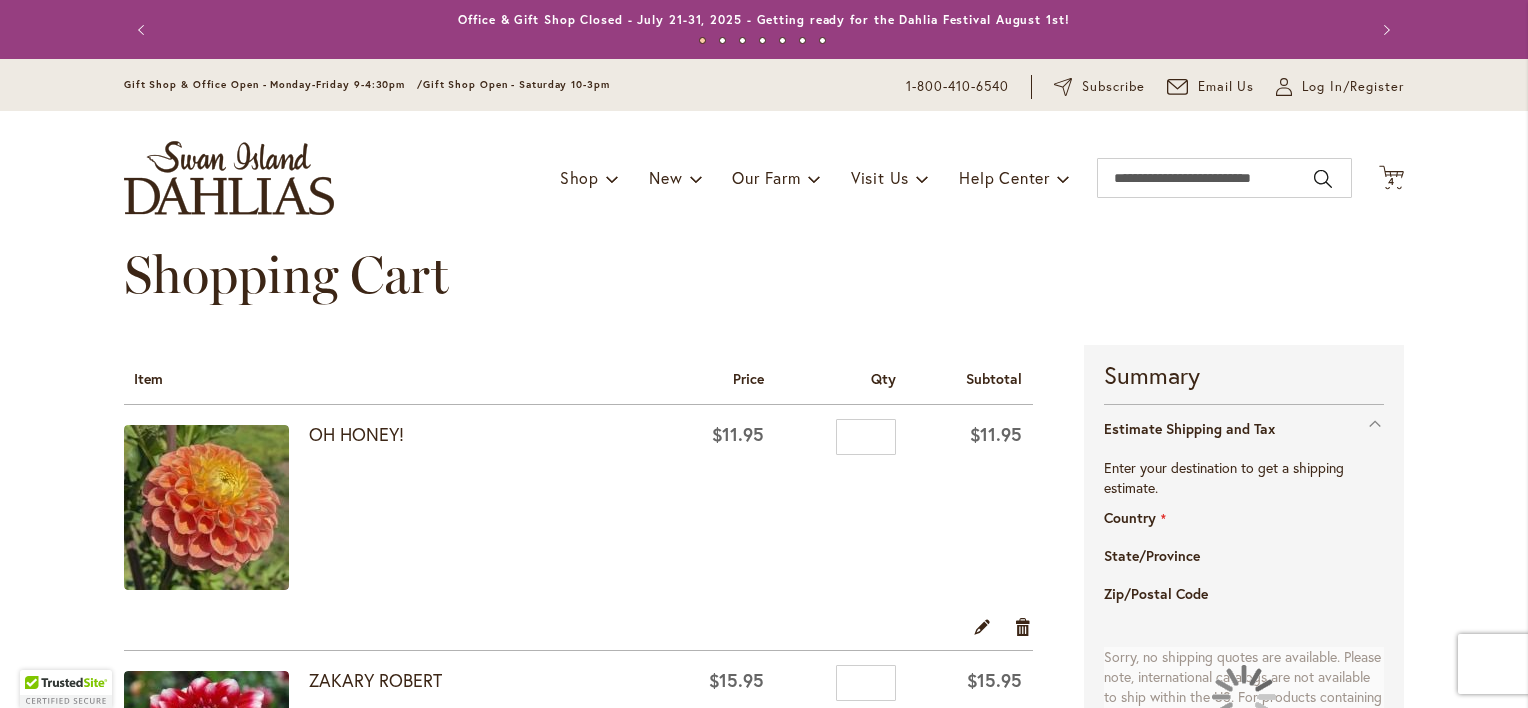 select on "**" 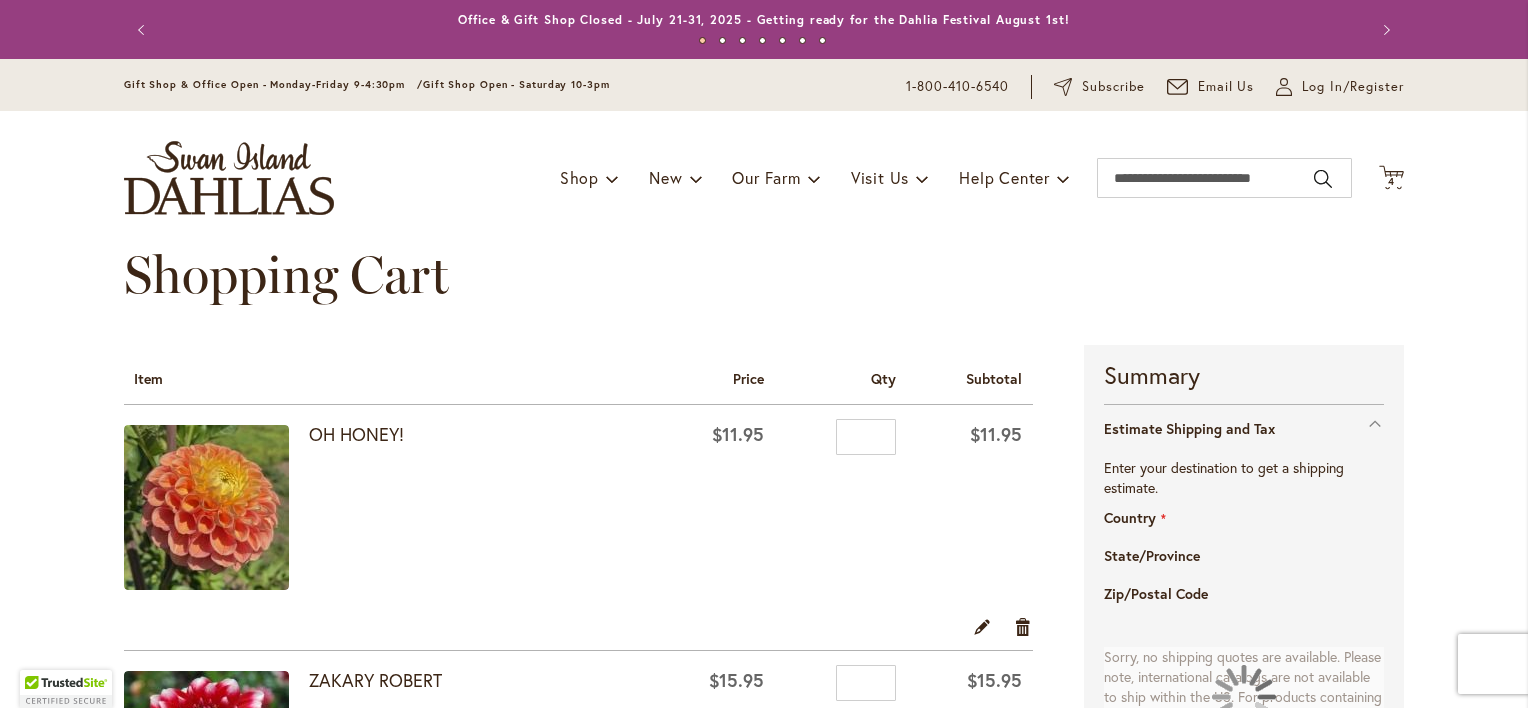 select on "**" 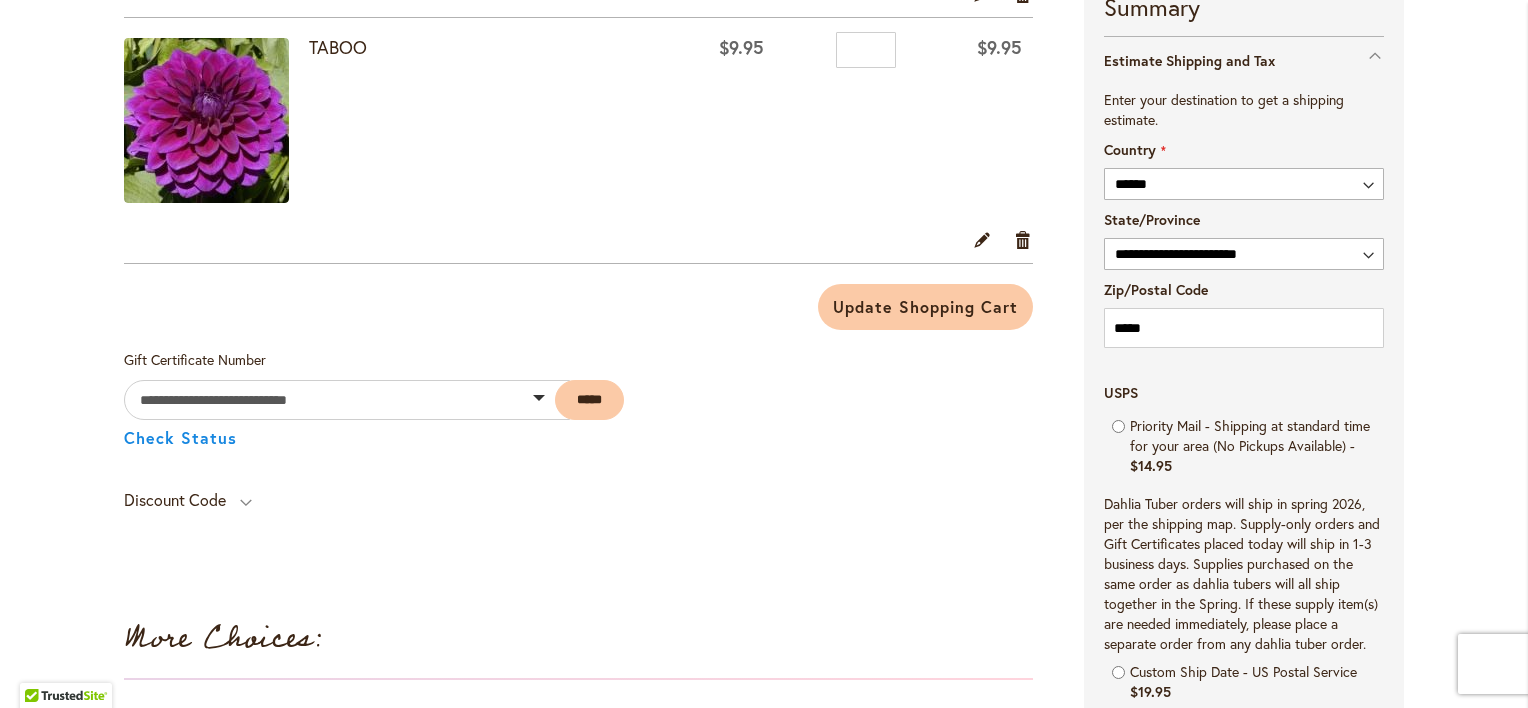 scroll, scrollTop: 1121, scrollLeft: 0, axis: vertical 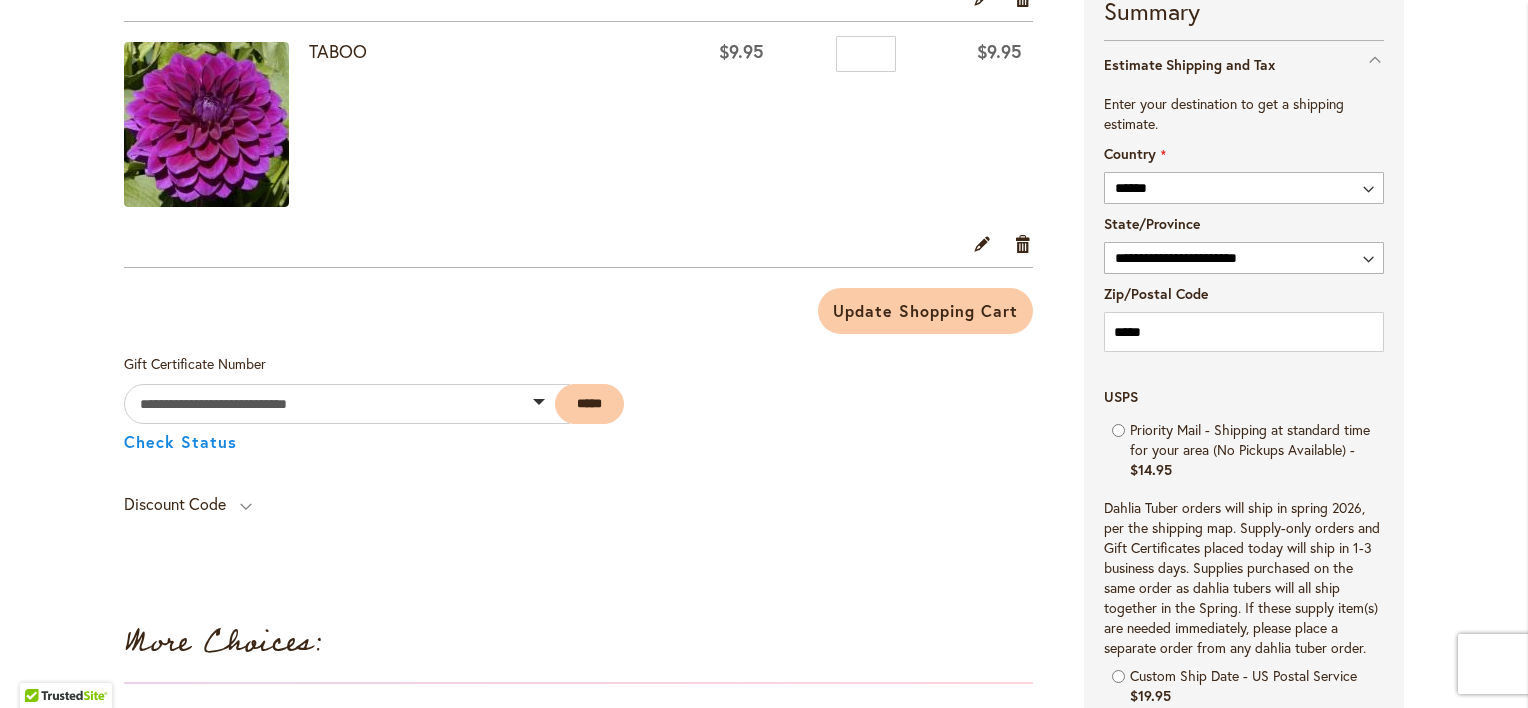 click on "Discount Code" at bounding box center (188, 509) 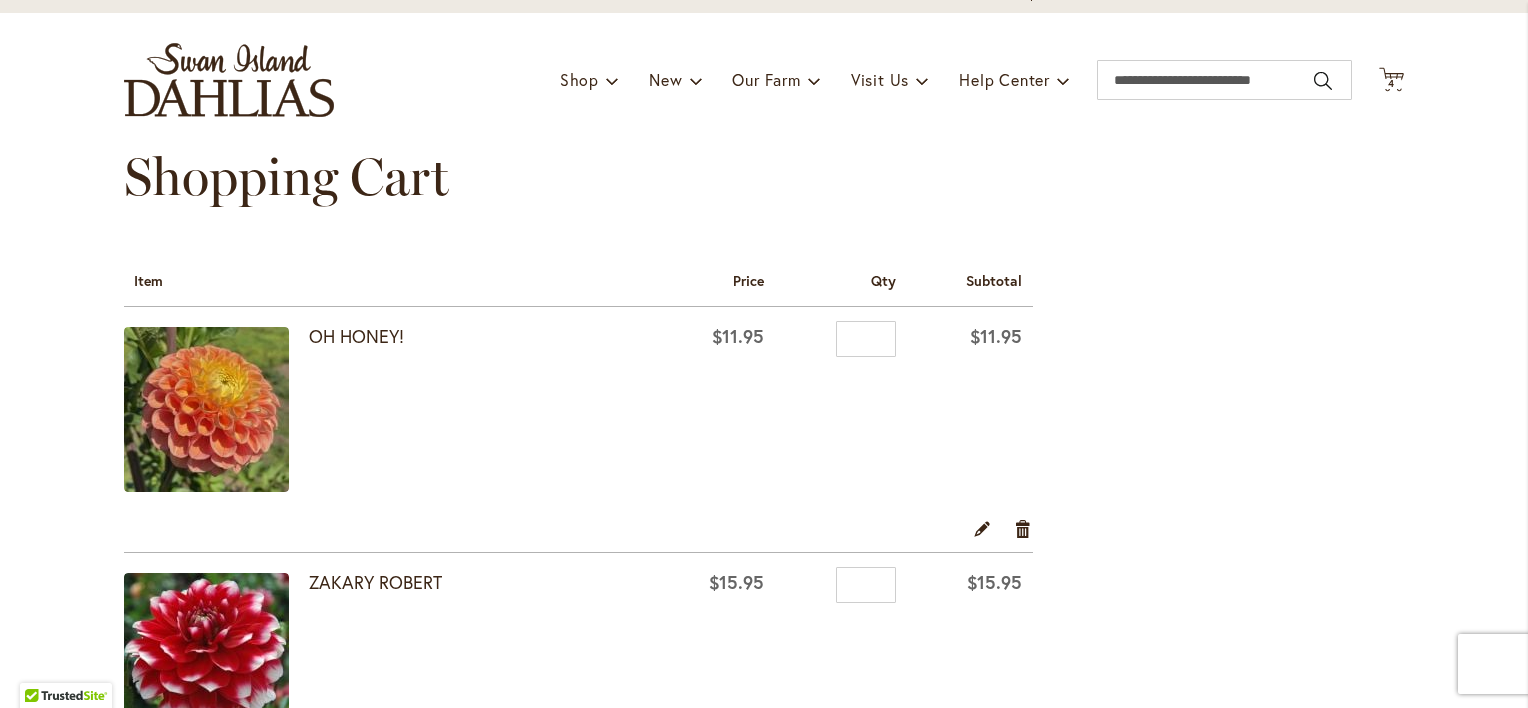 scroll, scrollTop: 0, scrollLeft: 0, axis: both 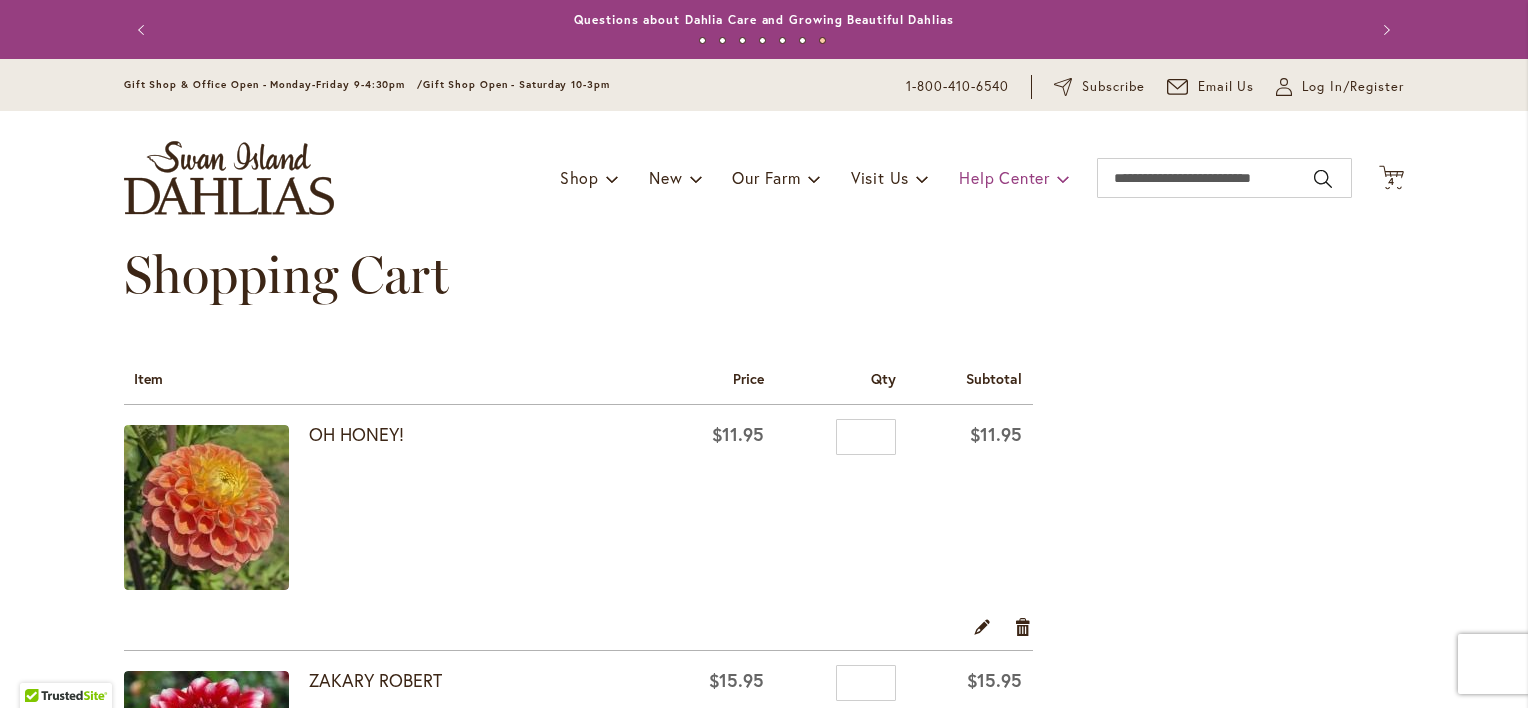 click at bounding box center [1063, 178] 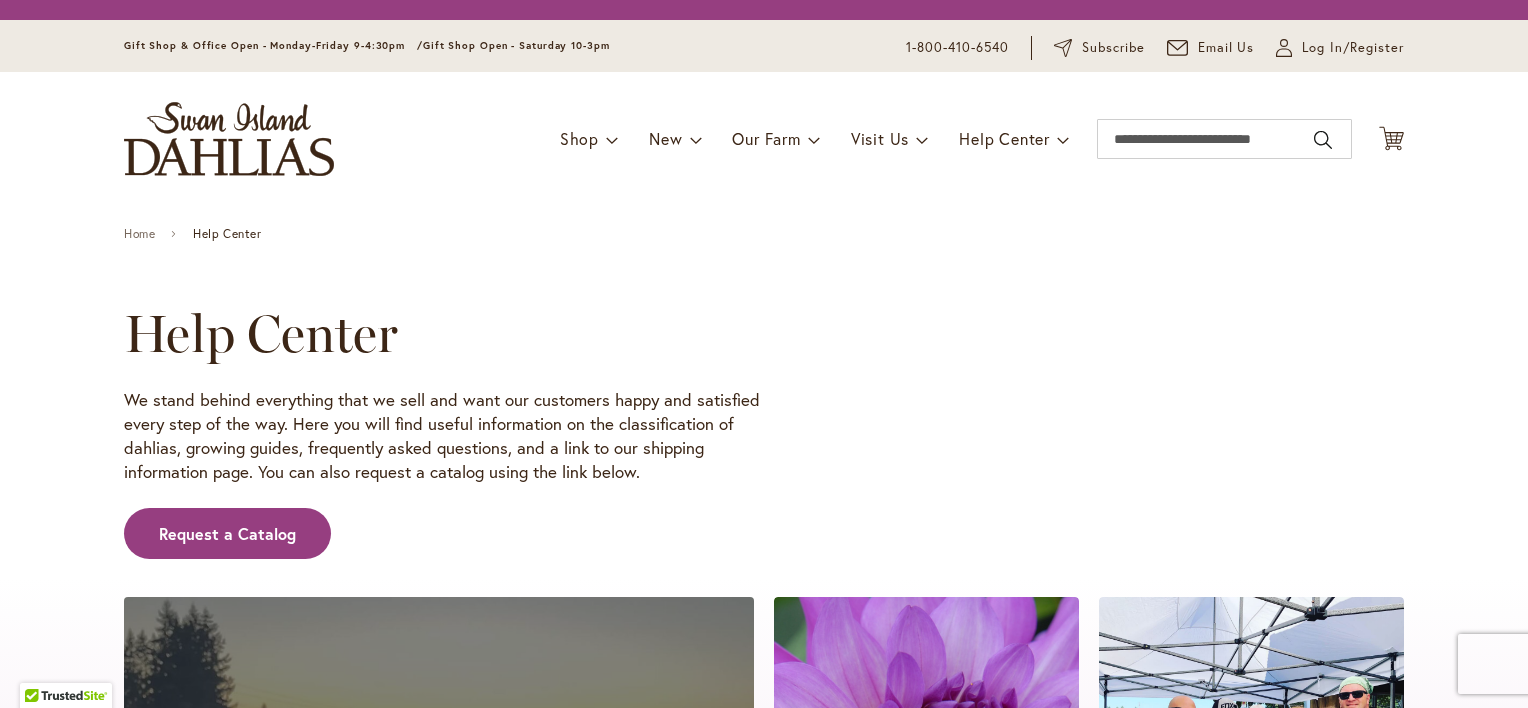 scroll, scrollTop: 0, scrollLeft: 0, axis: both 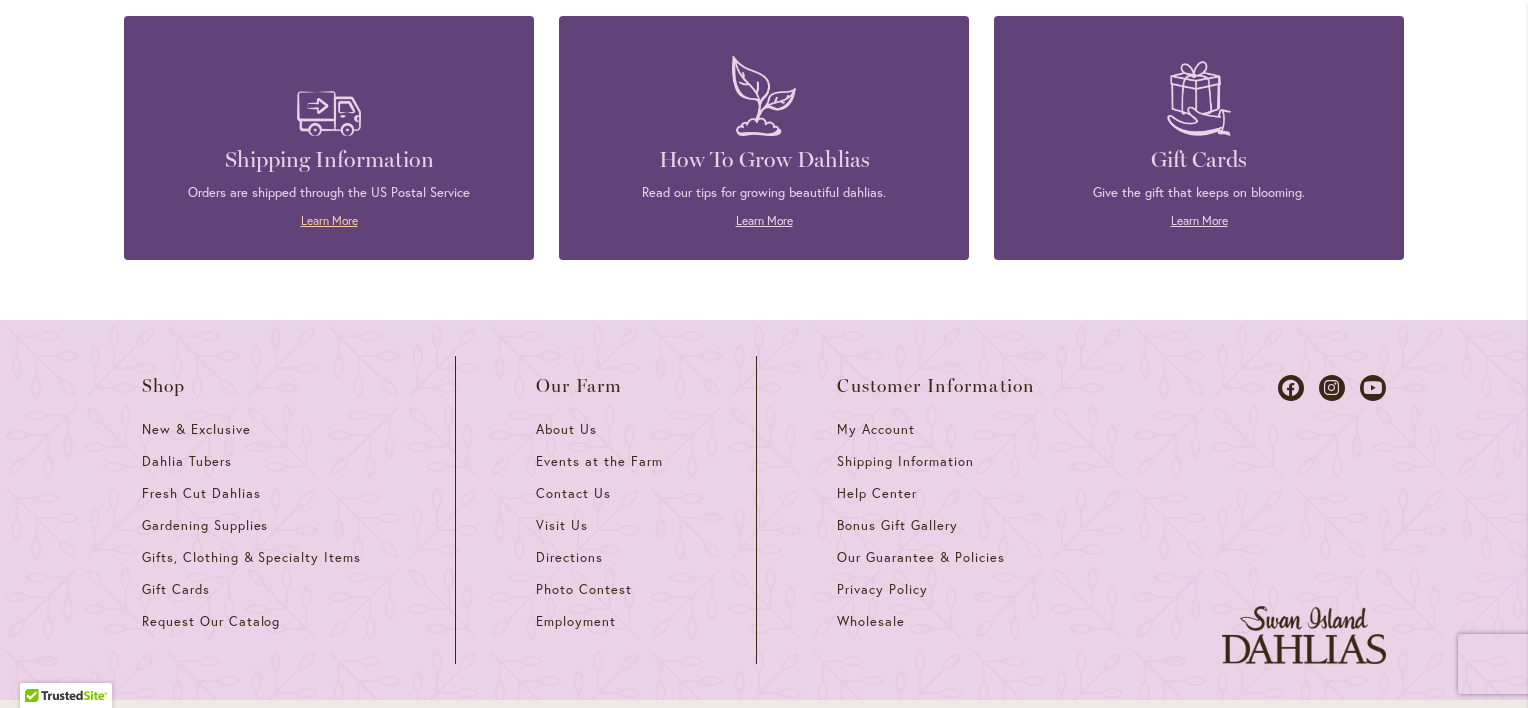 click on "Learn More" at bounding box center [329, 220] 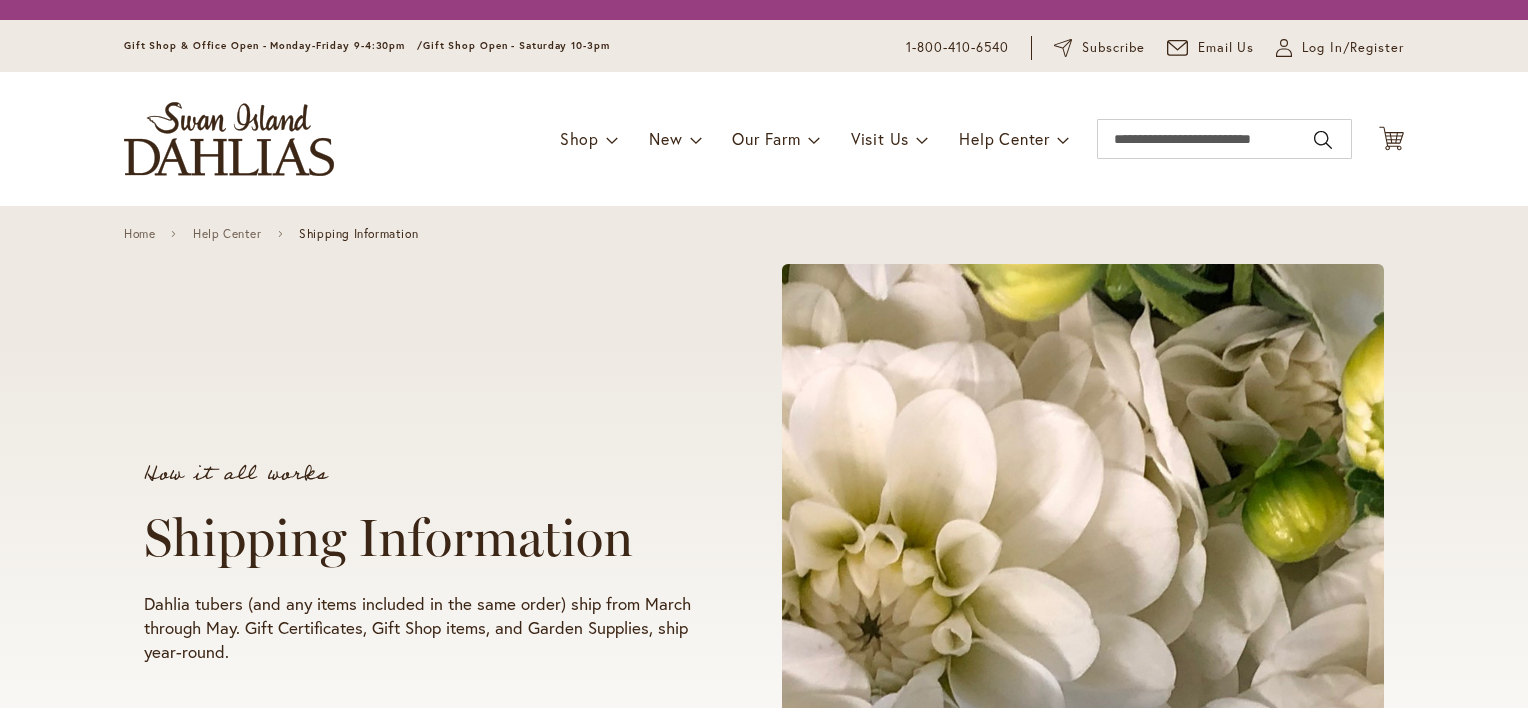 scroll, scrollTop: 0, scrollLeft: 0, axis: both 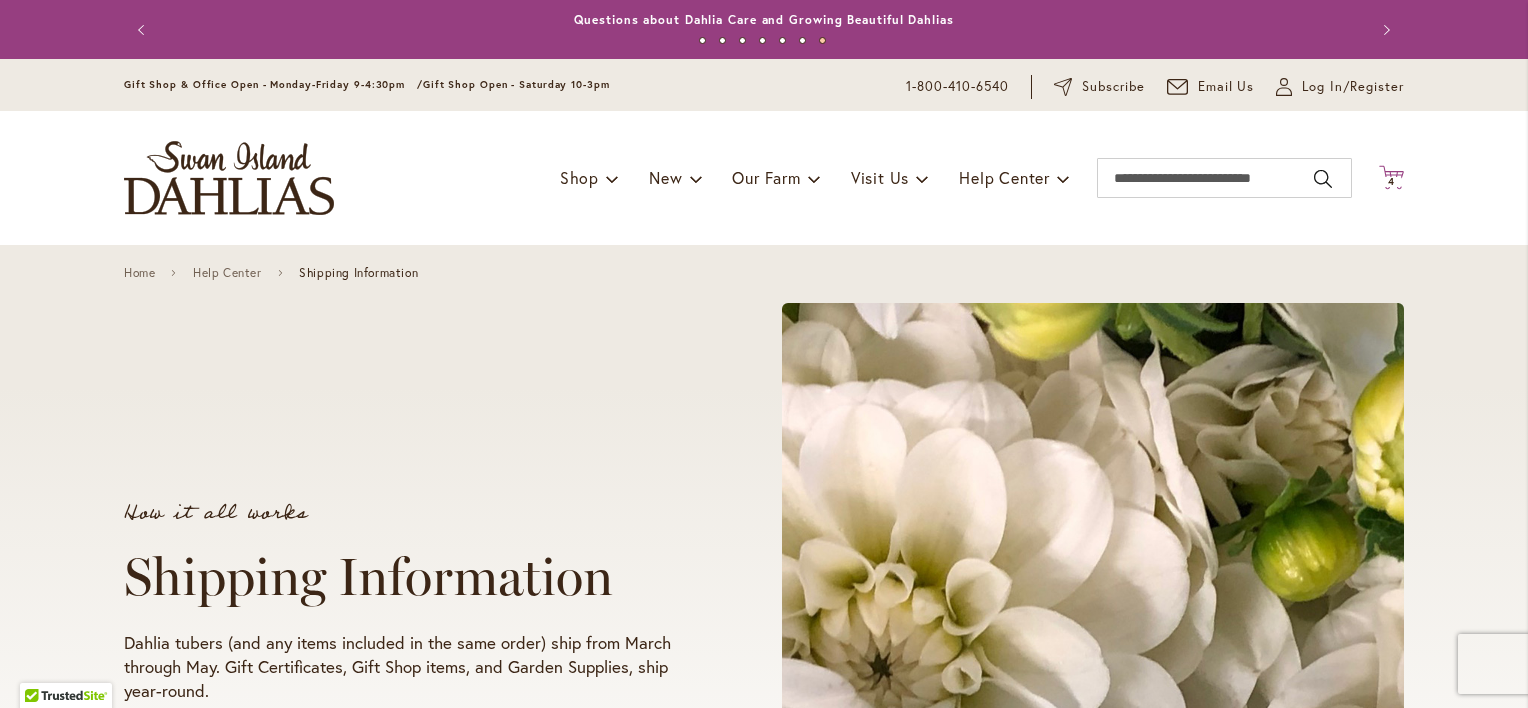 click on "4" at bounding box center [1391, 181] 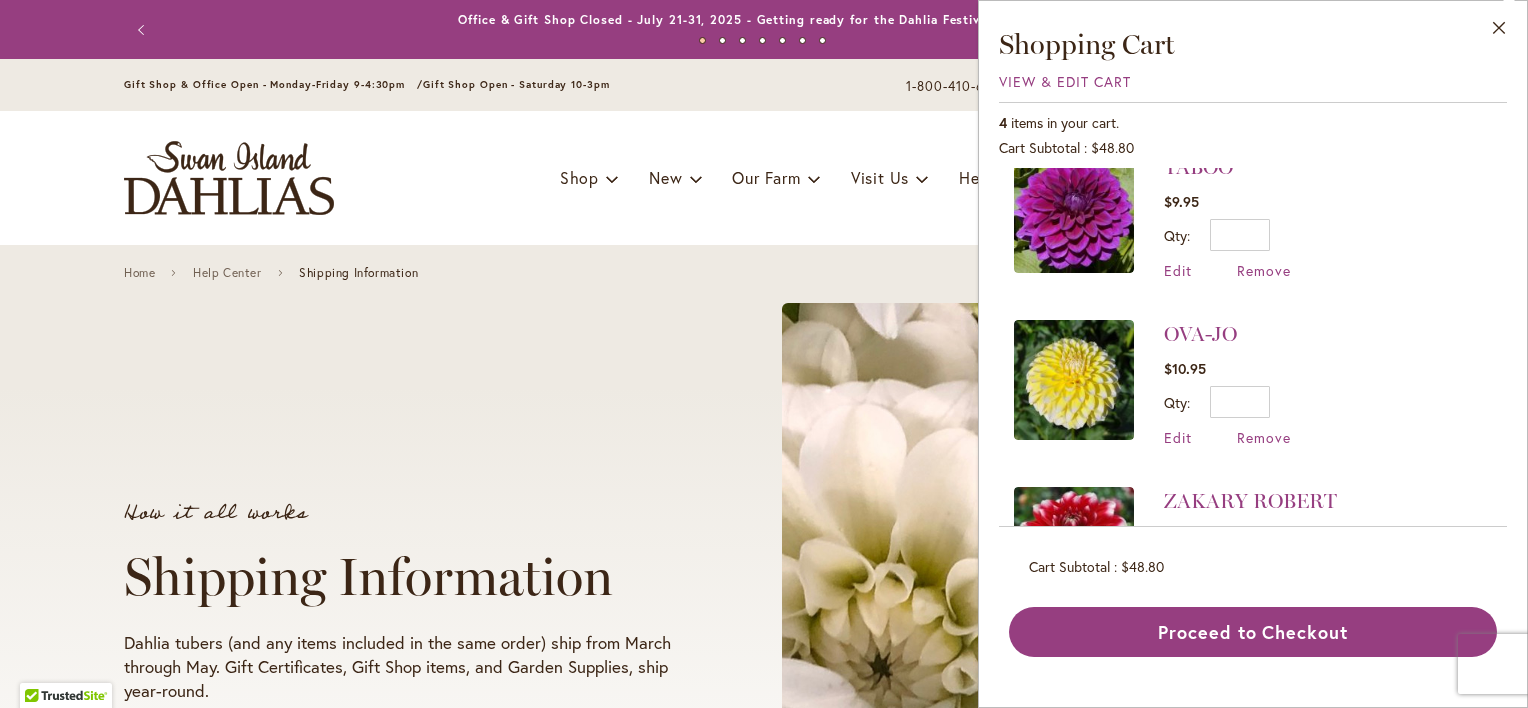 scroll, scrollTop: 0, scrollLeft: 0, axis: both 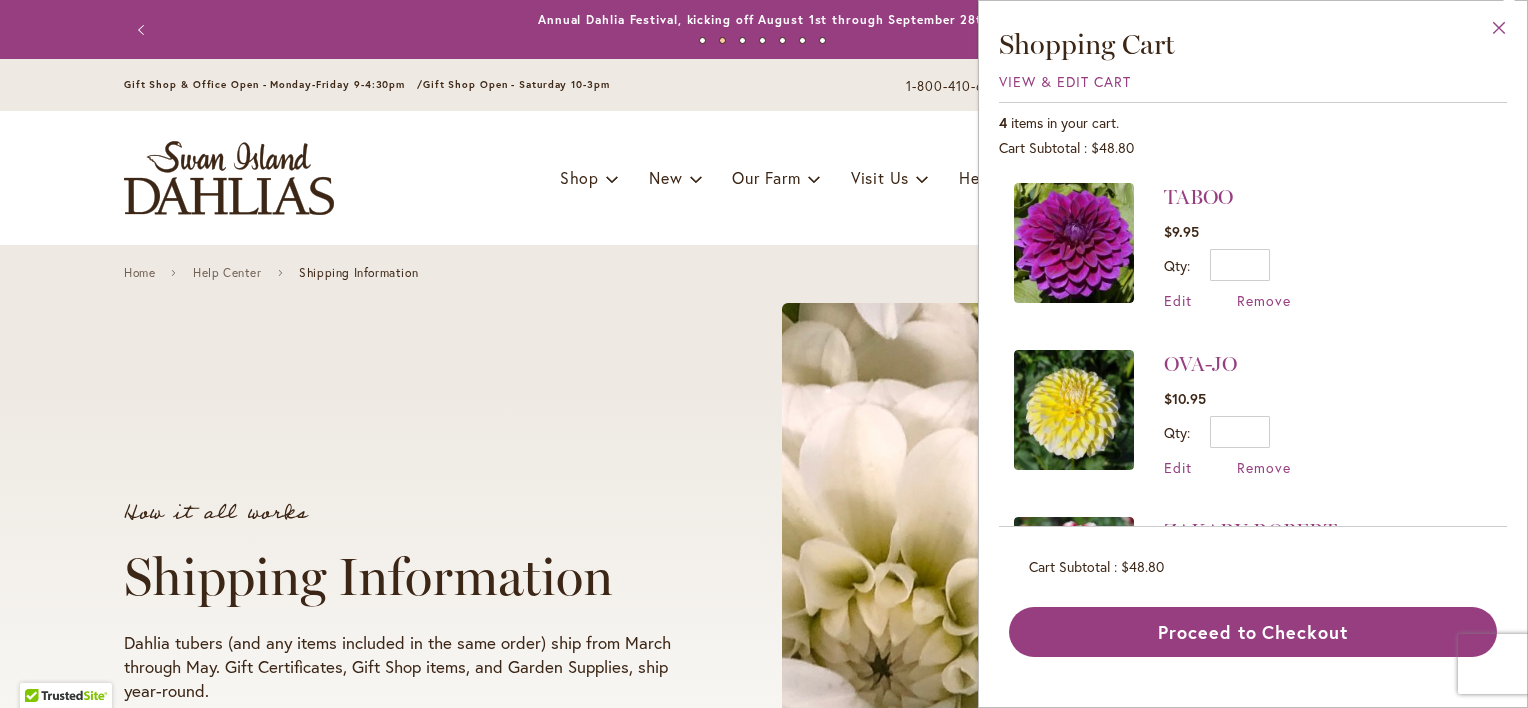 click on "Close" at bounding box center [1499, 32] 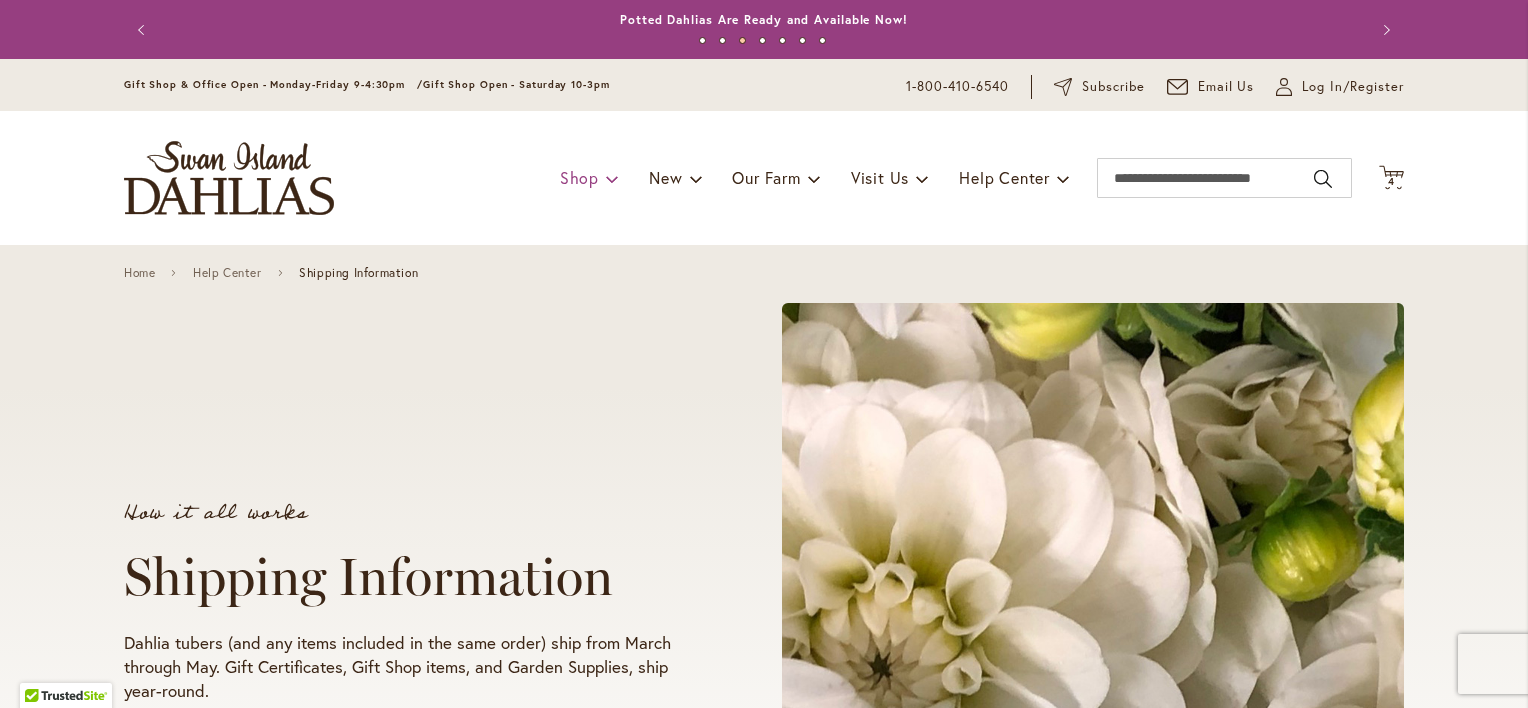 click on "Shop" at bounding box center (579, 177) 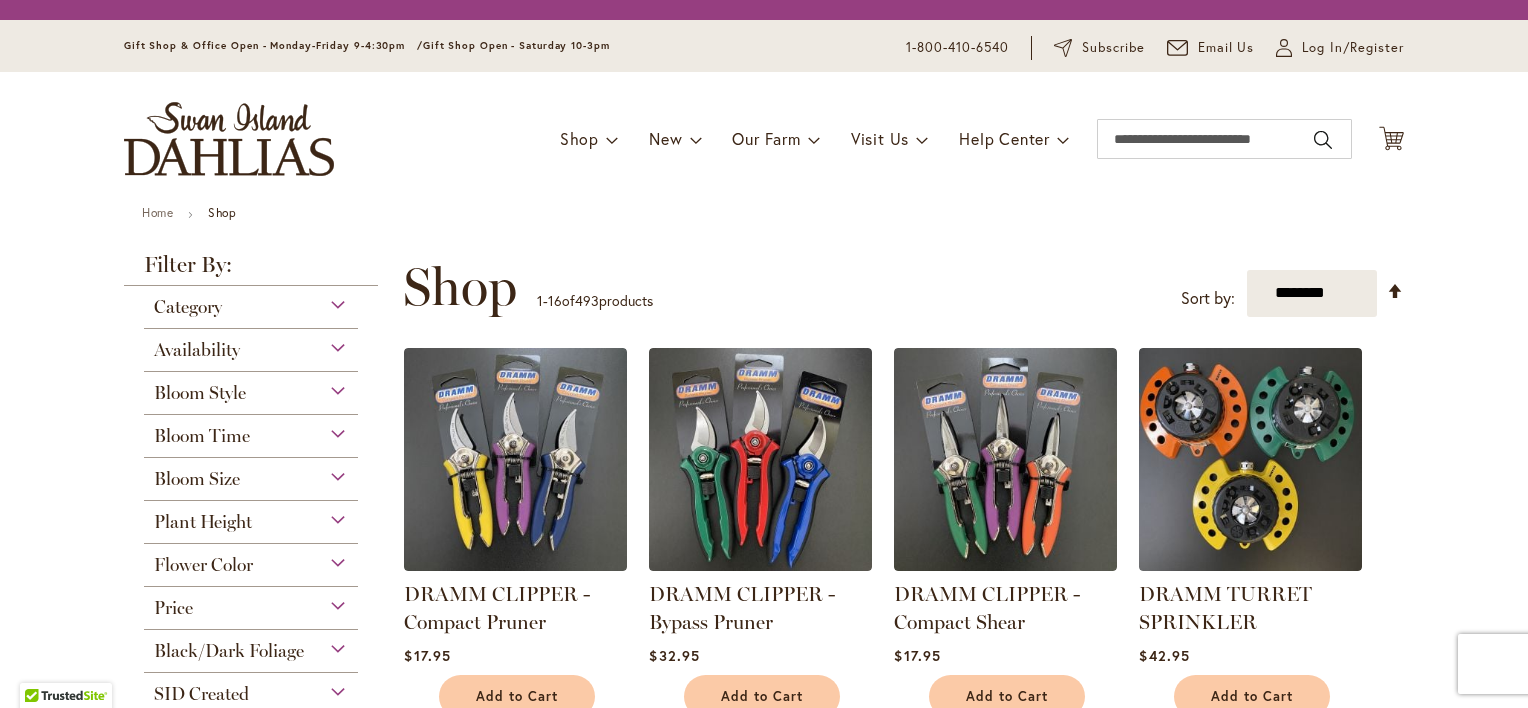 scroll, scrollTop: 0, scrollLeft: 0, axis: both 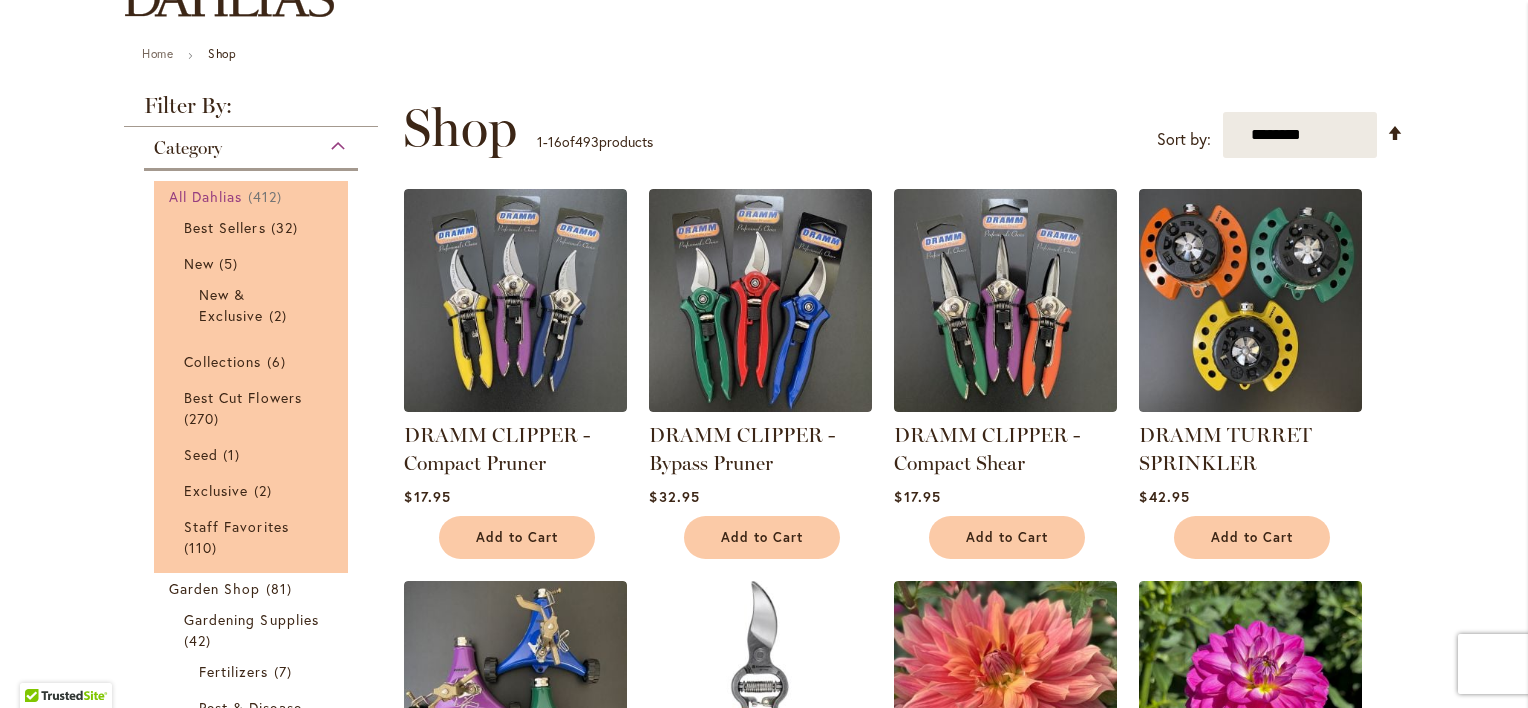 click on "412
items" at bounding box center [267, 196] 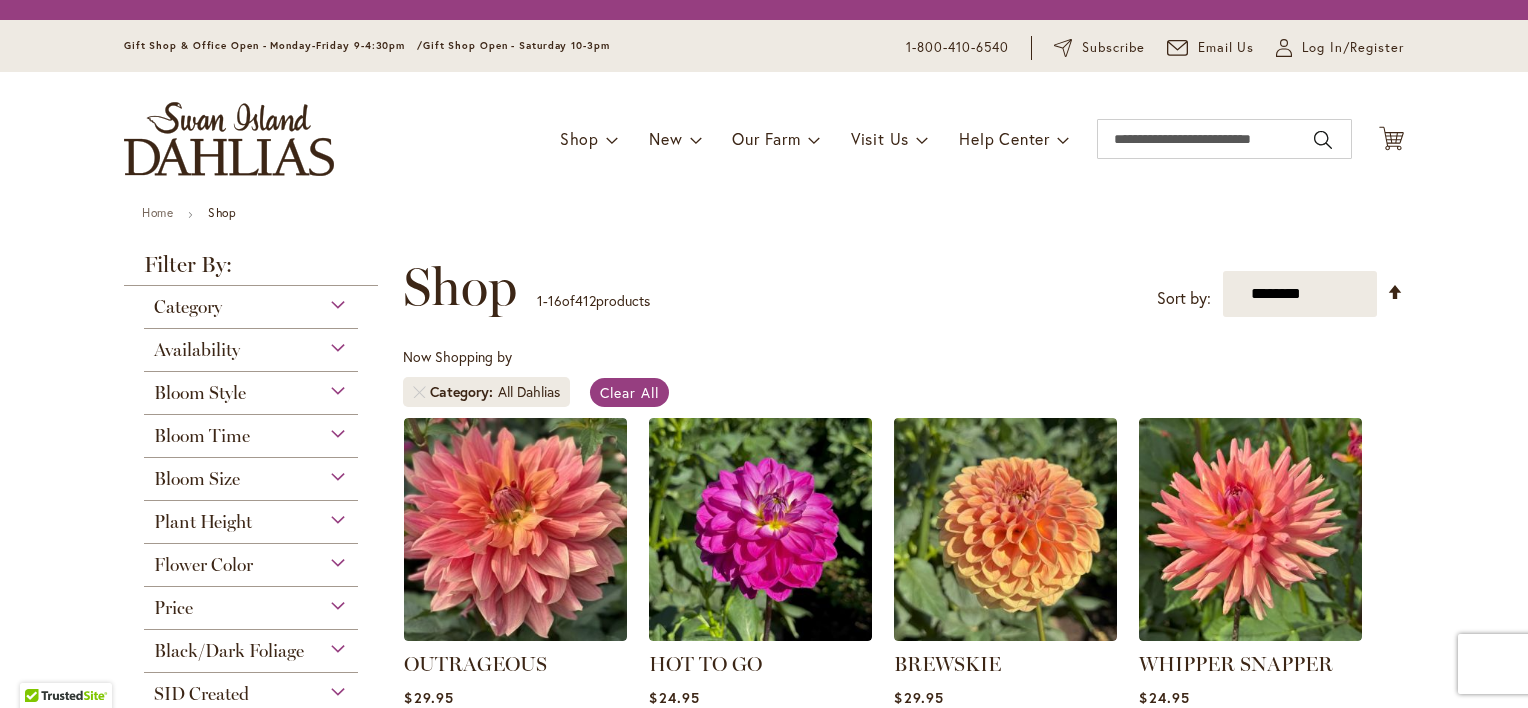 scroll, scrollTop: 0, scrollLeft: 0, axis: both 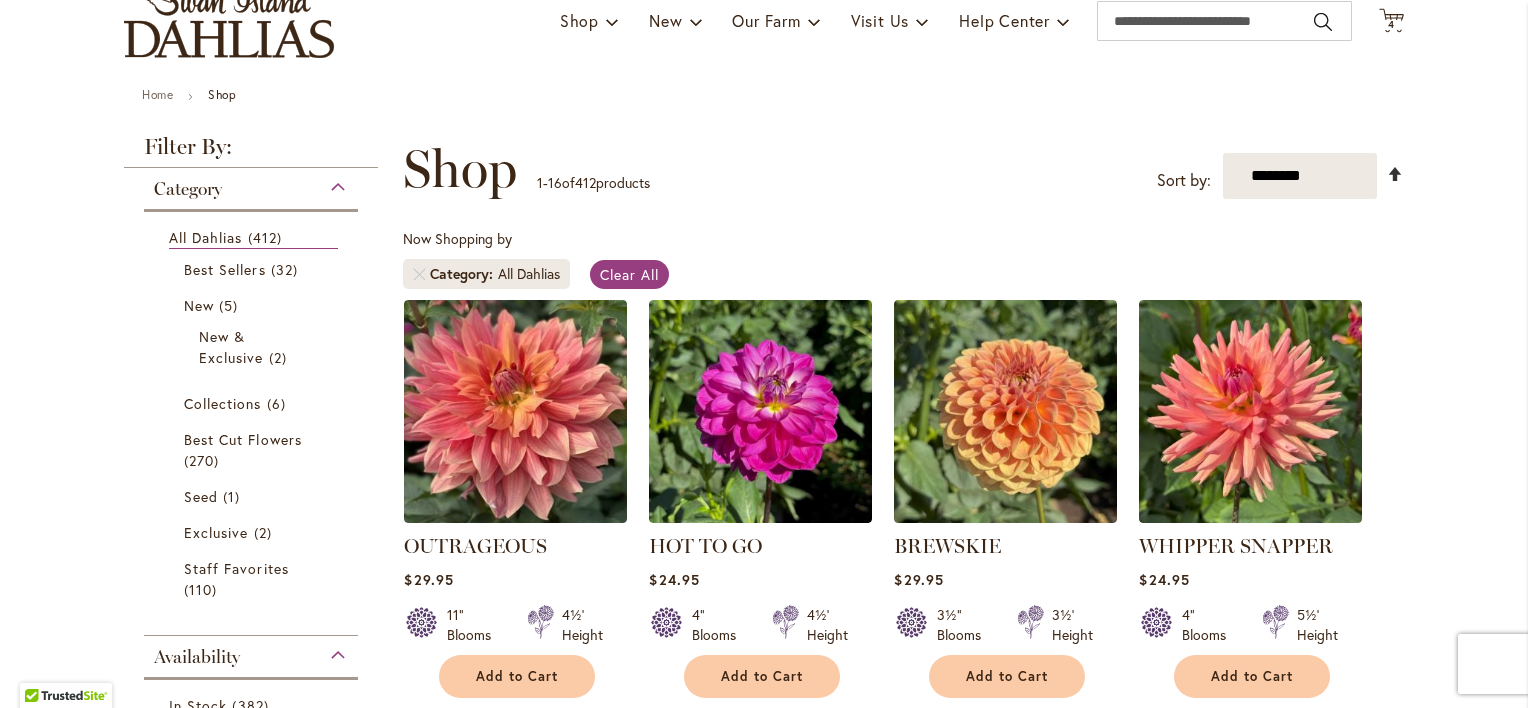 click on "Set Descending Direction" at bounding box center [1395, 173] 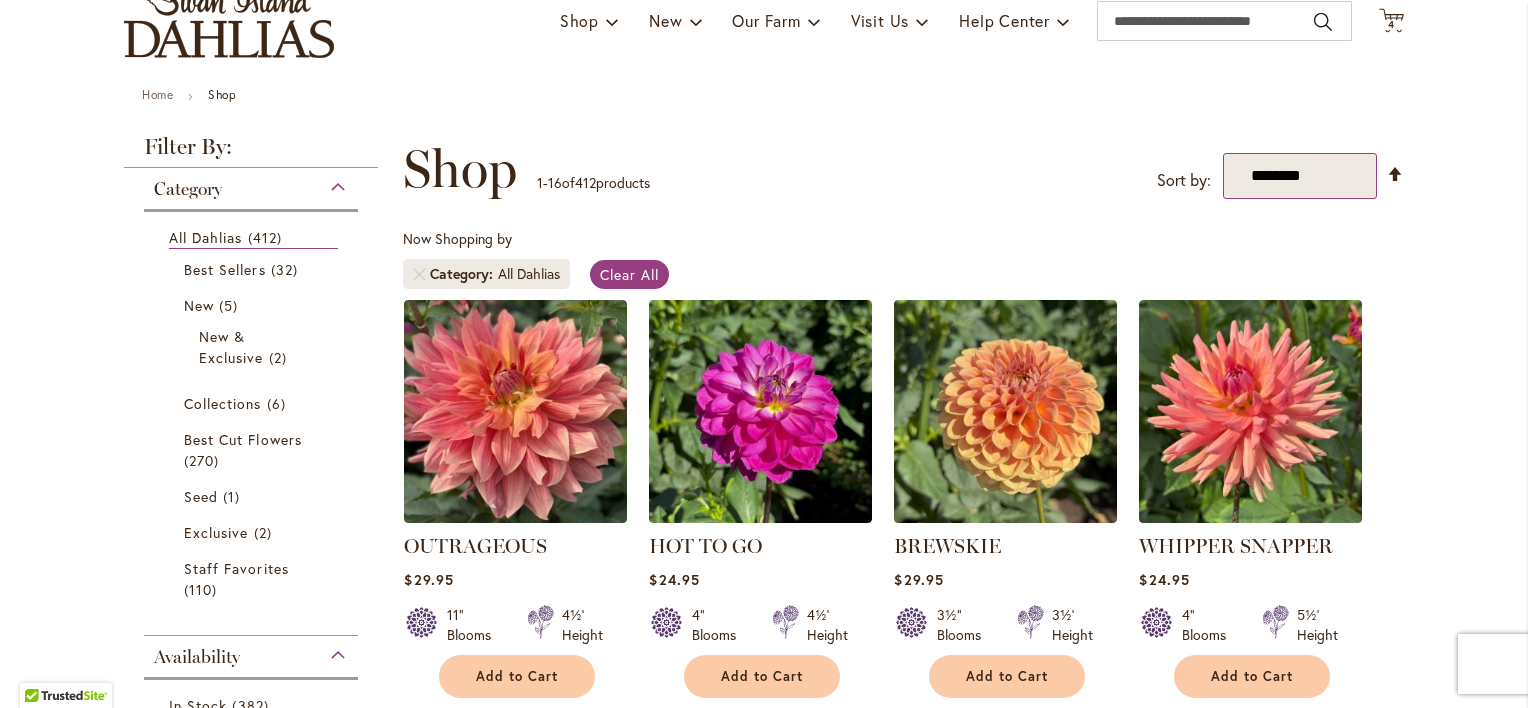 click on "**********" at bounding box center (1300, 176) 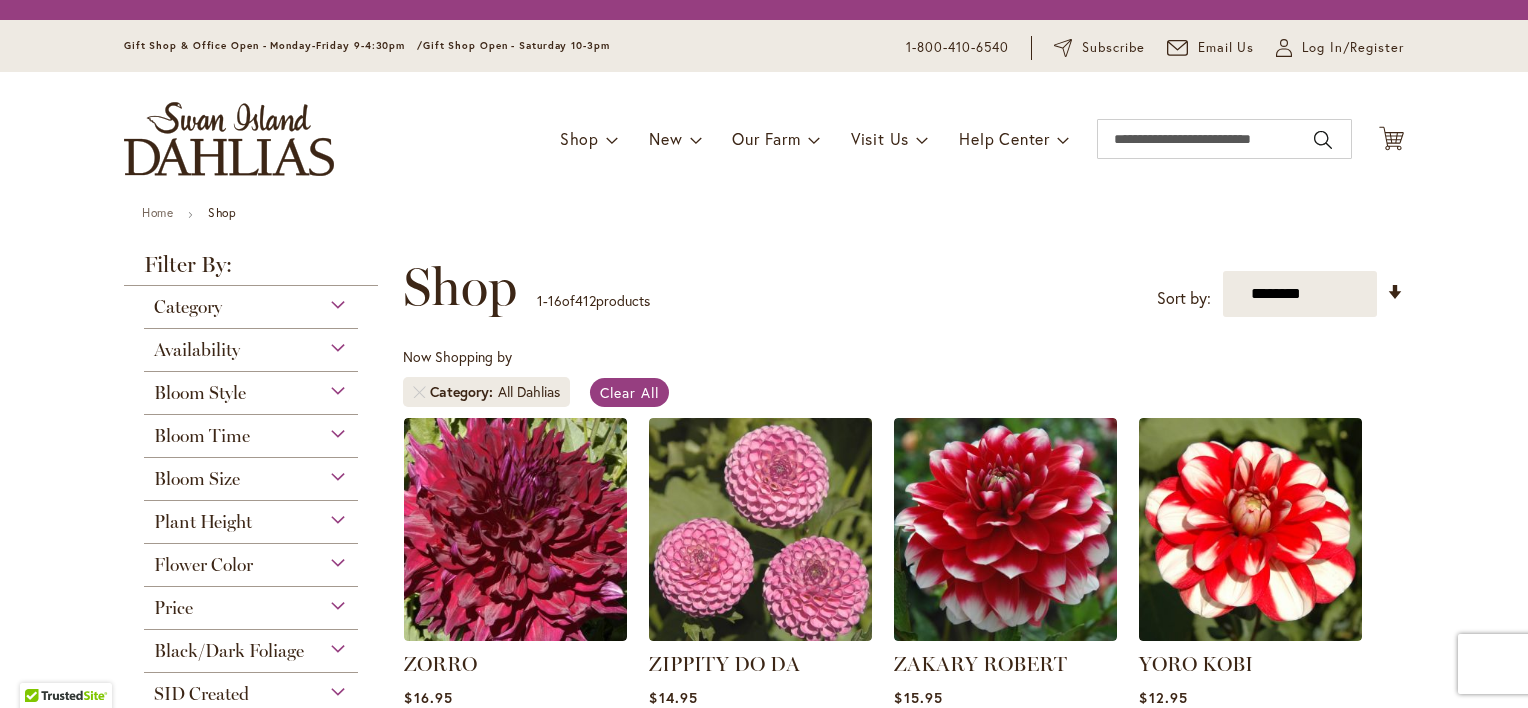 scroll, scrollTop: 0, scrollLeft: 0, axis: both 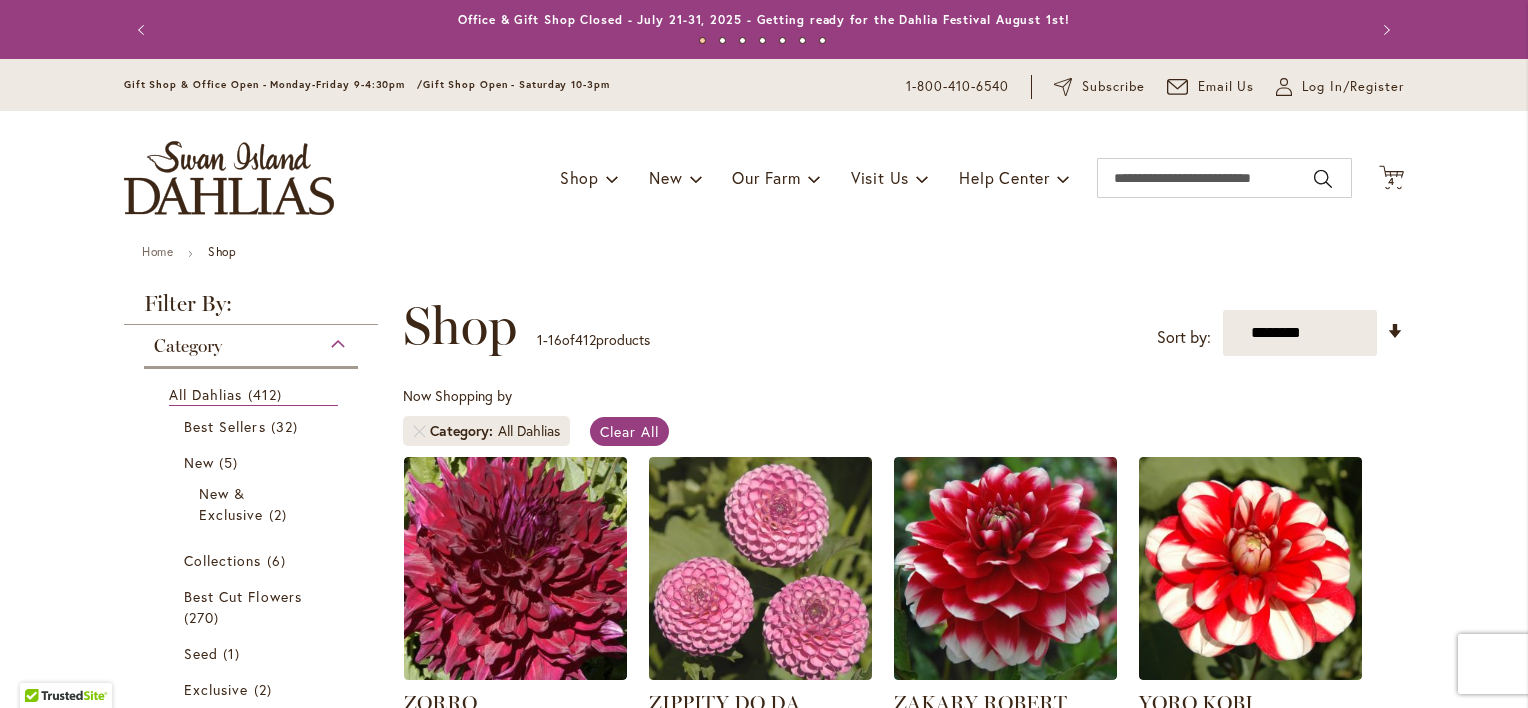 click on "Home
Shop
Filter by:
Filter By:
Category
All Dahlias
412
items
Best Sellers 32 New" at bounding box center (764, 1423) 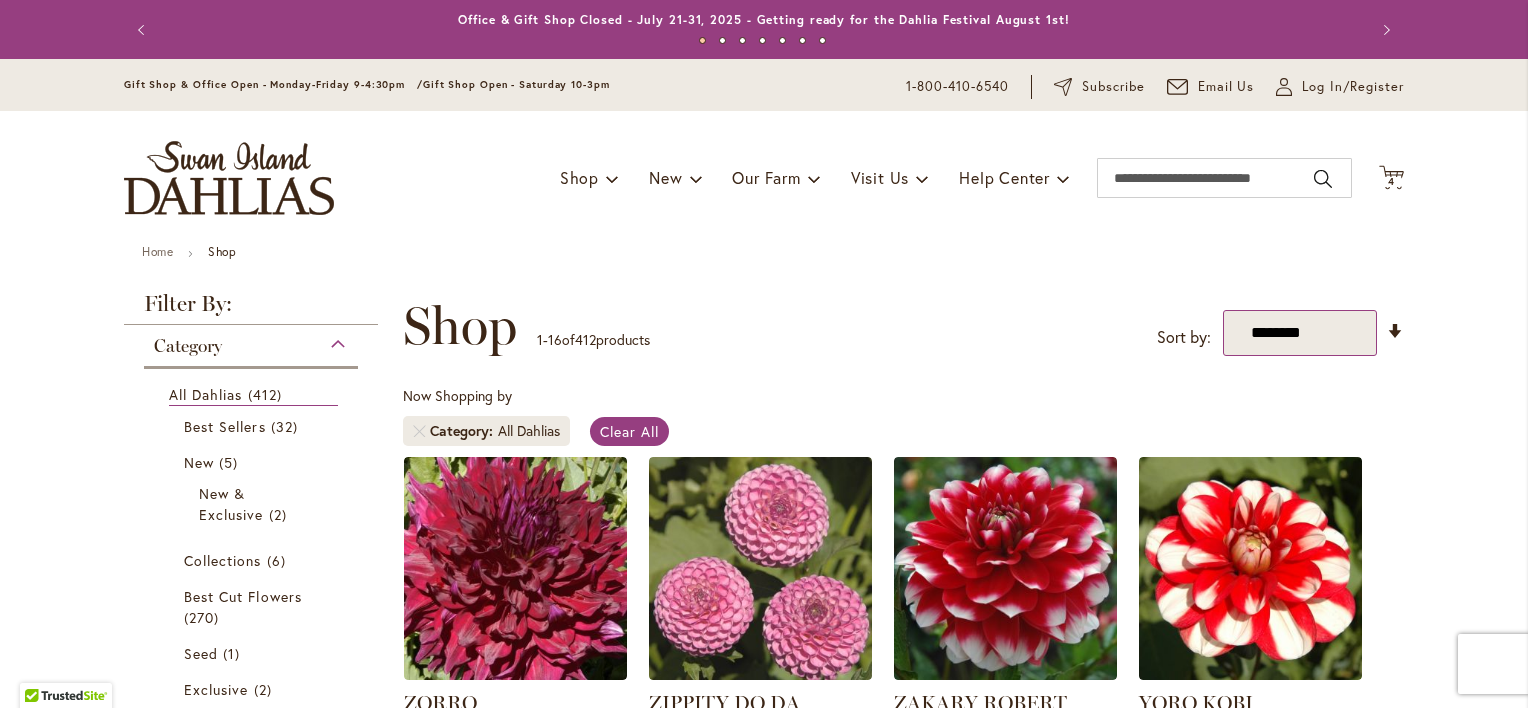 click on "**********" at bounding box center [1300, 333] 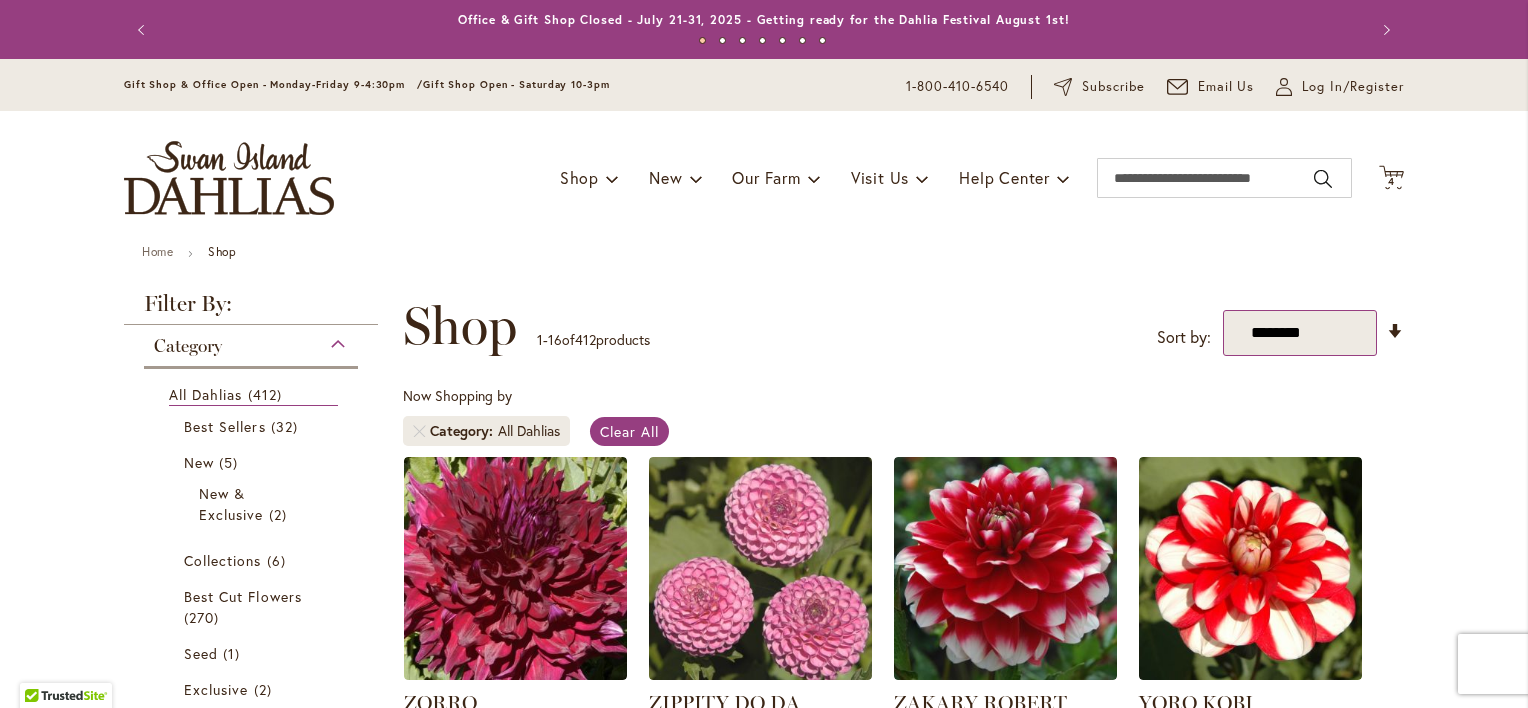 select on "*****" 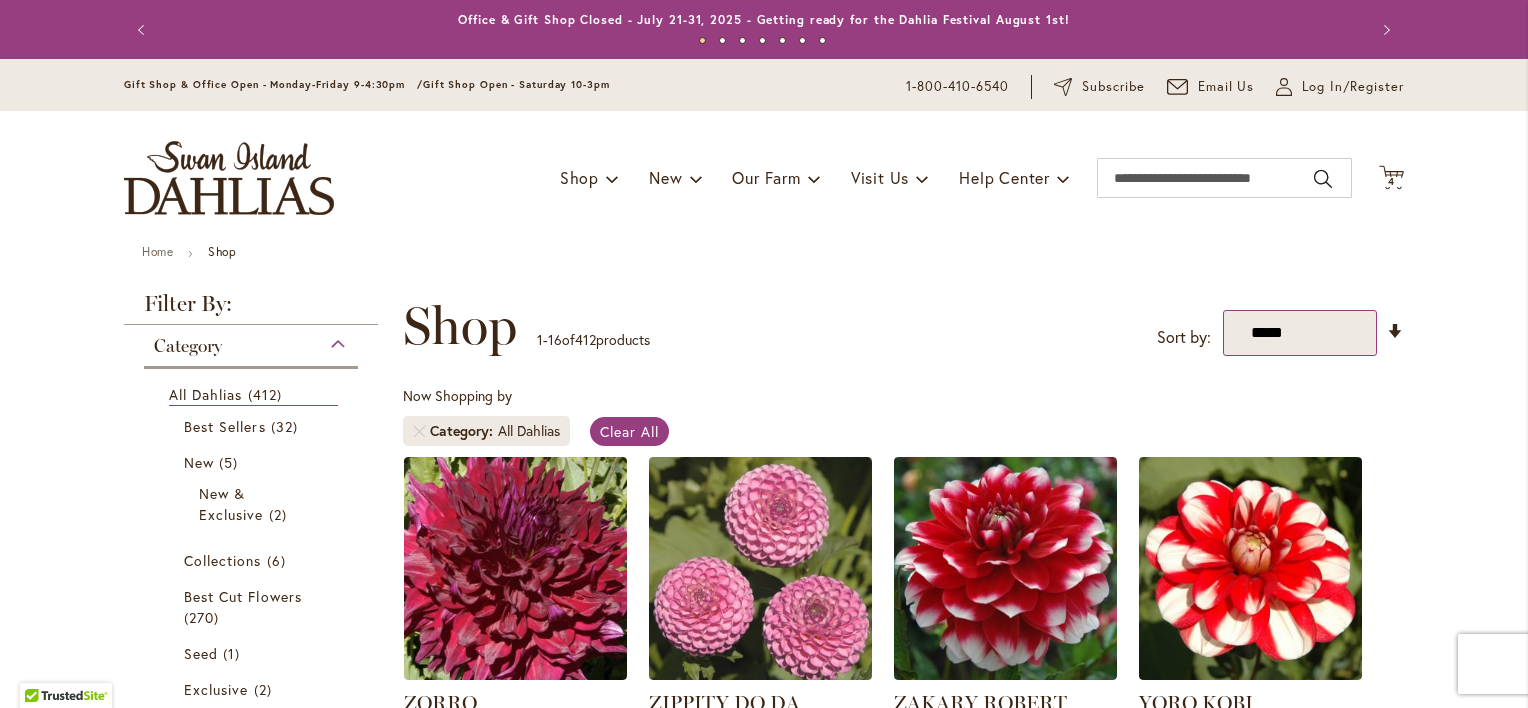 click on "**********" at bounding box center (1300, 333) 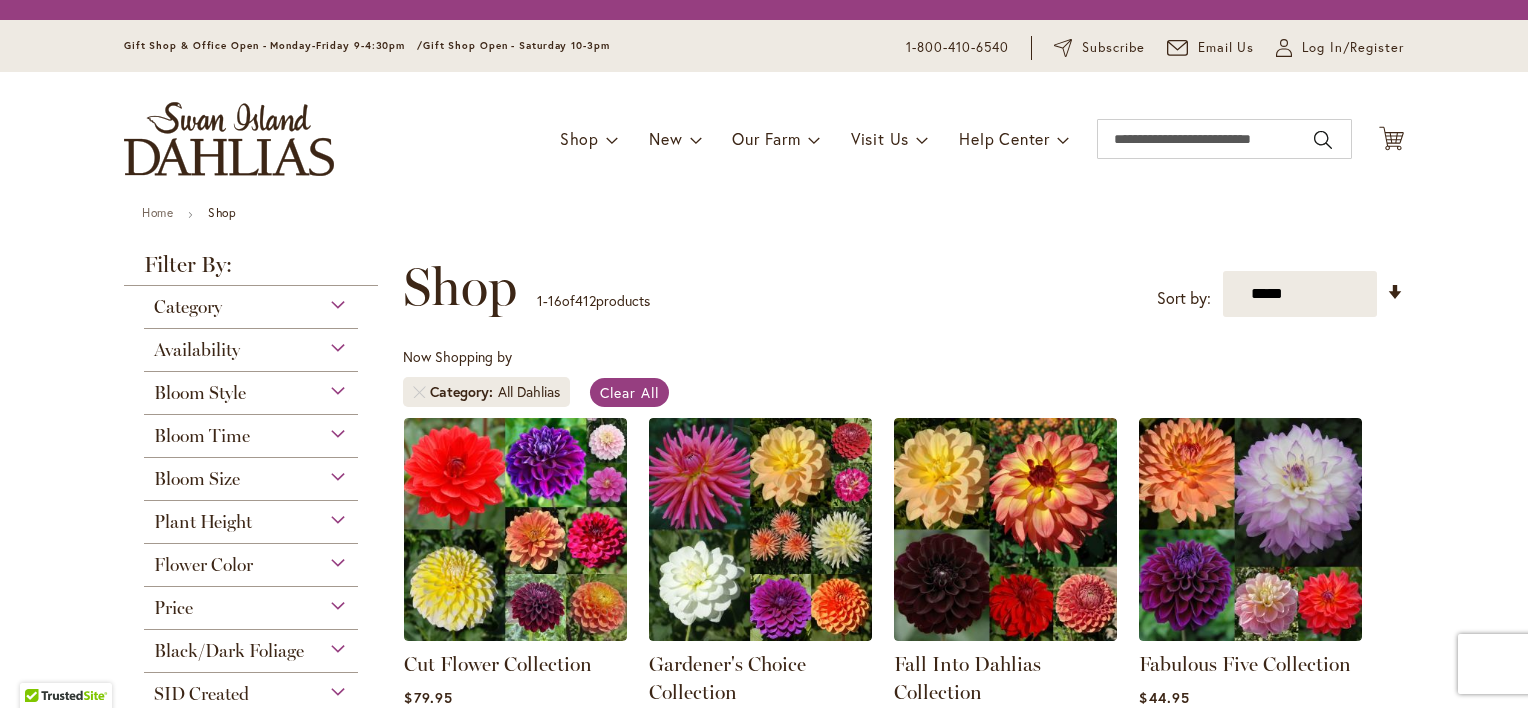 scroll, scrollTop: 0, scrollLeft: 0, axis: both 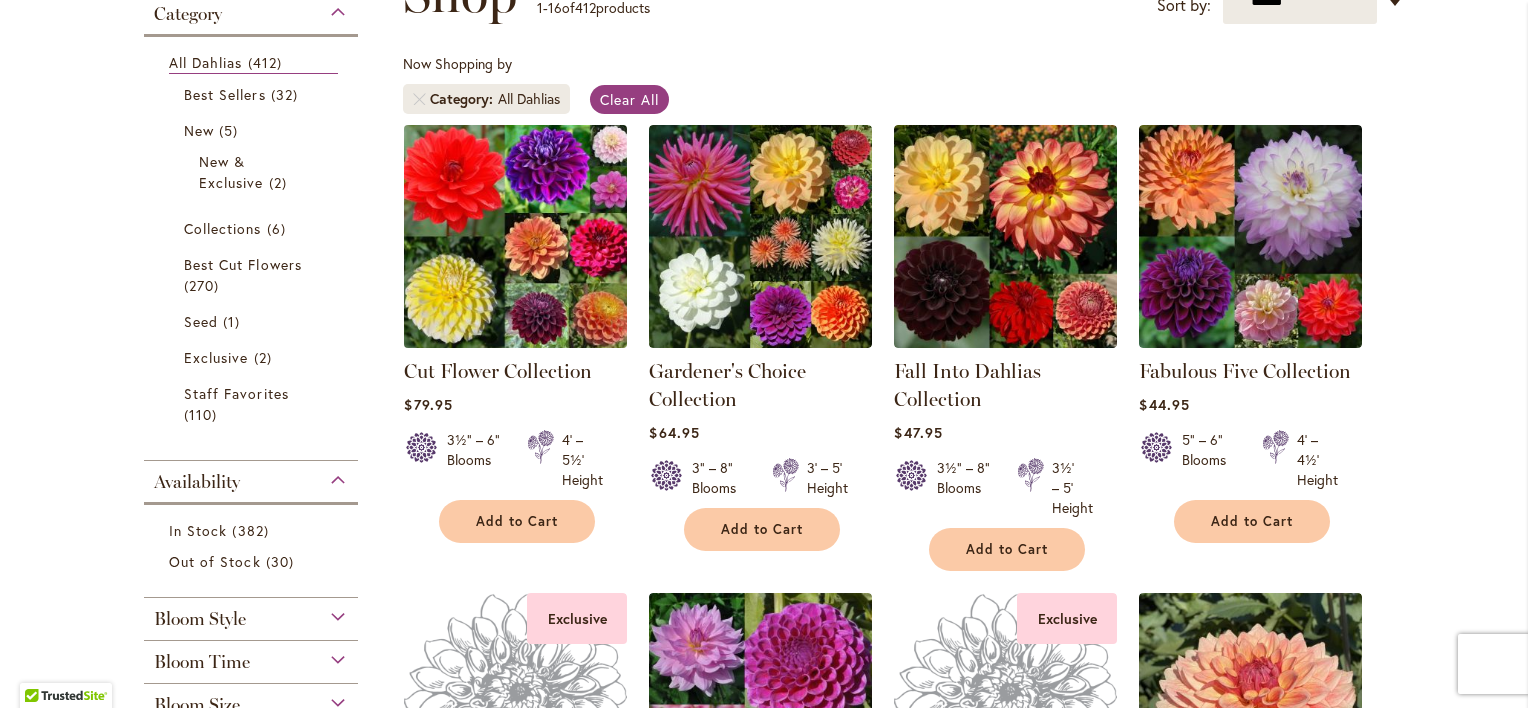 click at bounding box center [516, 236] 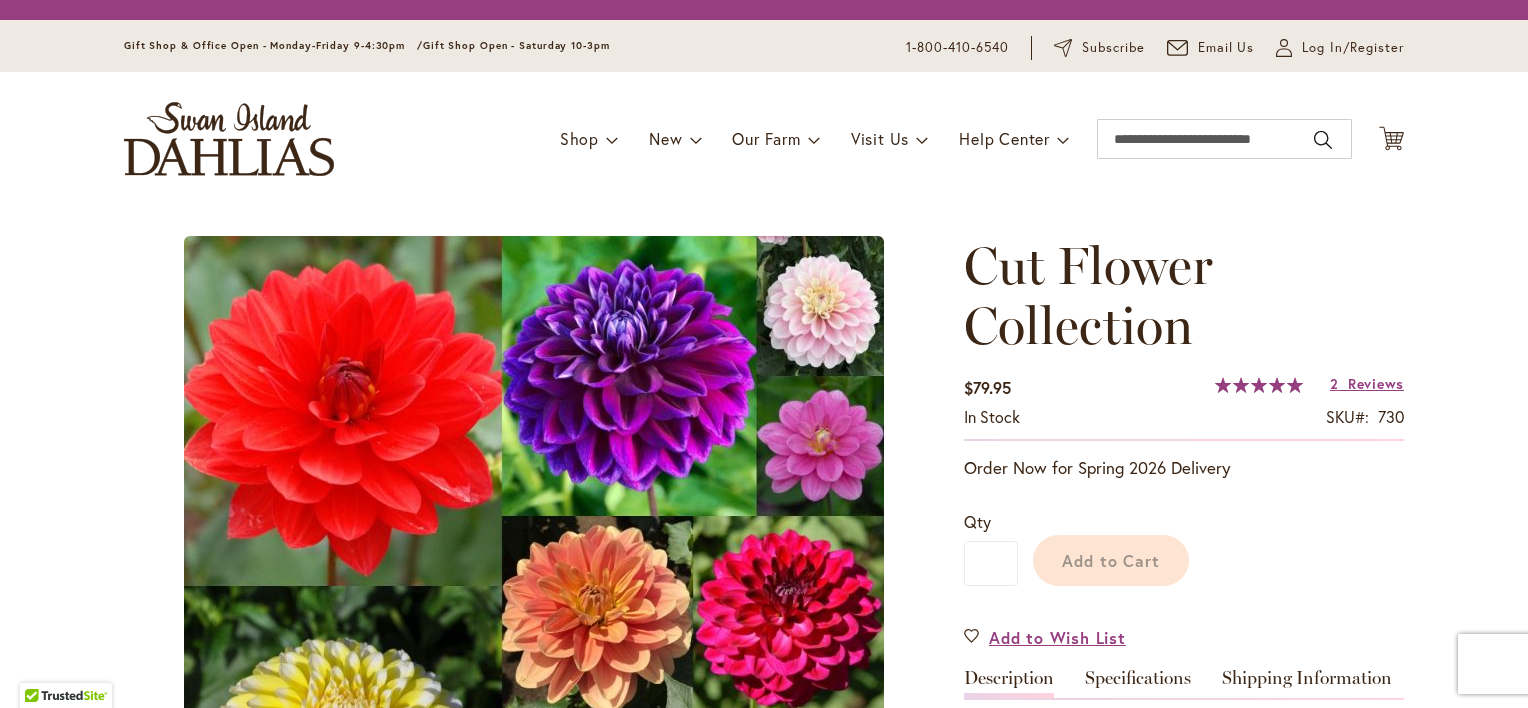scroll, scrollTop: 0, scrollLeft: 0, axis: both 